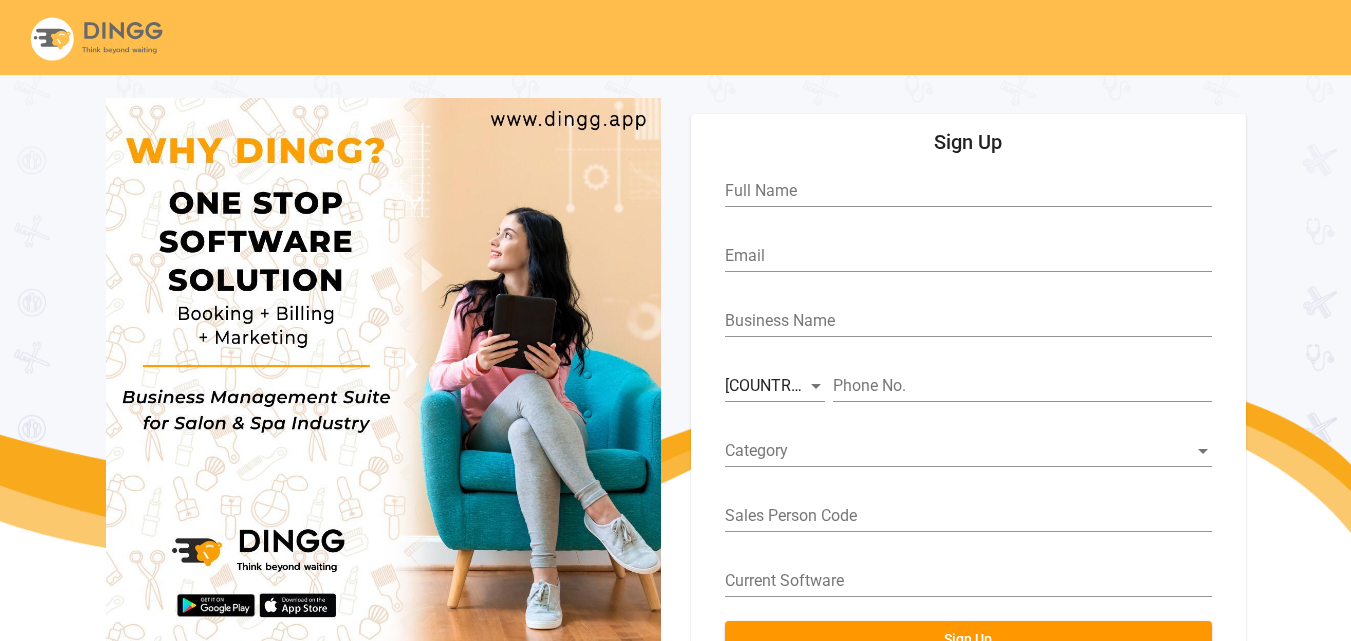 scroll, scrollTop: 74, scrollLeft: 0, axis: vertical 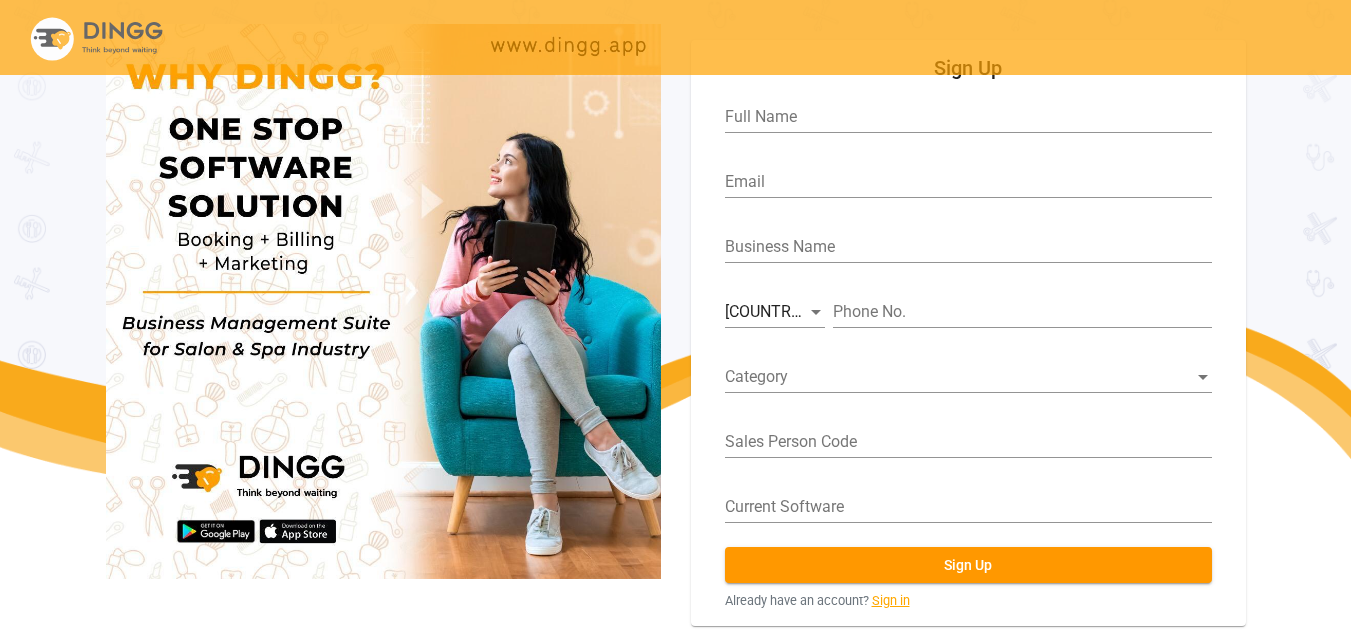 drag, startPoint x: 914, startPoint y: 605, endPoint x: 884, endPoint y: 606, distance: 30.016663 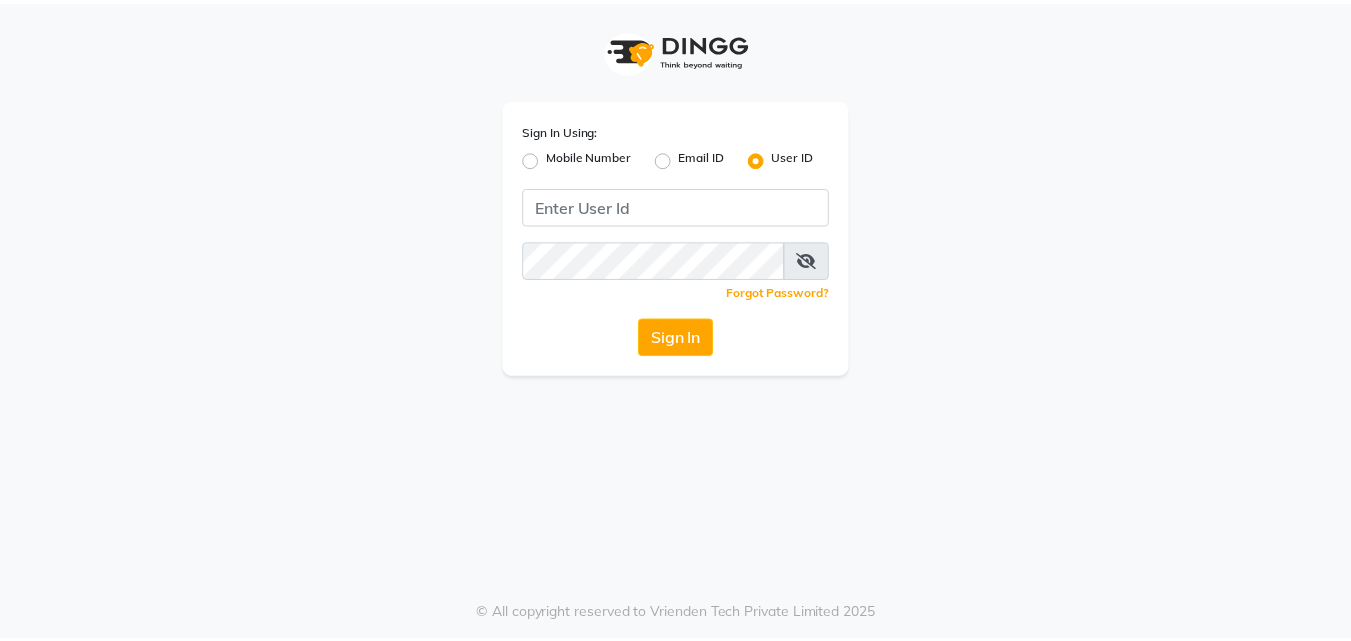 scroll, scrollTop: 0, scrollLeft: 0, axis: both 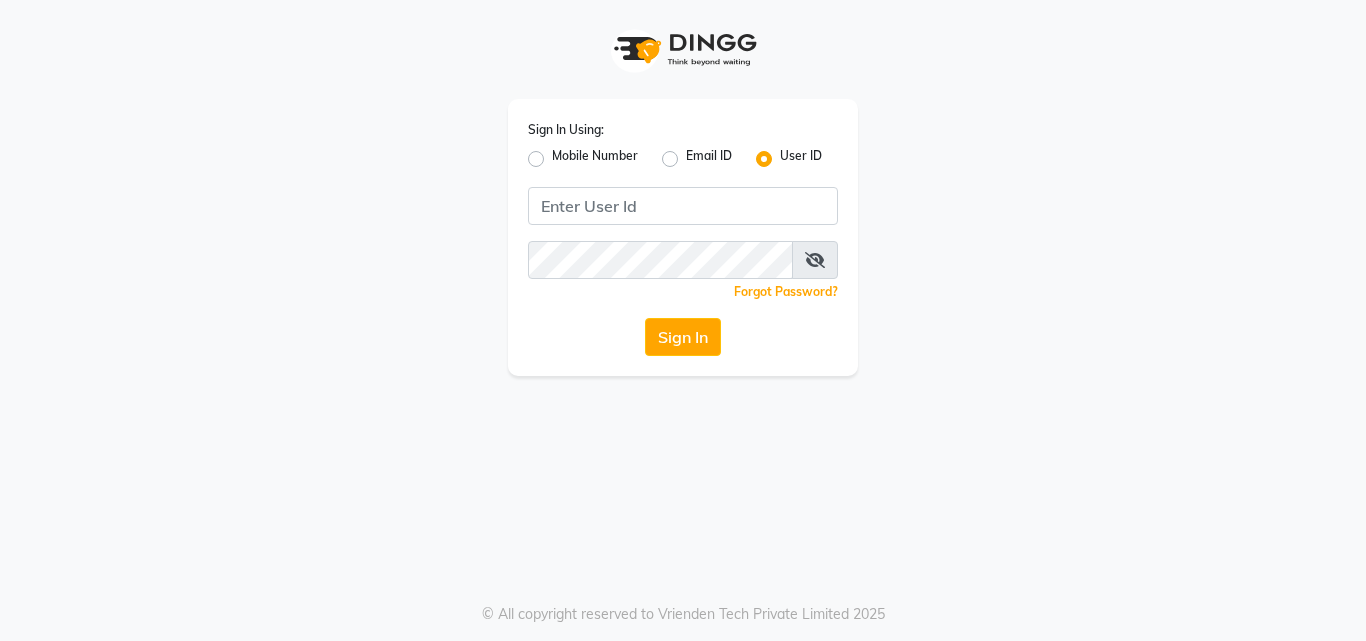 drag, startPoint x: 546, startPoint y: 156, endPoint x: 543, endPoint y: 167, distance: 11.401754 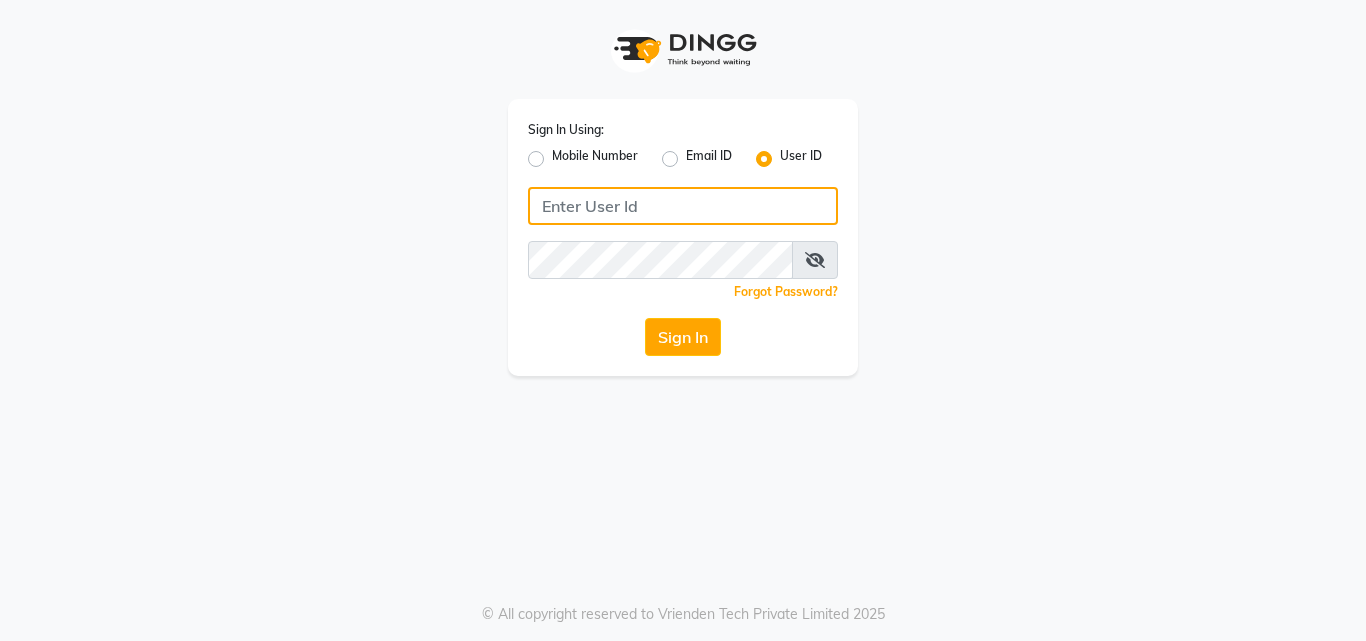 click 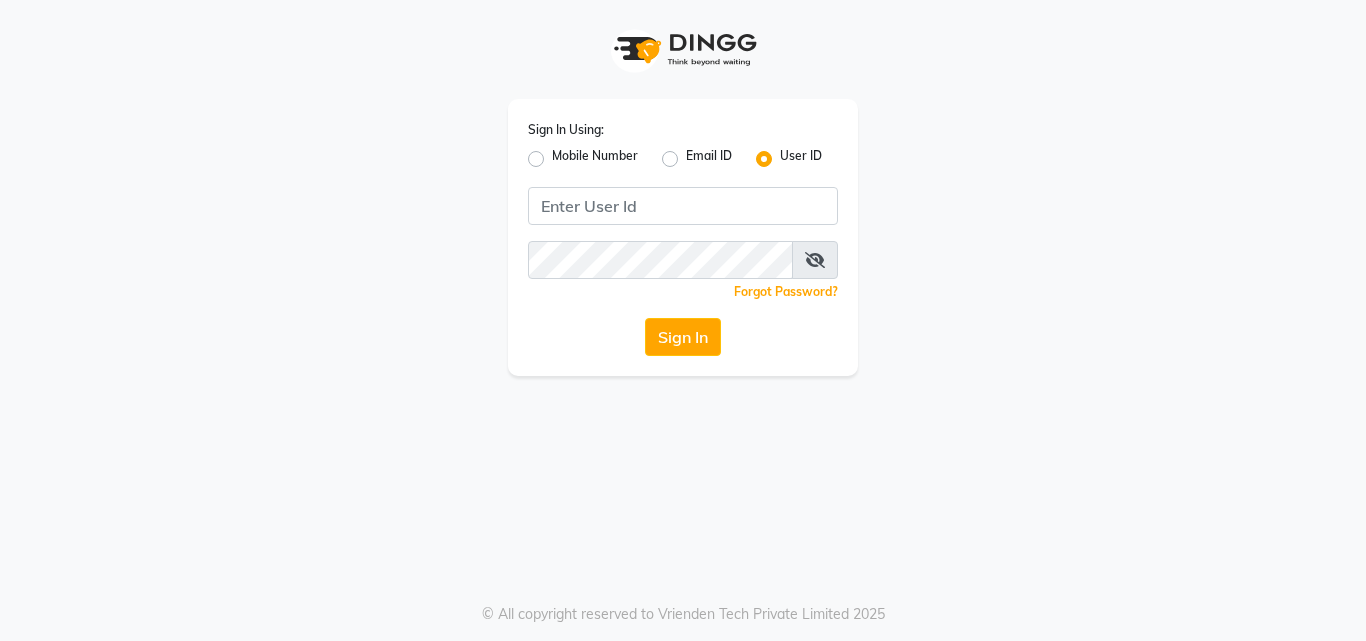 click on "Mobile Number" 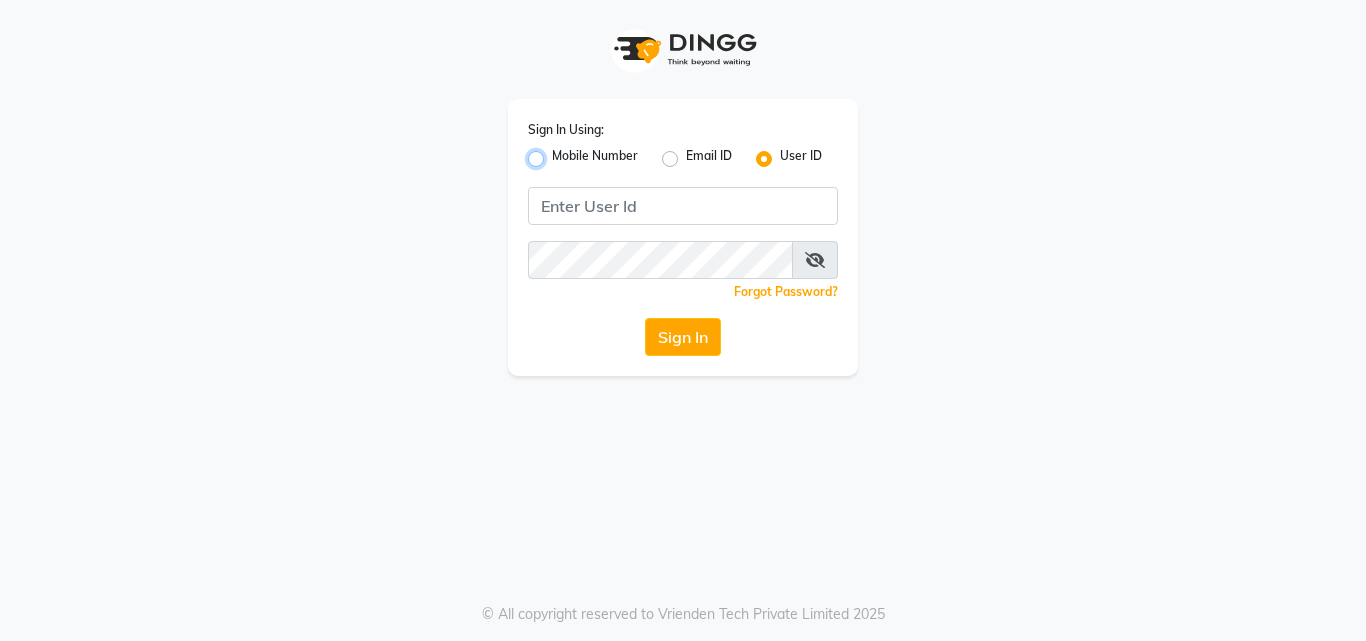 click on "Mobile Number" at bounding box center (558, 153) 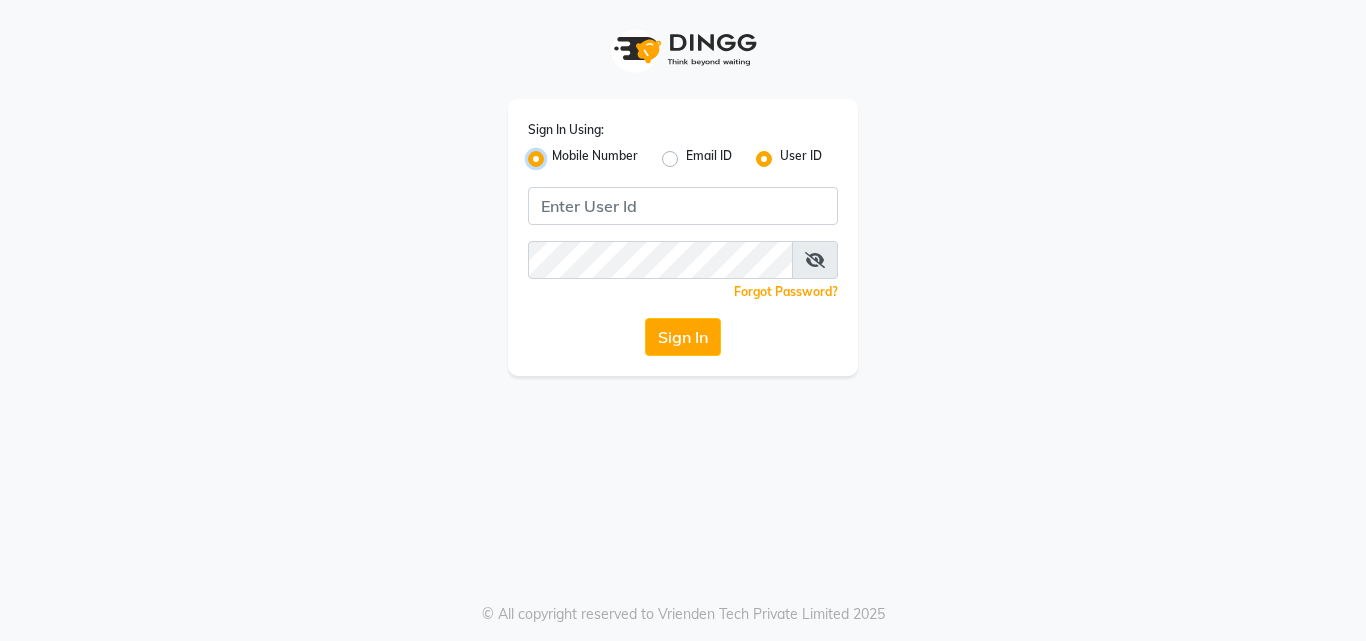 radio on "false" 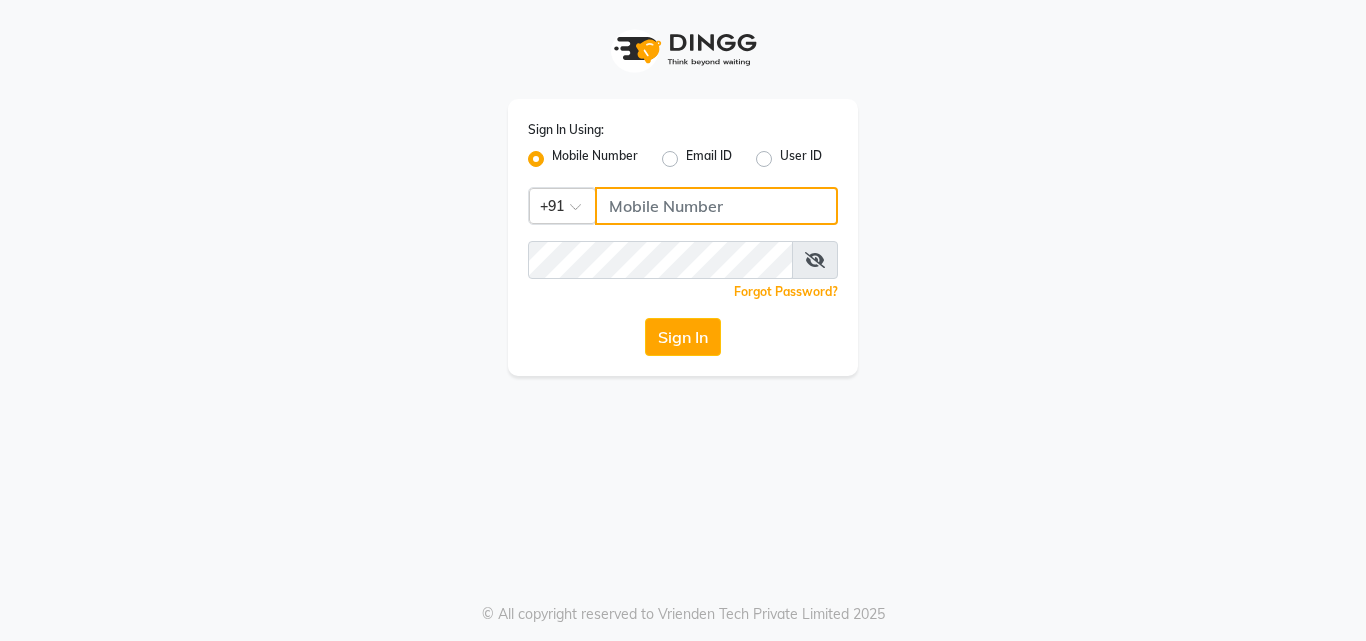 click 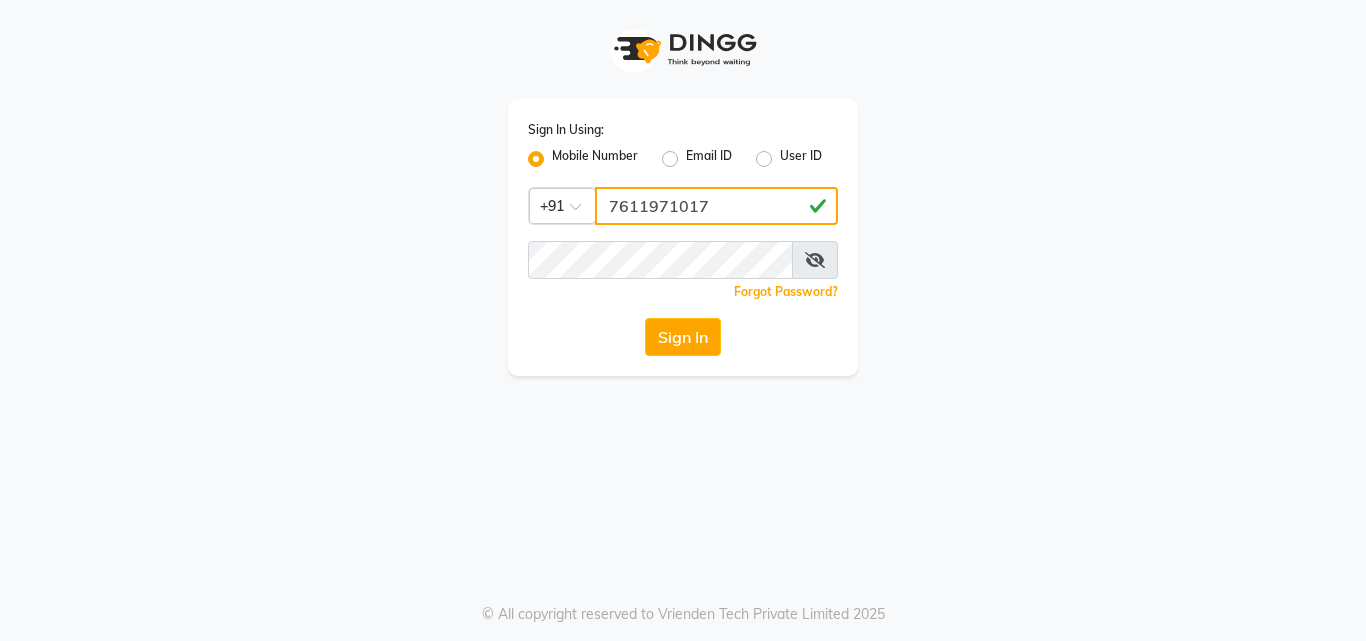 type on "7611971017" 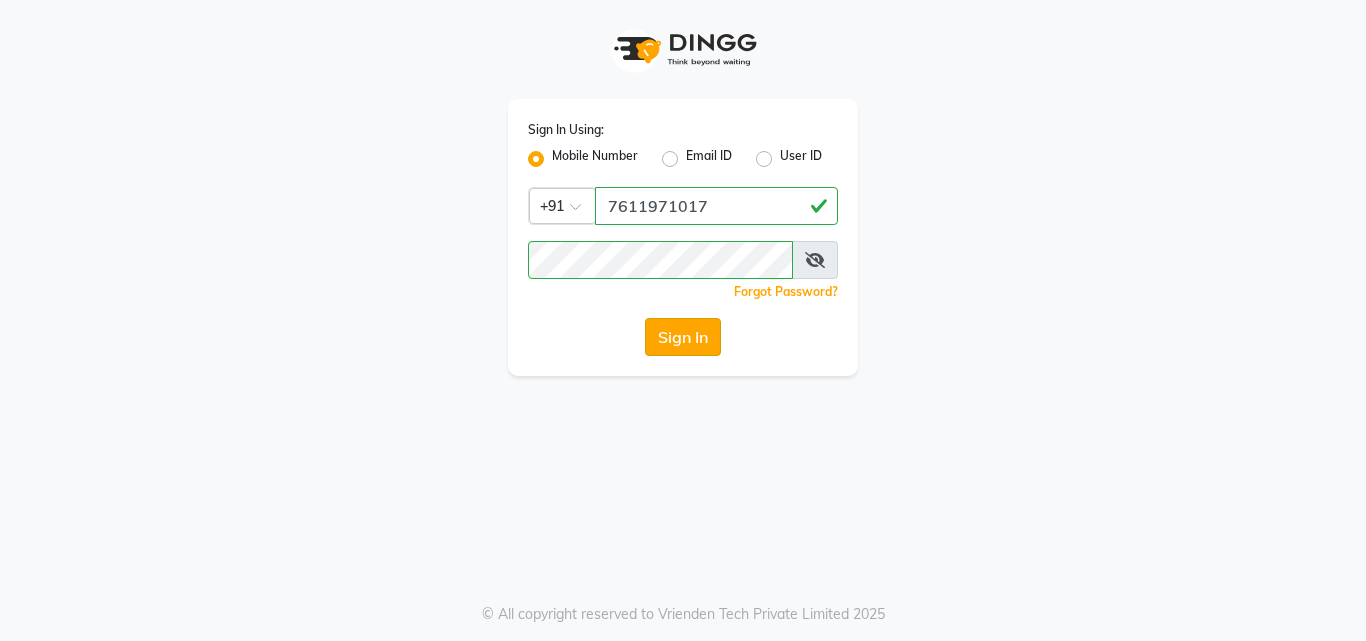 click on "Sign In" 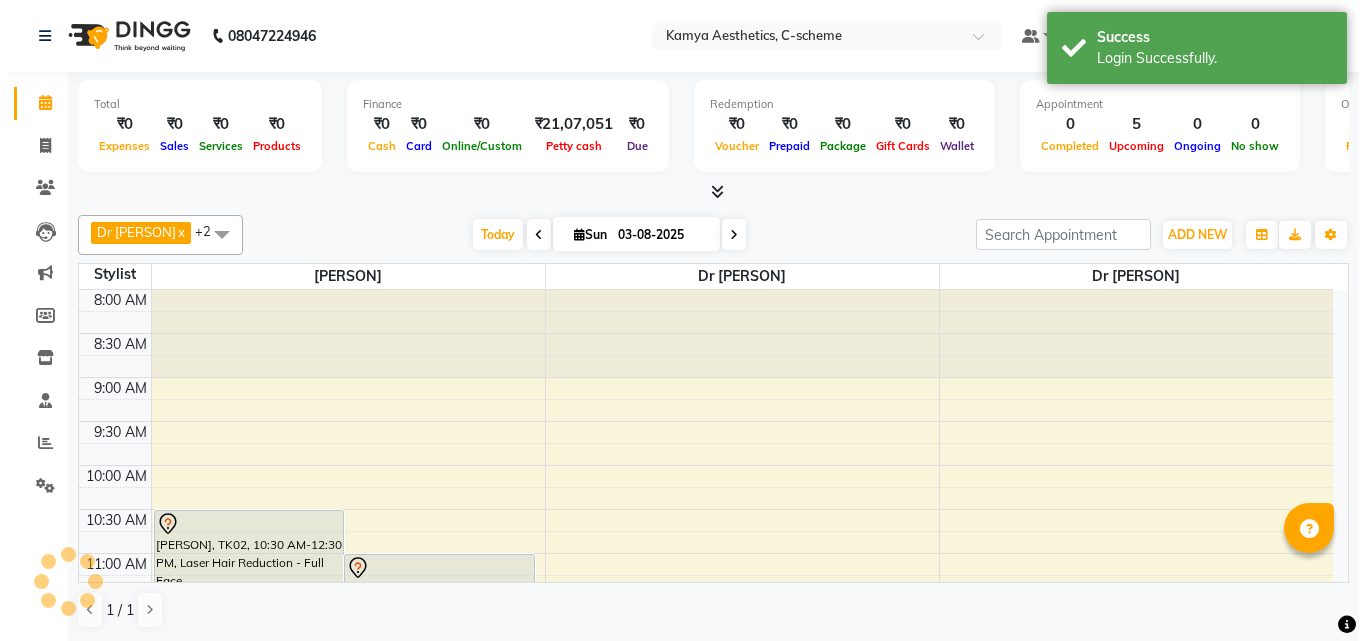 scroll, scrollTop: 0, scrollLeft: 0, axis: both 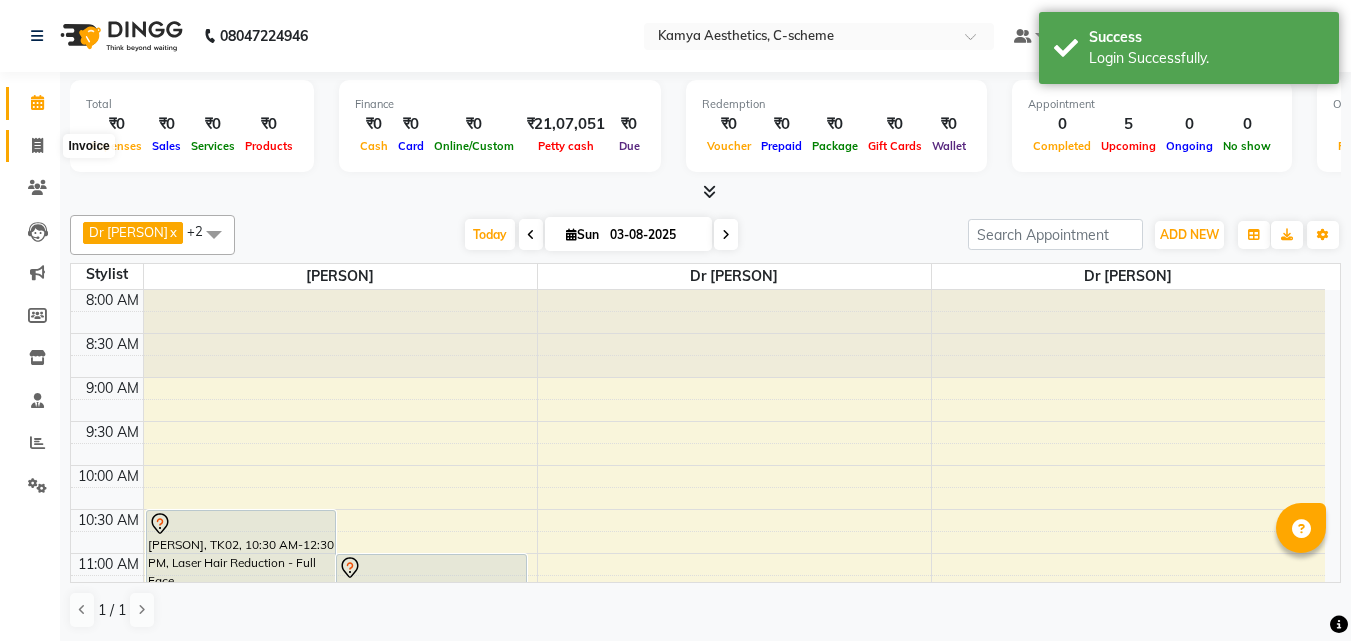 click 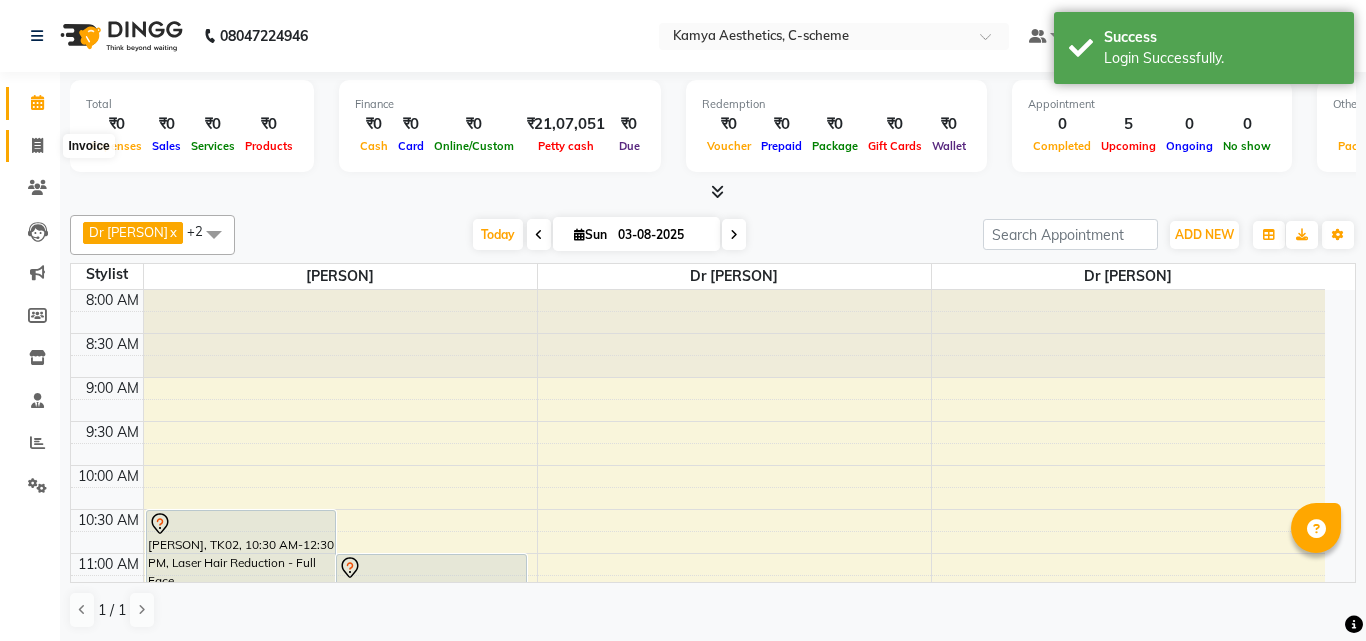 select on "service" 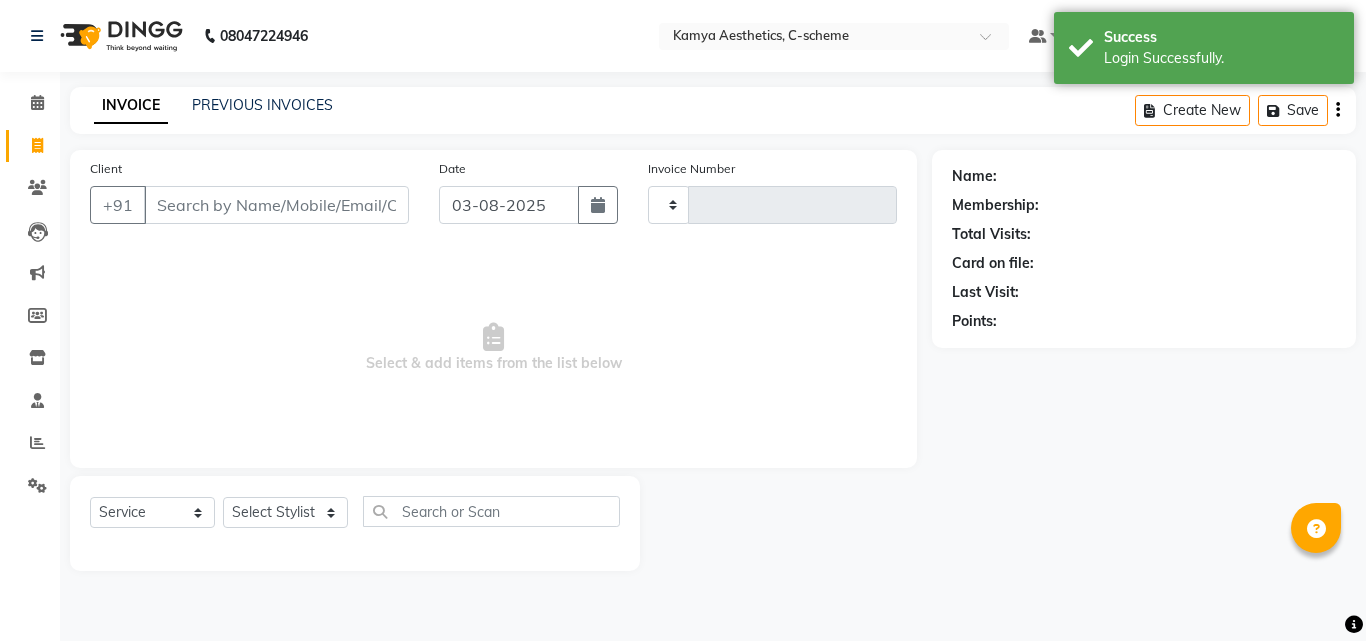 type on "0170" 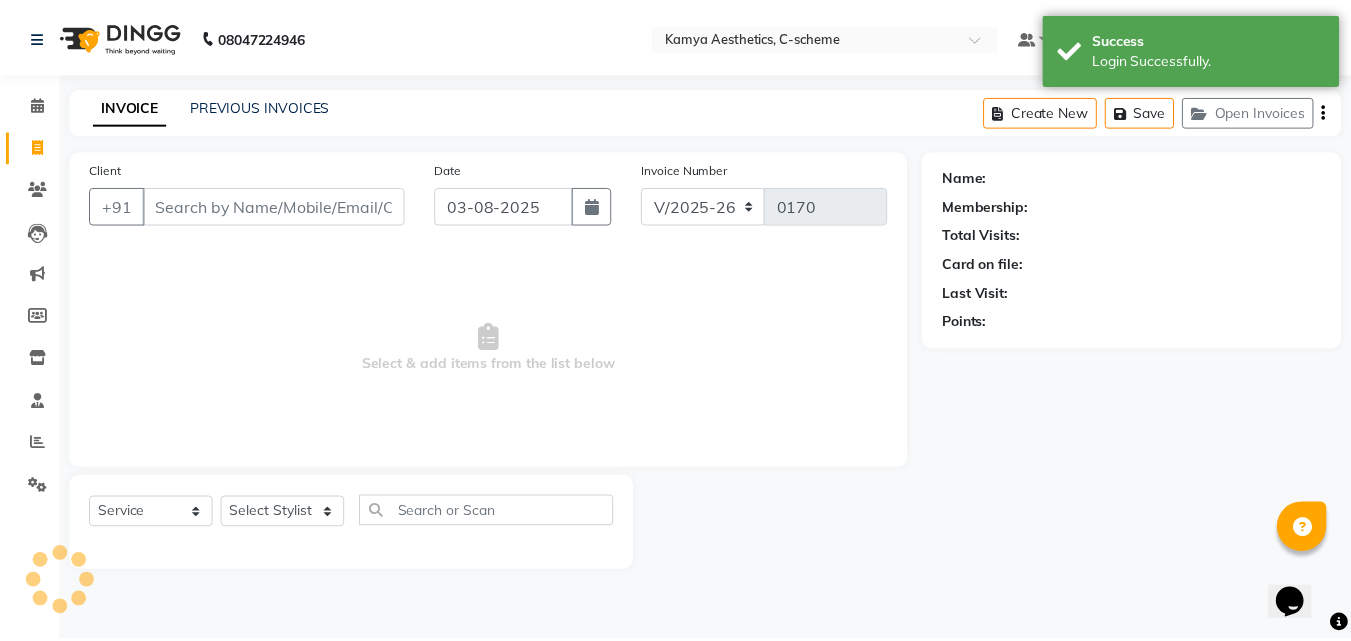 scroll, scrollTop: 0, scrollLeft: 0, axis: both 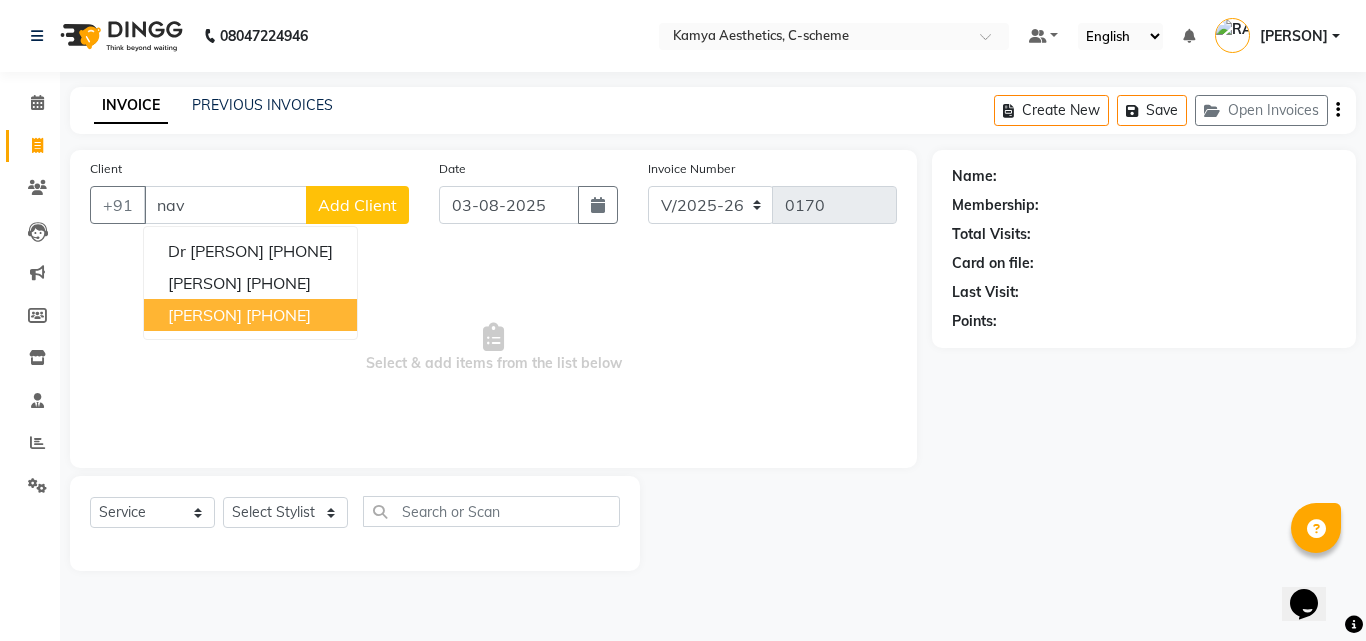 click on "[PERSON]" at bounding box center [205, 315] 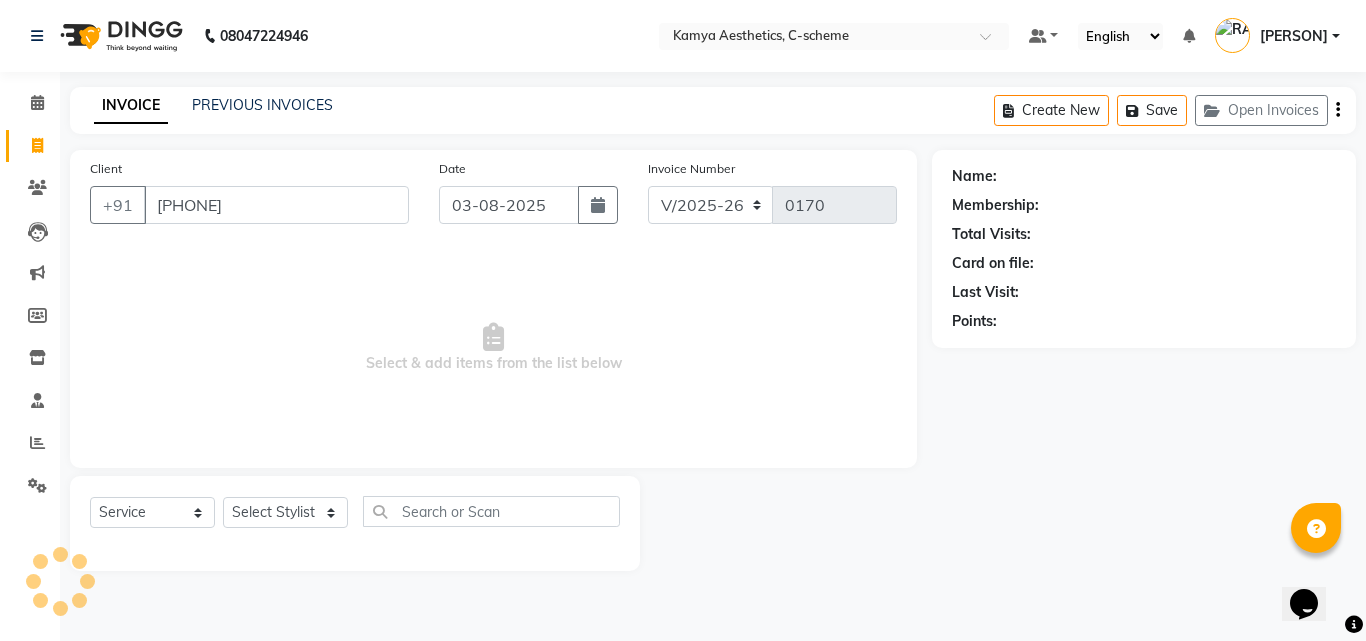 type on "[PHONE]" 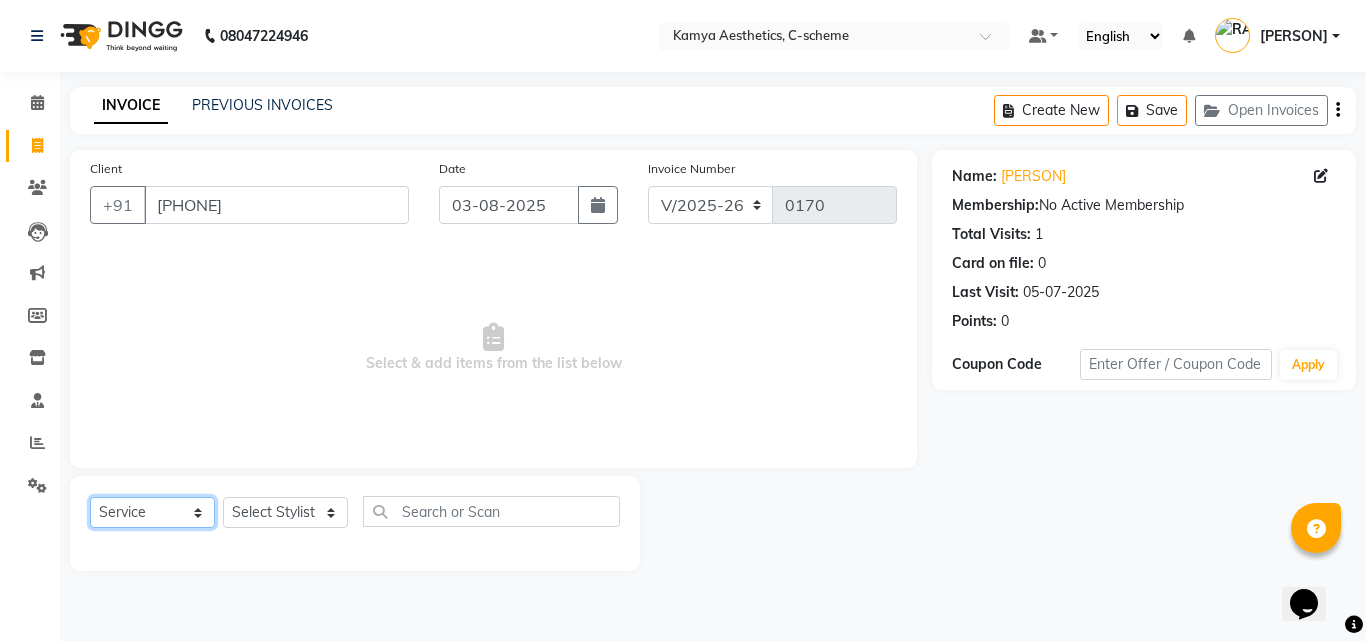 click on "Select  Service  Product  Membership  Package Voucher Prepaid Gift Card" 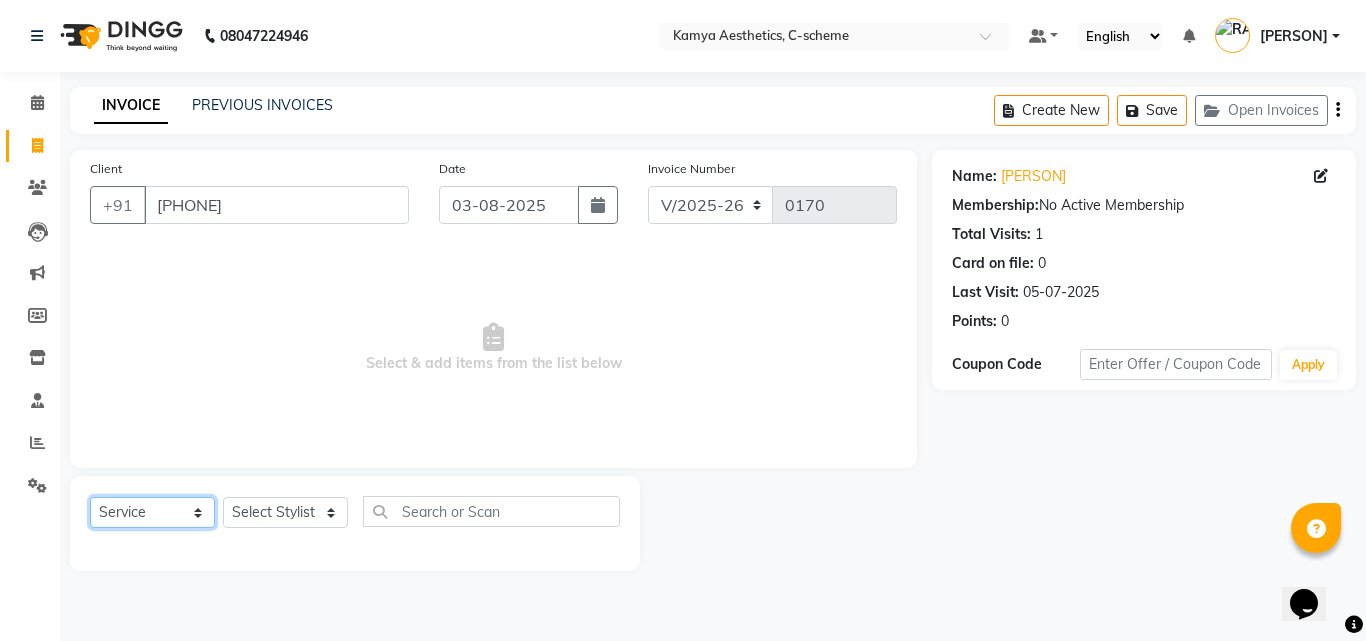 click on "Select  Service  Product  Membership  Package Voucher Prepaid Gift Card" 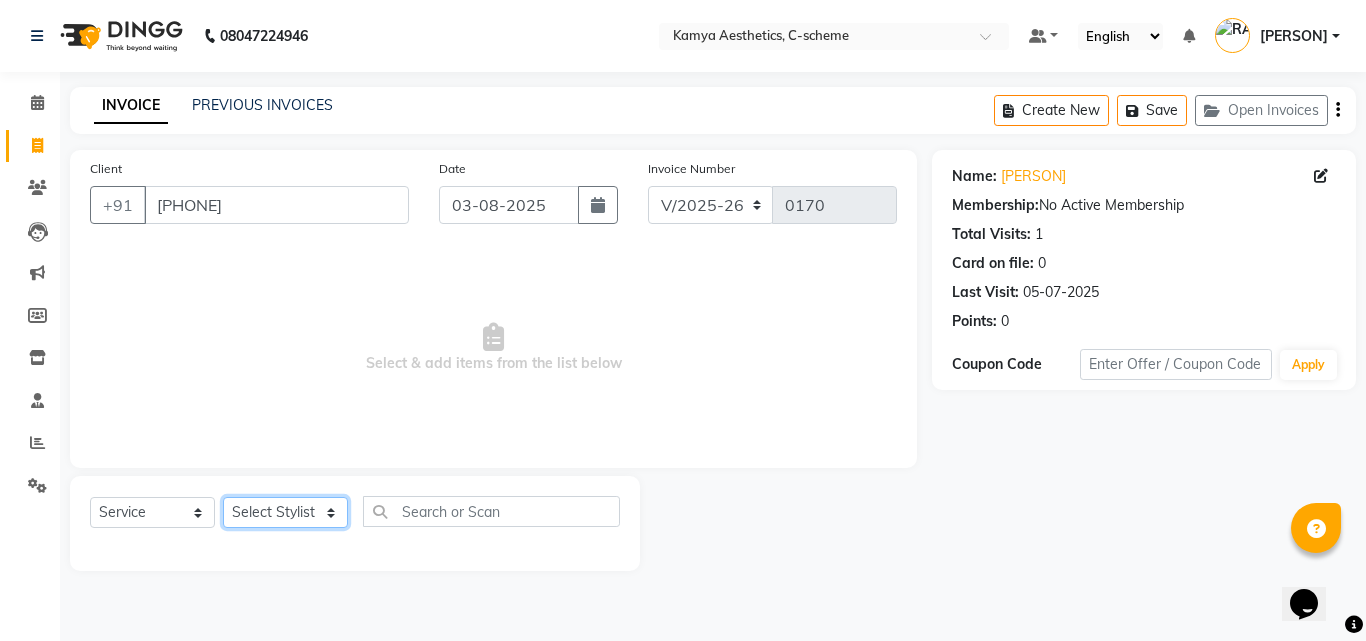 click on "Select Stylist [PERSON]  Dr [PERSON] Dr [PERSON] [PERSON] [PERSON] [PERSON] [PERSON] [PERSON] VISITING CONSULTANT" 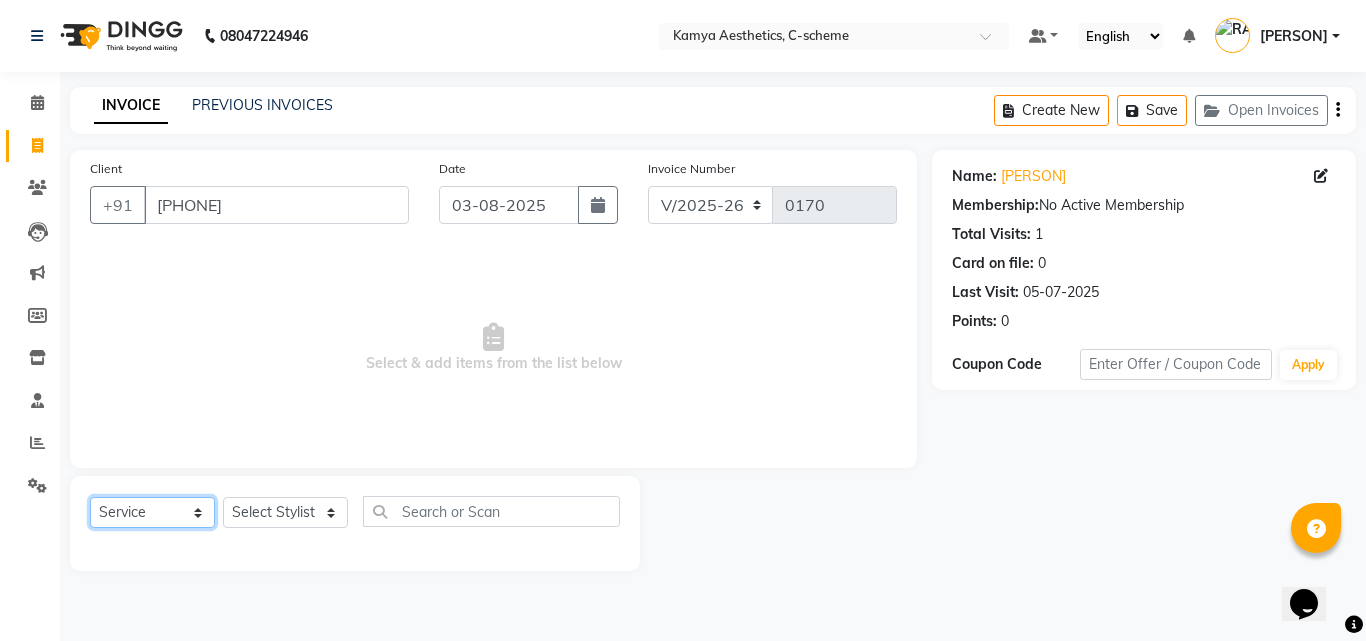 click on "Select  Service  Product  Membership  Package Voucher Prepaid Gift Card" 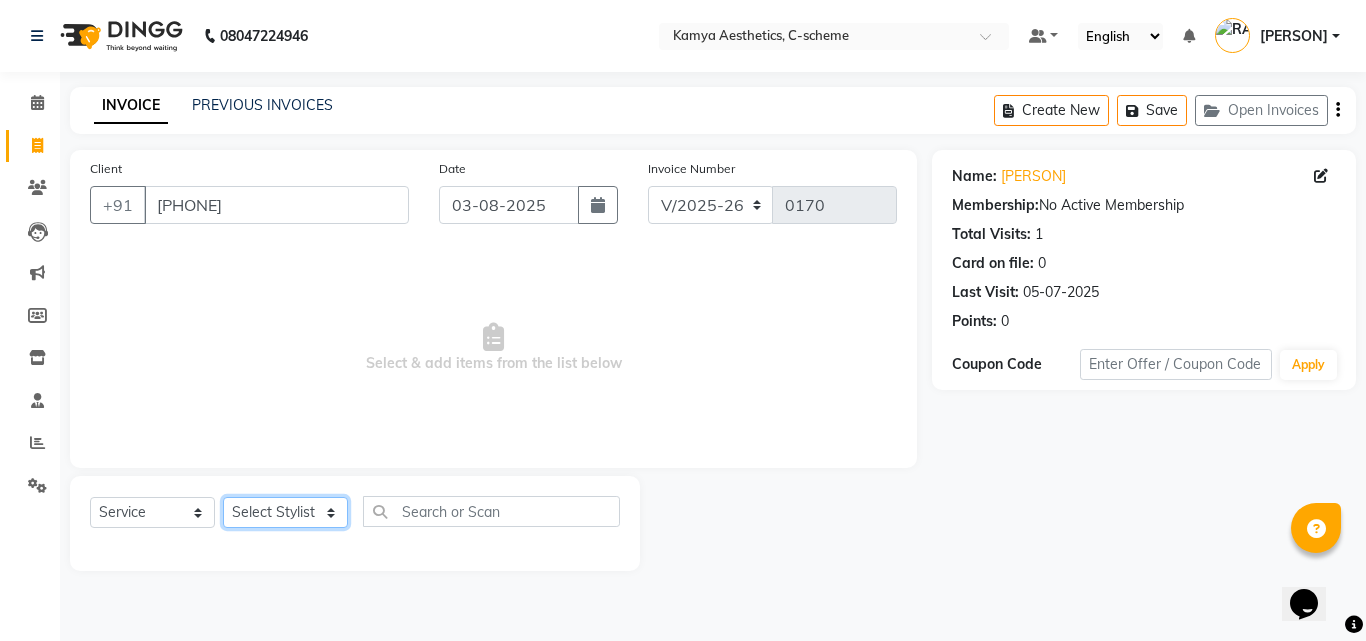 click on "Select Stylist [PERSON]  Dr [PERSON] Dr [PERSON] [PERSON] [PERSON] [PERSON] [PERSON] [PERSON] VISITING CONSULTANT" 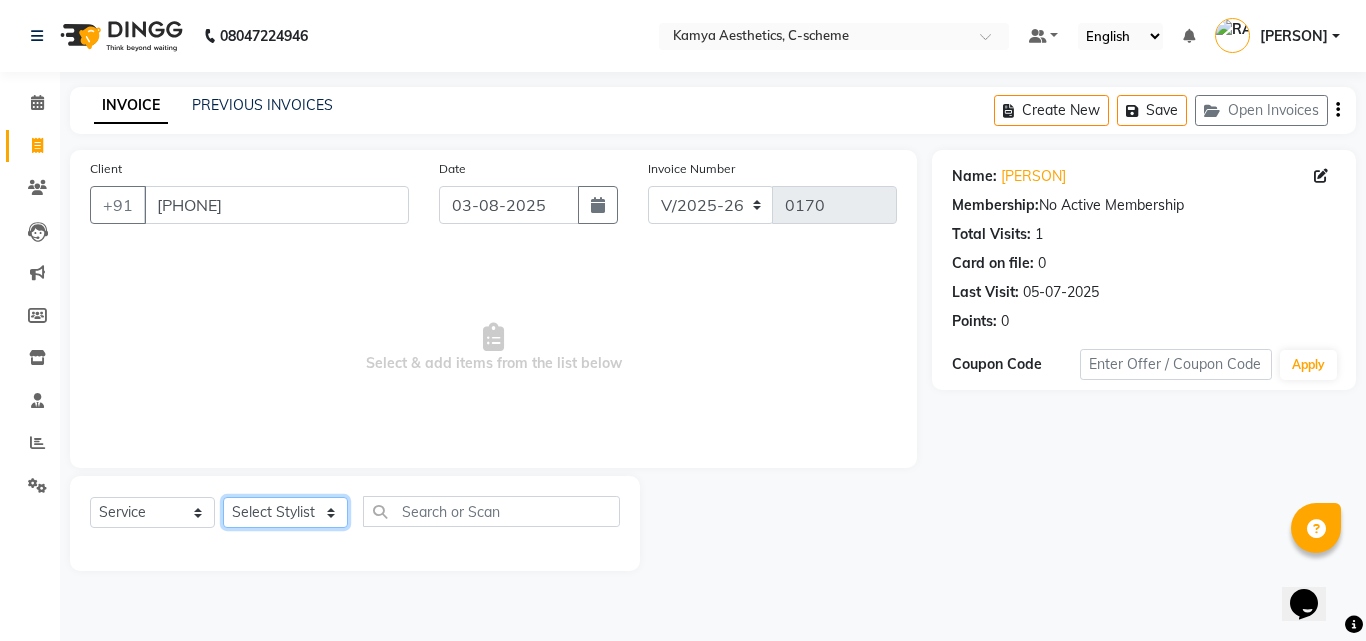 select on "49120" 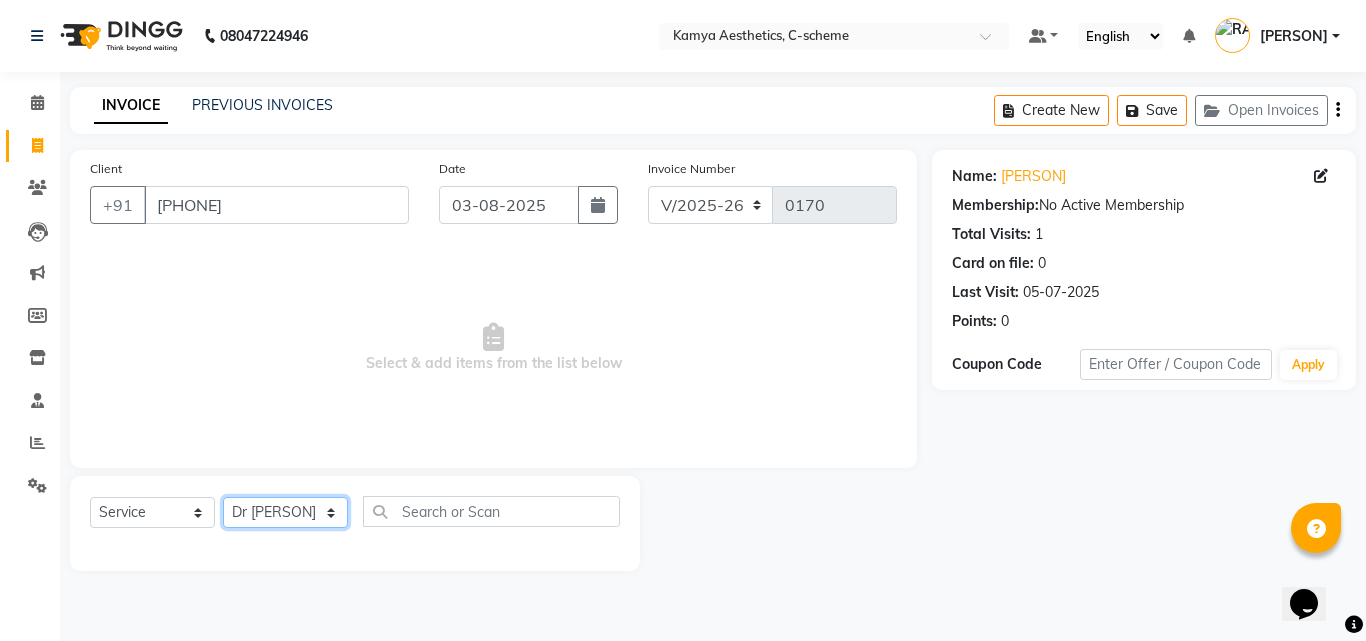 click on "Select Stylist [PERSON]  Dr [PERSON] Dr [PERSON] [PERSON] [PERSON] [PERSON] [PERSON] [PERSON] VISITING CONSULTANT" 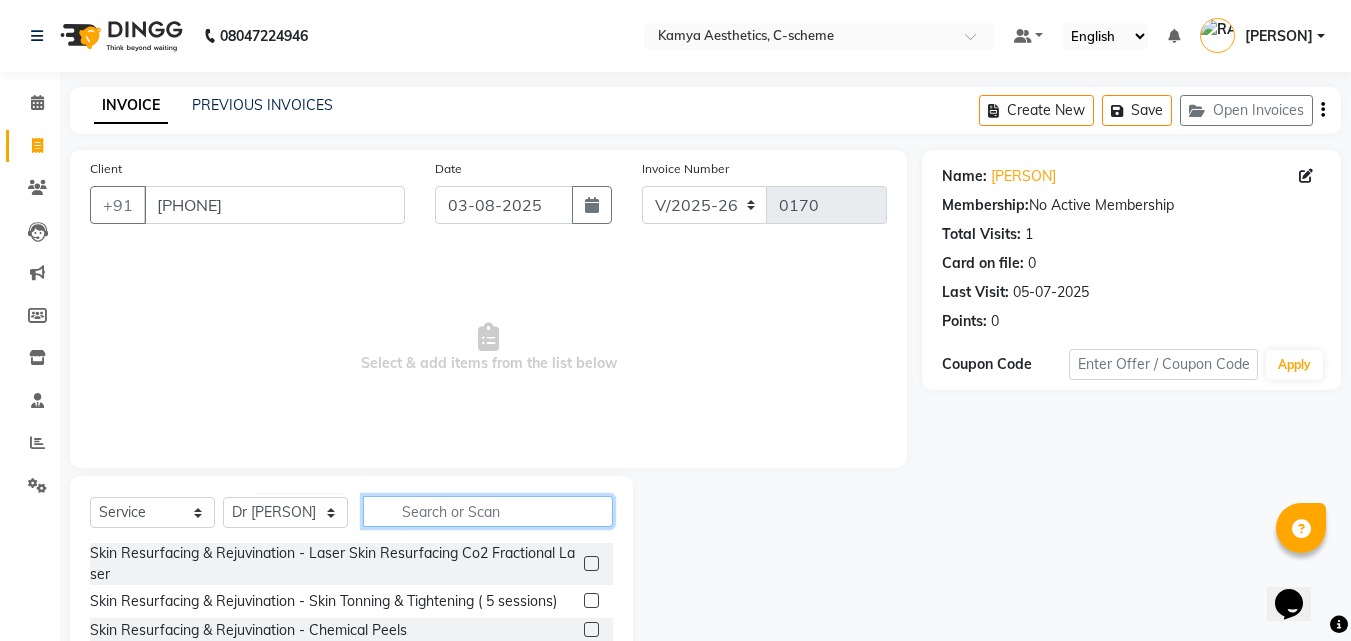 click 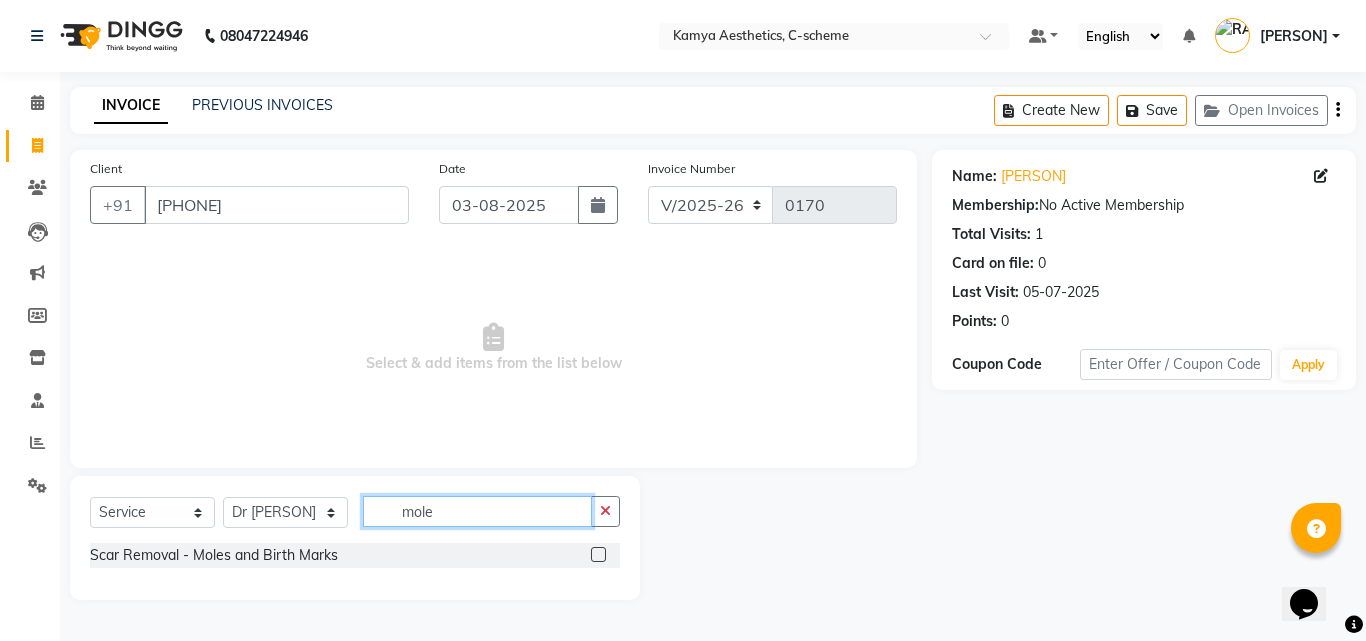type on "mole" 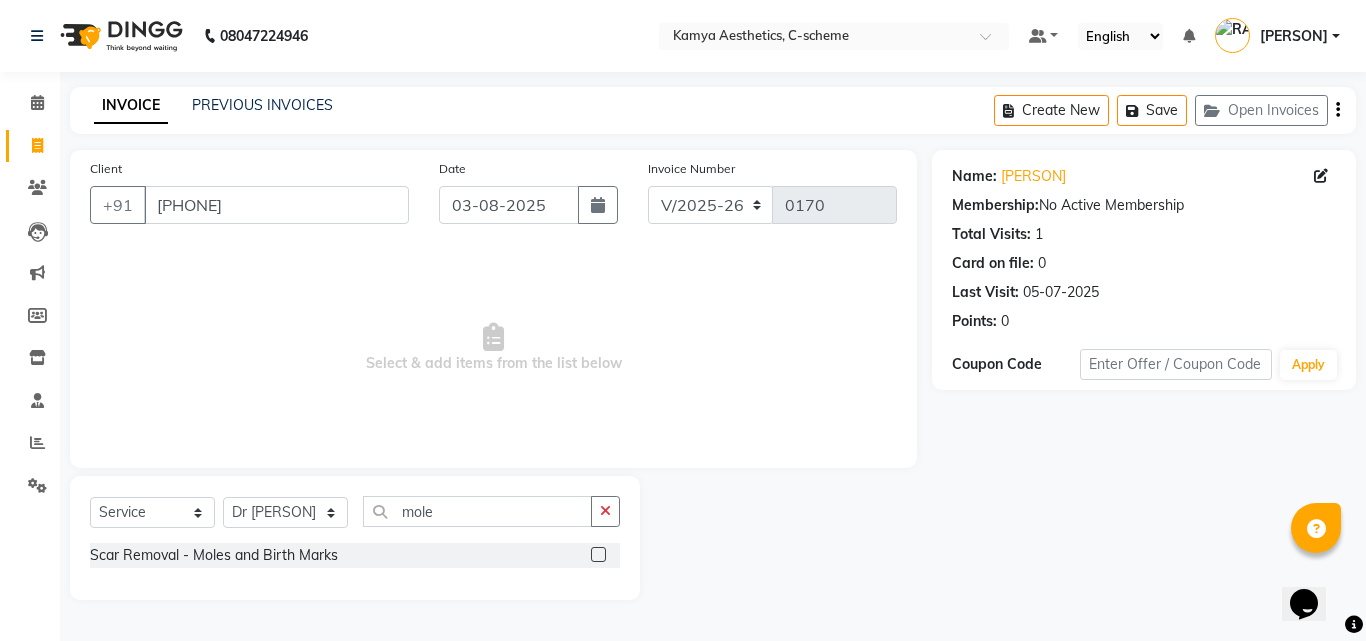 click 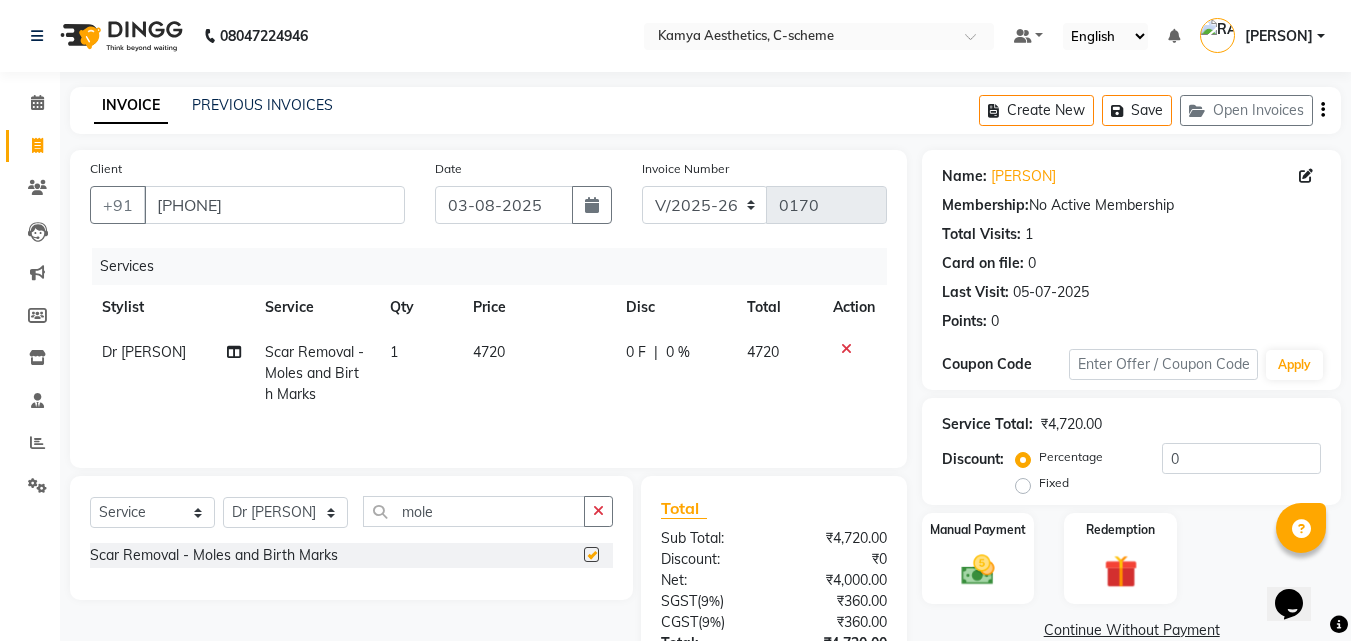 checkbox on "false" 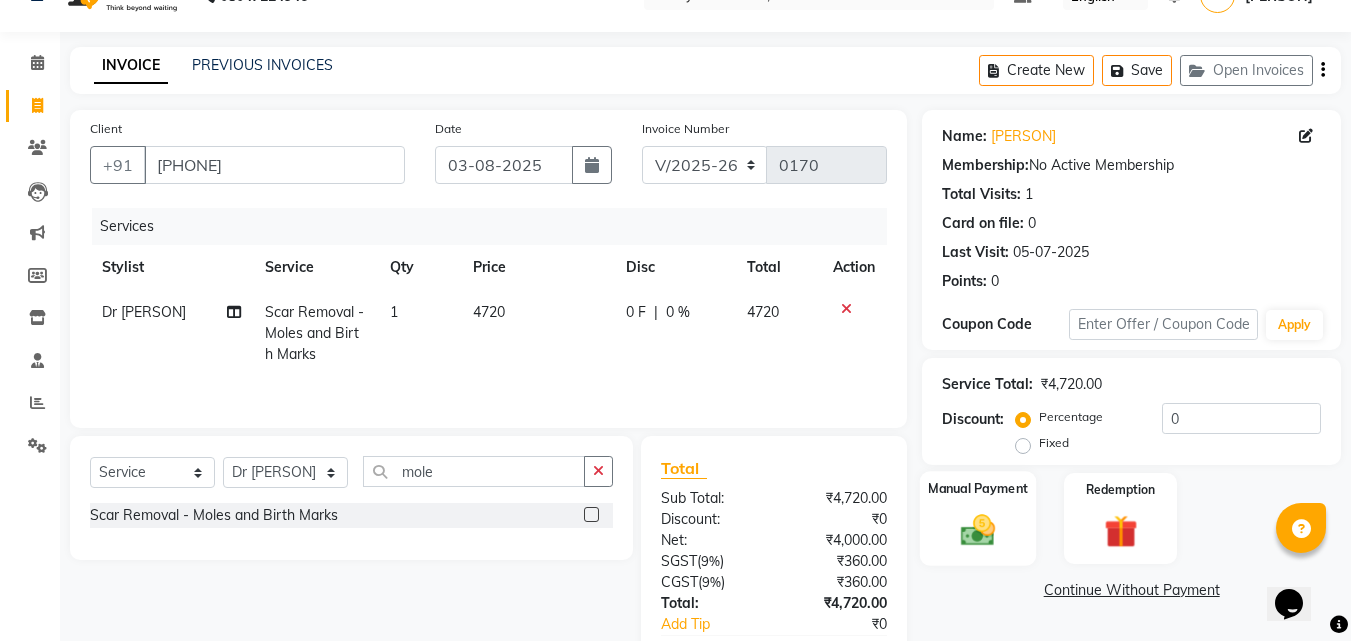 scroll, scrollTop: 100, scrollLeft: 0, axis: vertical 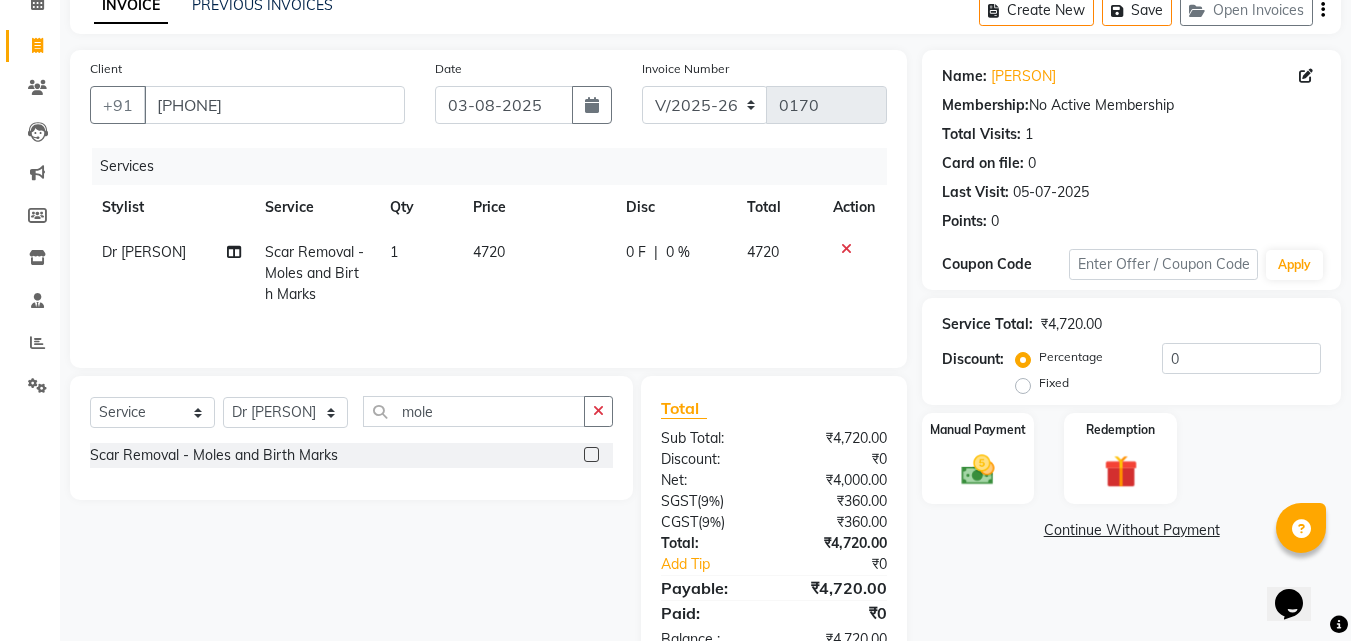 click on "Fixed" 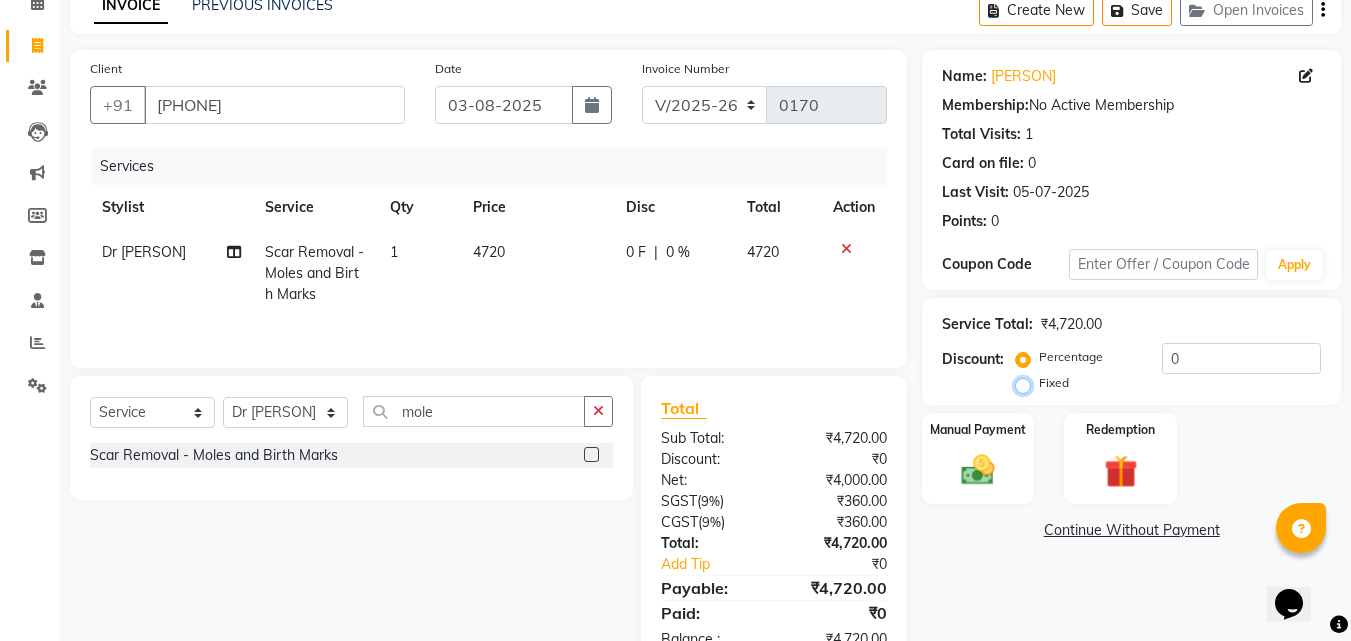 click on "Fixed" at bounding box center (1027, 383) 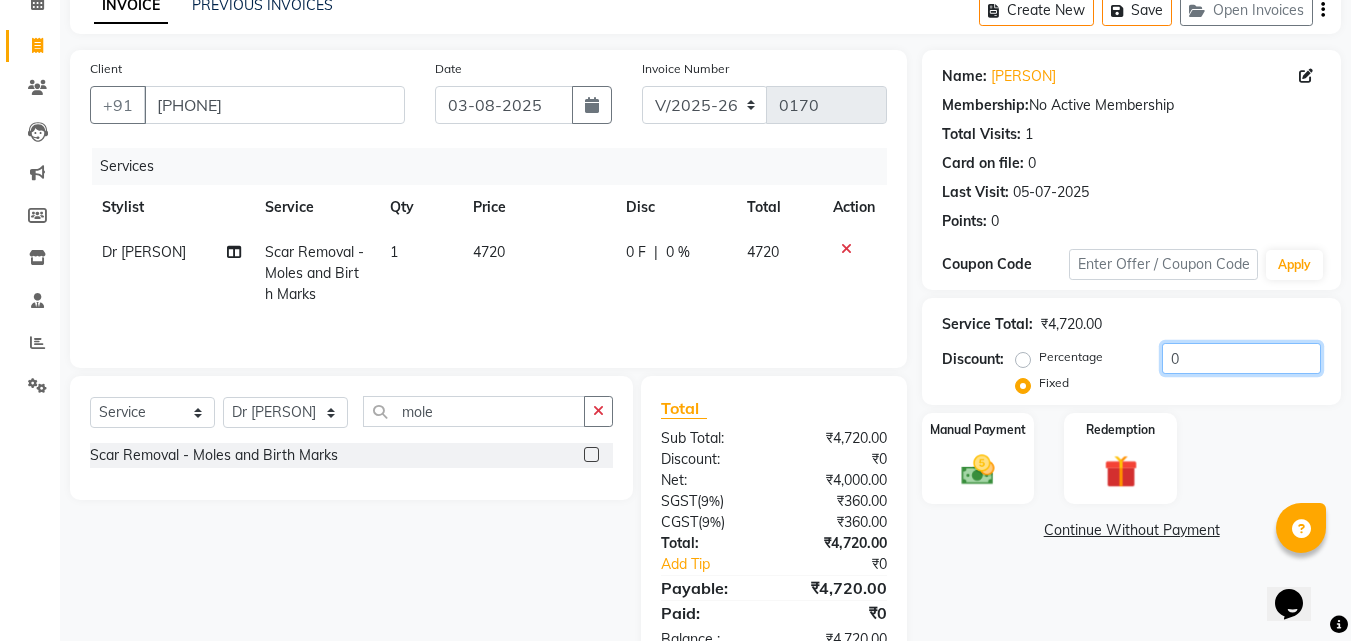 drag, startPoint x: 1182, startPoint y: 358, endPoint x: 1162, endPoint y: 356, distance: 20.09975 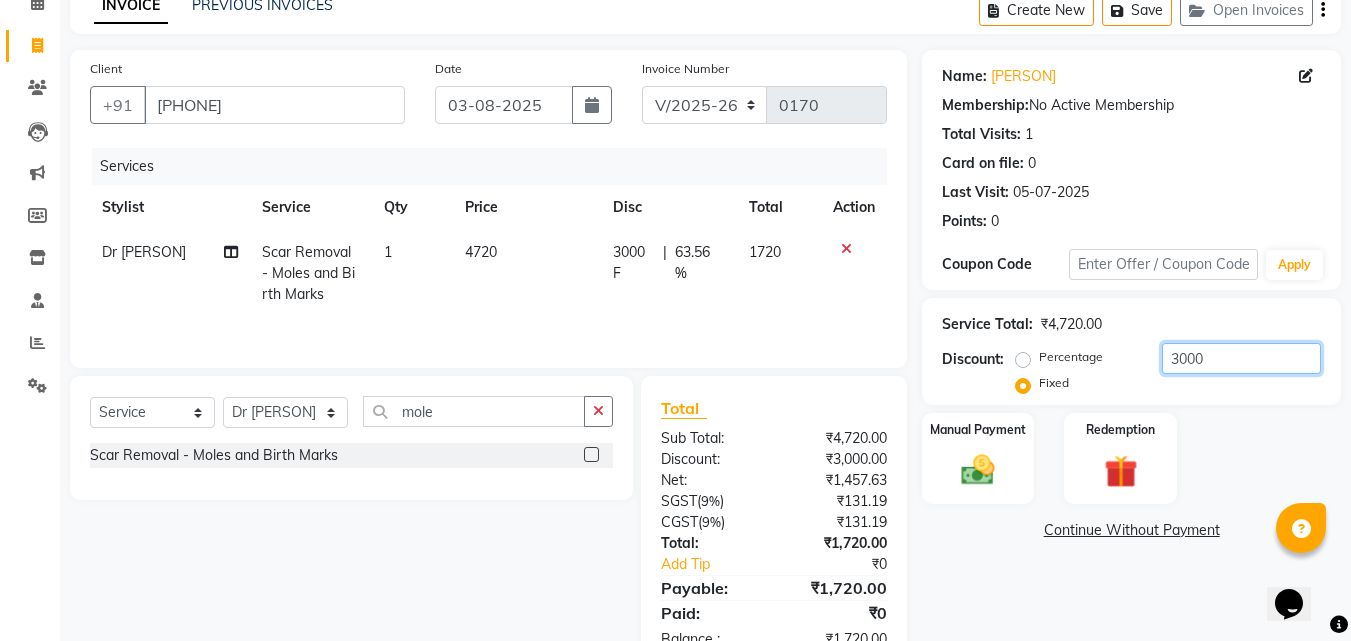 type on "3000" 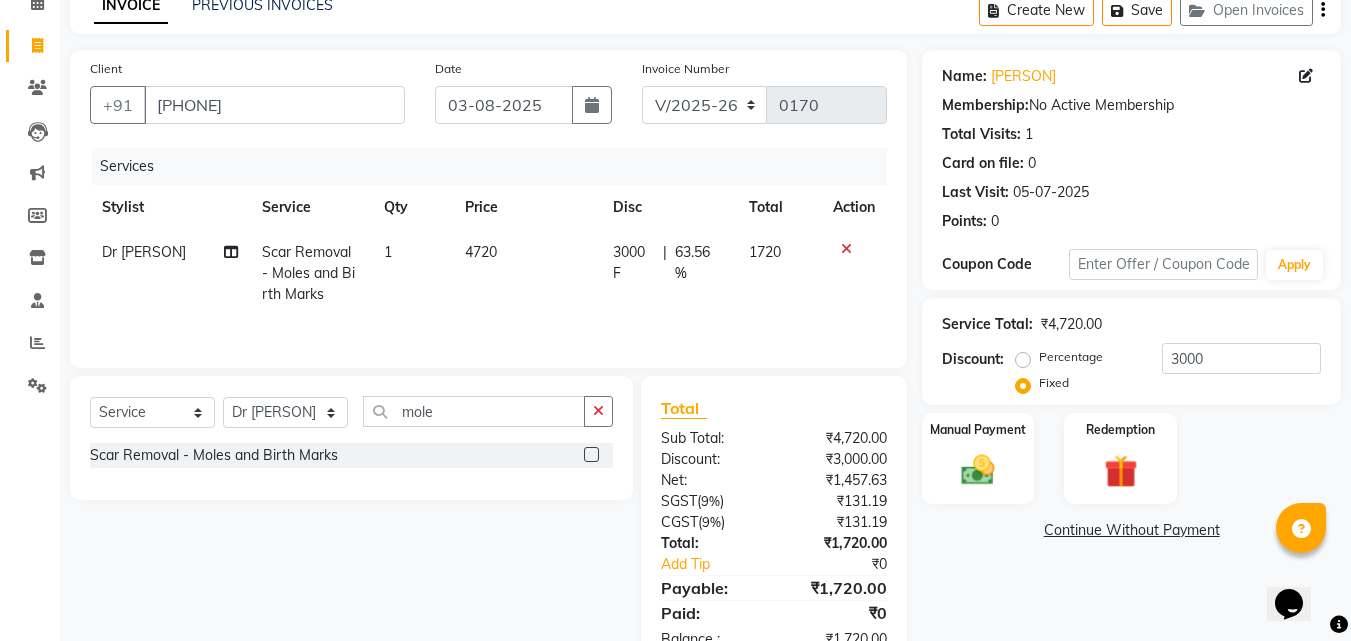 click on "Percentage" 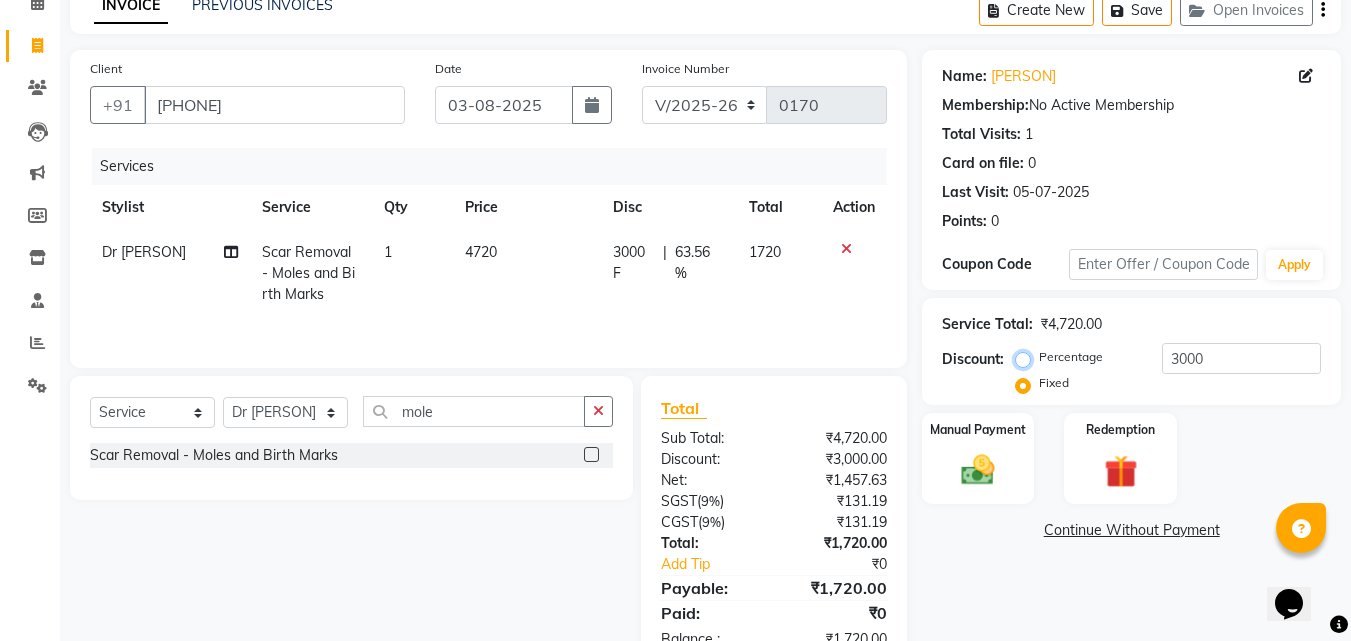 click on "Percentage" at bounding box center (1027, 357) 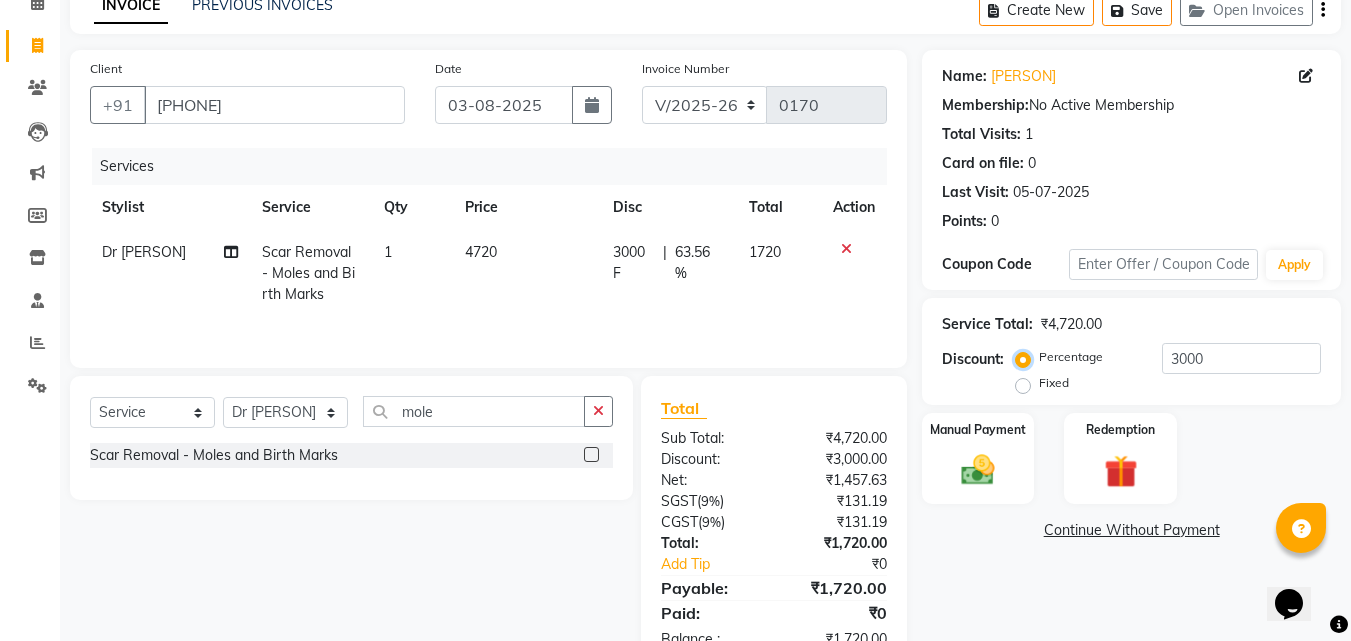 type on "100" 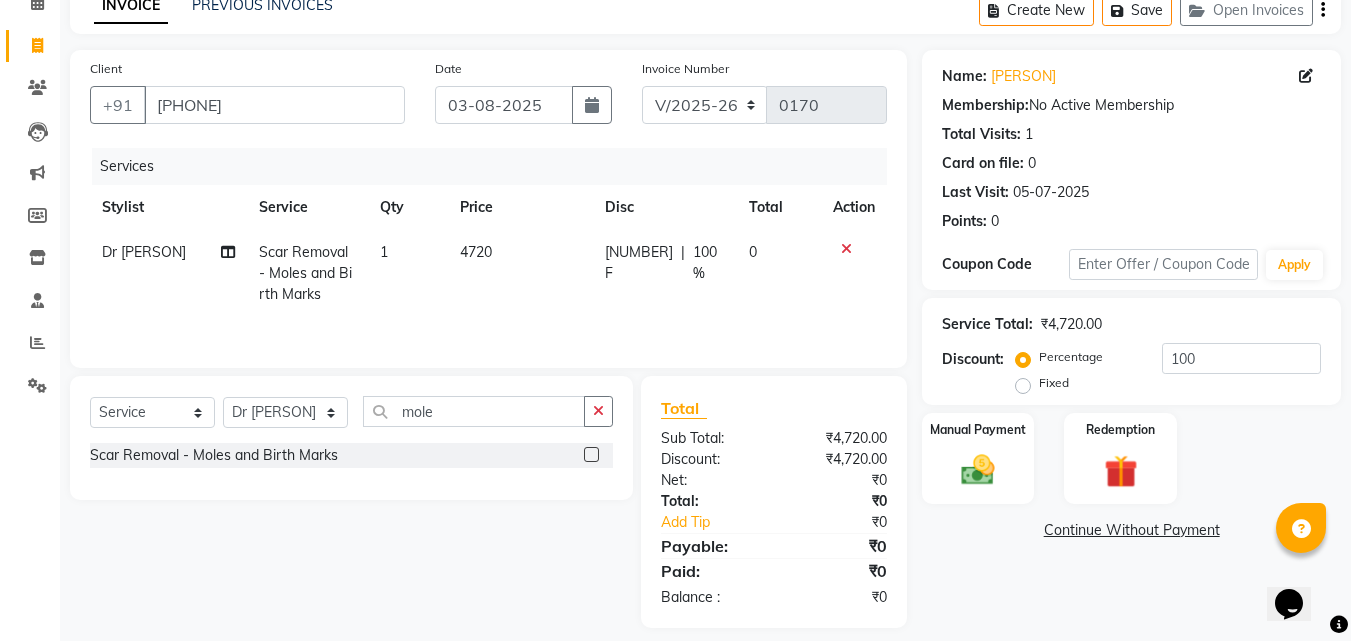 click on "Fixed" 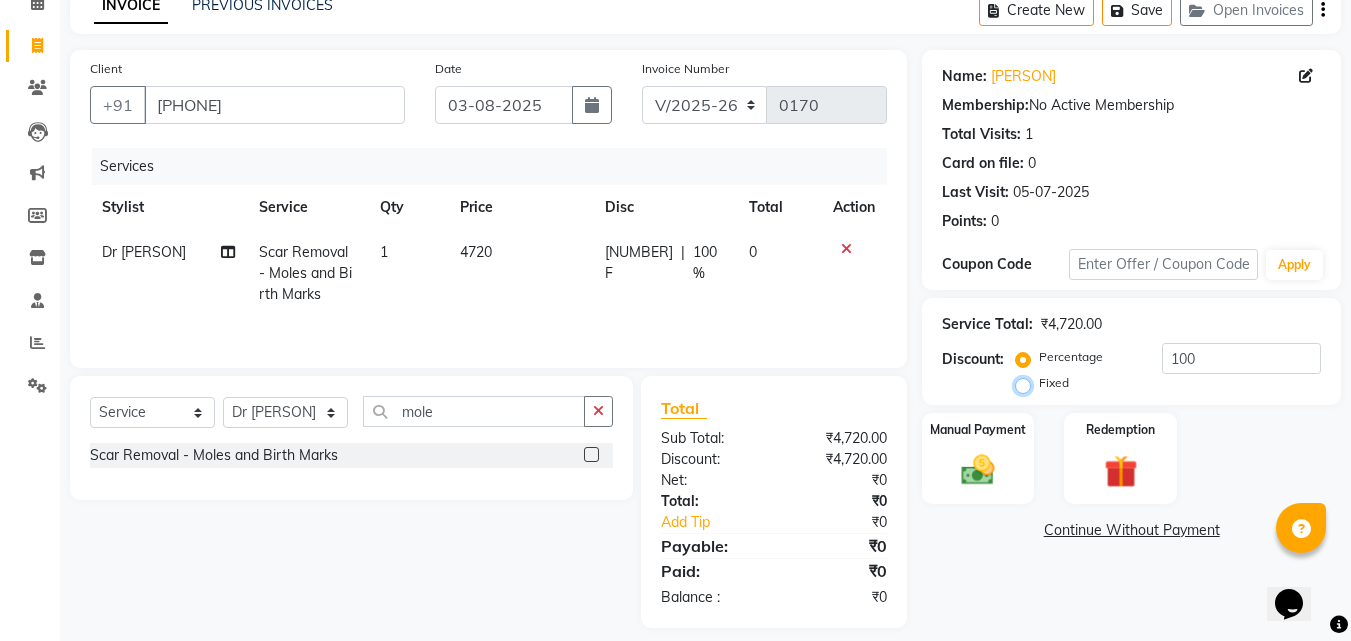 click on "Fixed" at bounding box center [1027, 383] 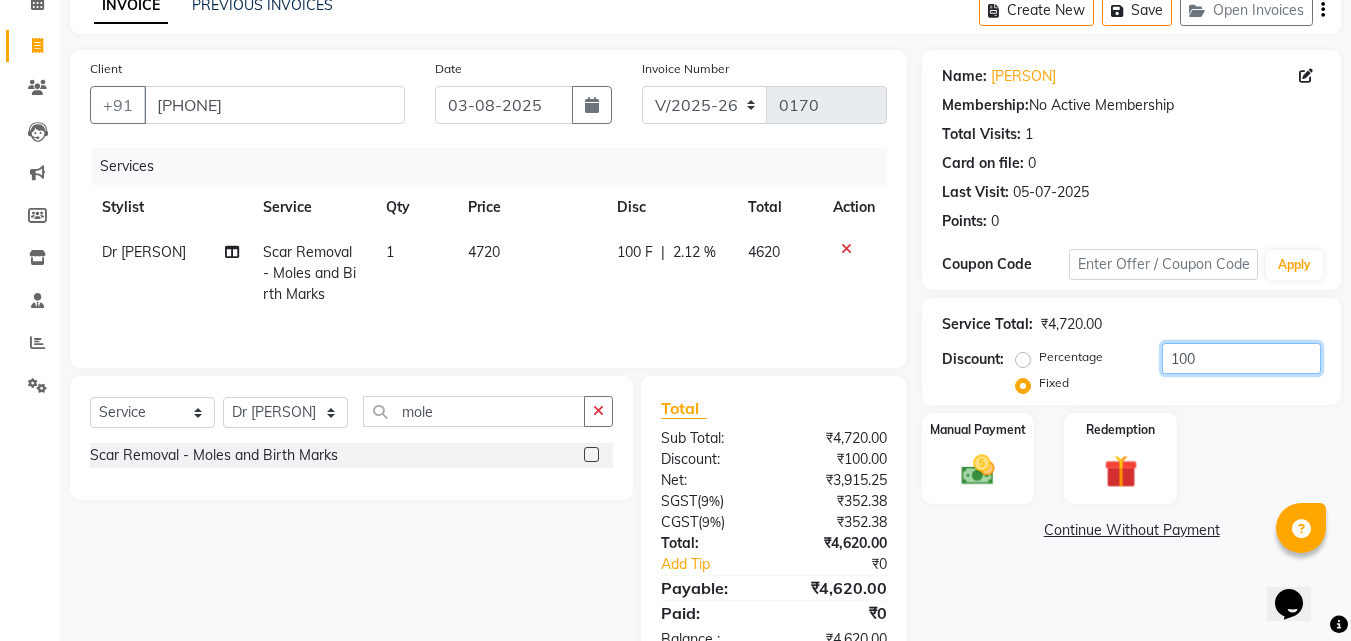 drag, startPoint x: 1197, startPoint y: 361, endPoint x: 1156, endPoint y: 364, distance: 41.109608 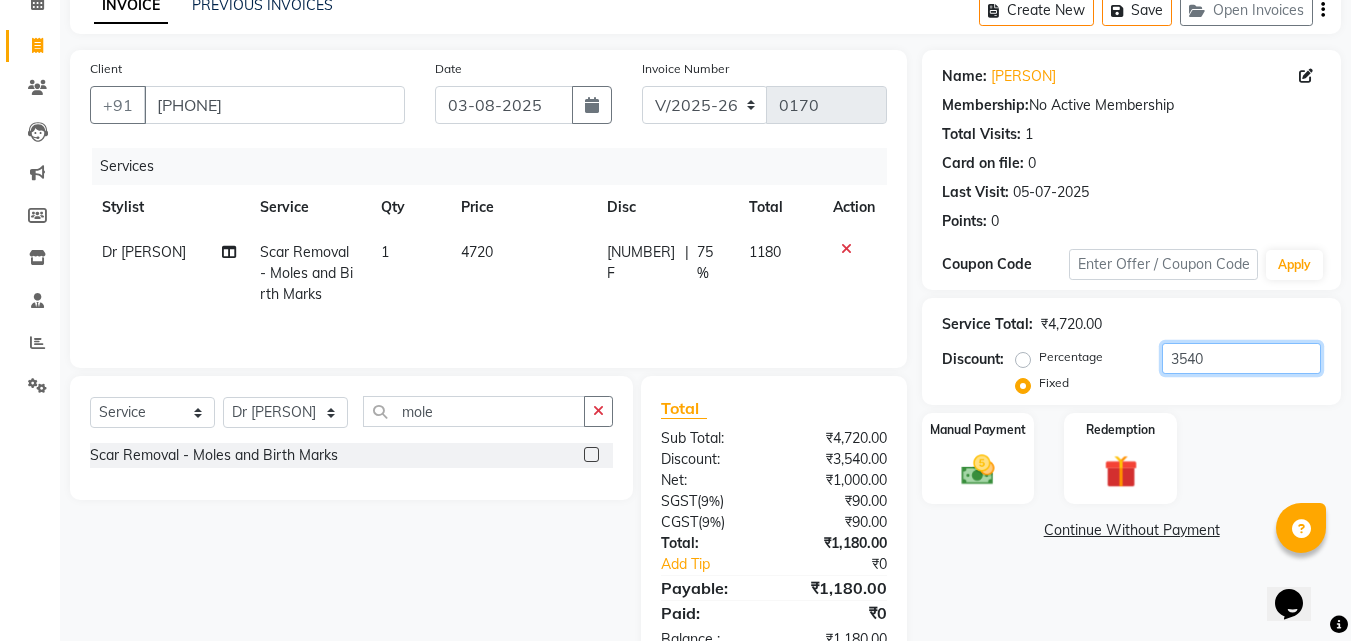 type on "3540" 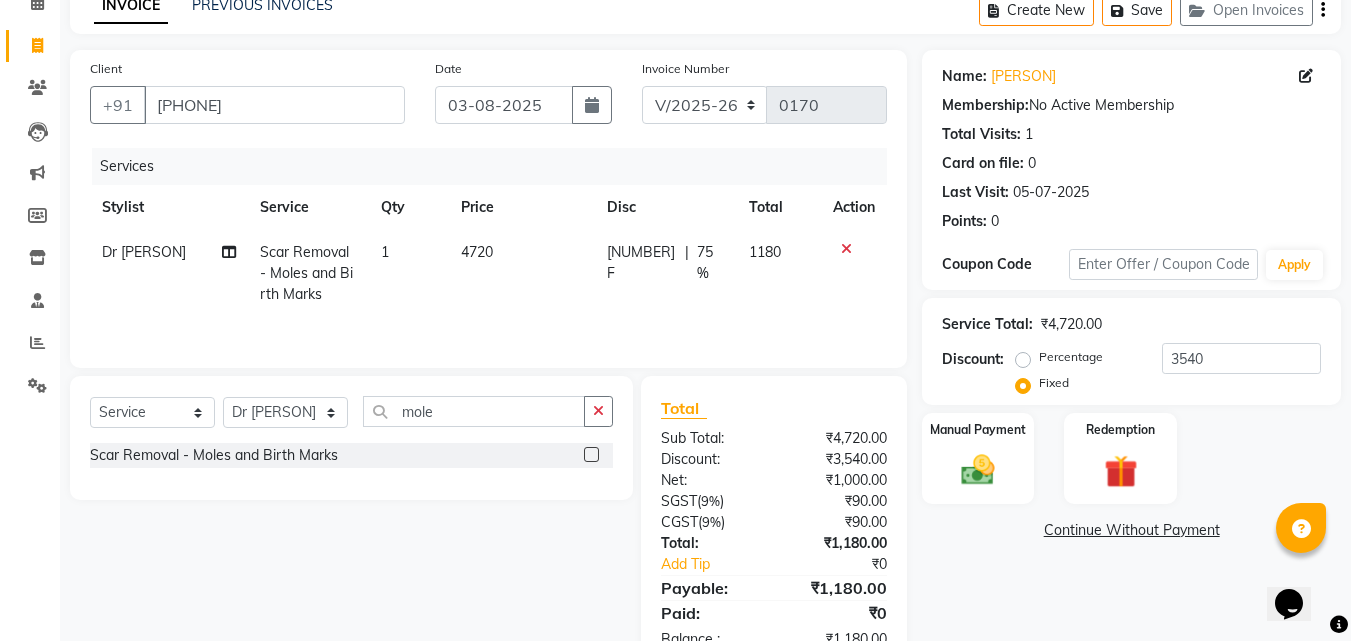 click on "Name: [PERSON] Membership: No Active Membership Total Visits: 1 Card on file: 0 Last Visit: 05-07-2025 Points: 0 Coupon Code Apply Service Total: ₹4,720.00 Discount: Percentage Fixed 3540 Manual Payment Redemption Continue Without Payment" 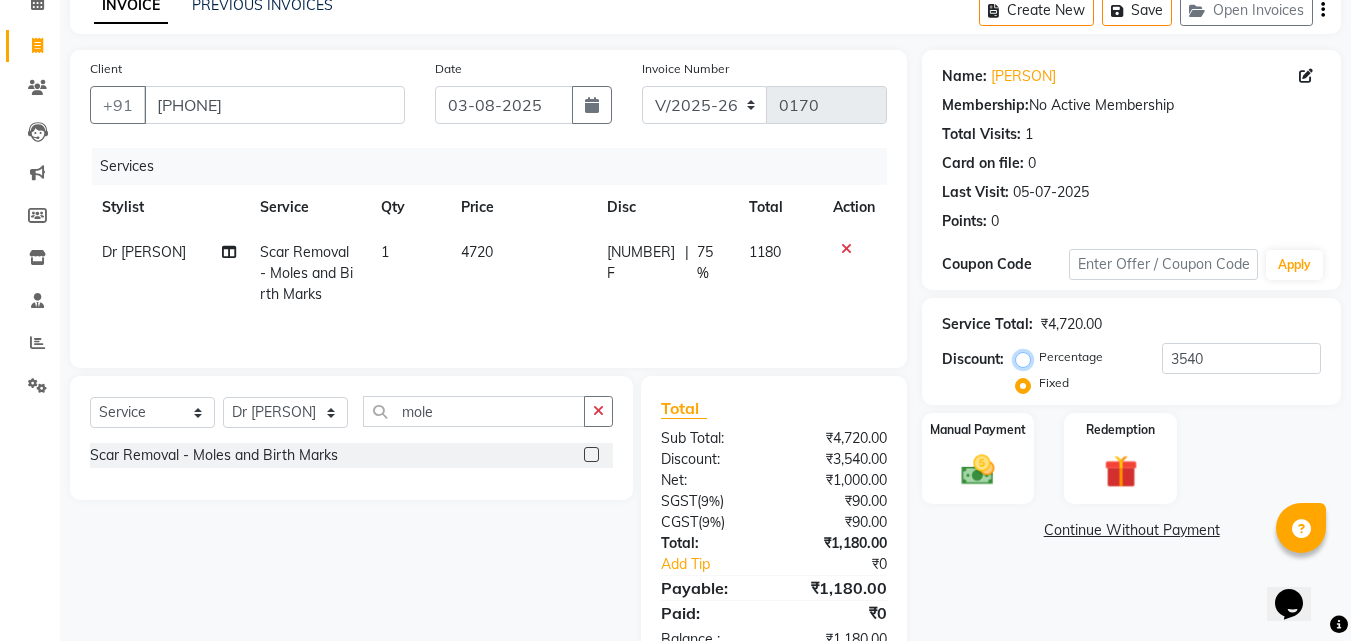 click on "Percentage" at bounding box center (1027, 357) 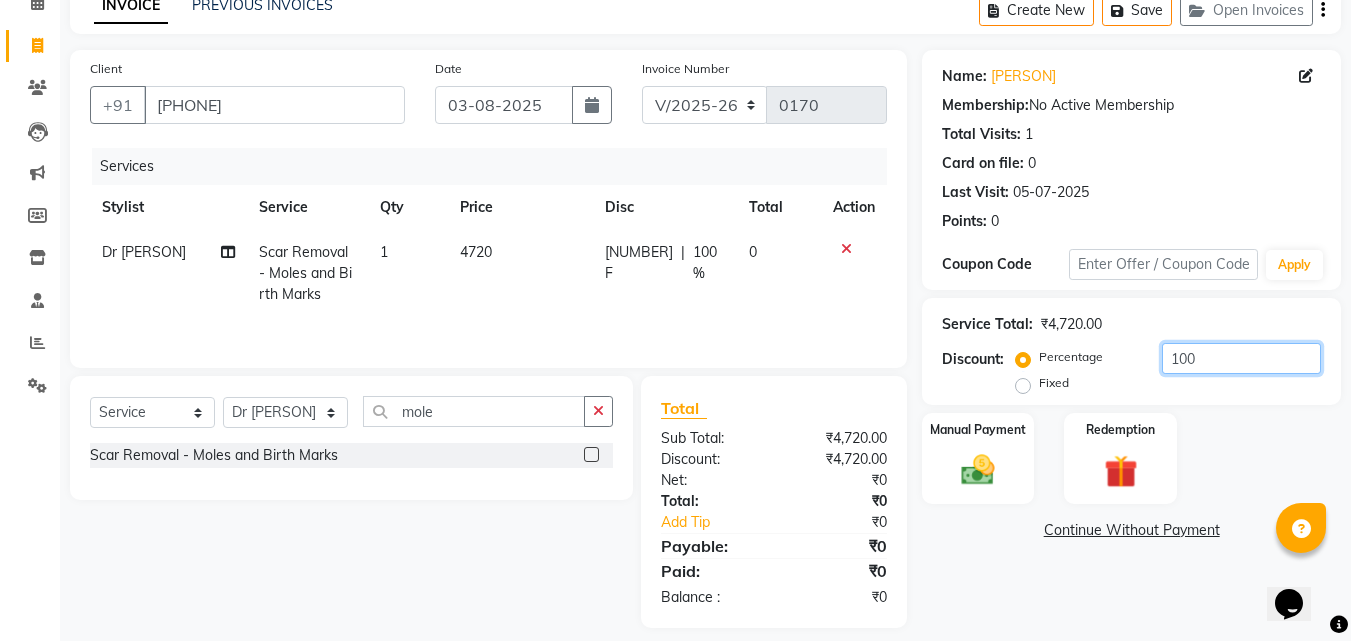 drag, startPoint x: 1173, startPoint y: 361, endPoint x: 1137, endPoint y: 365, distance: 36.221542 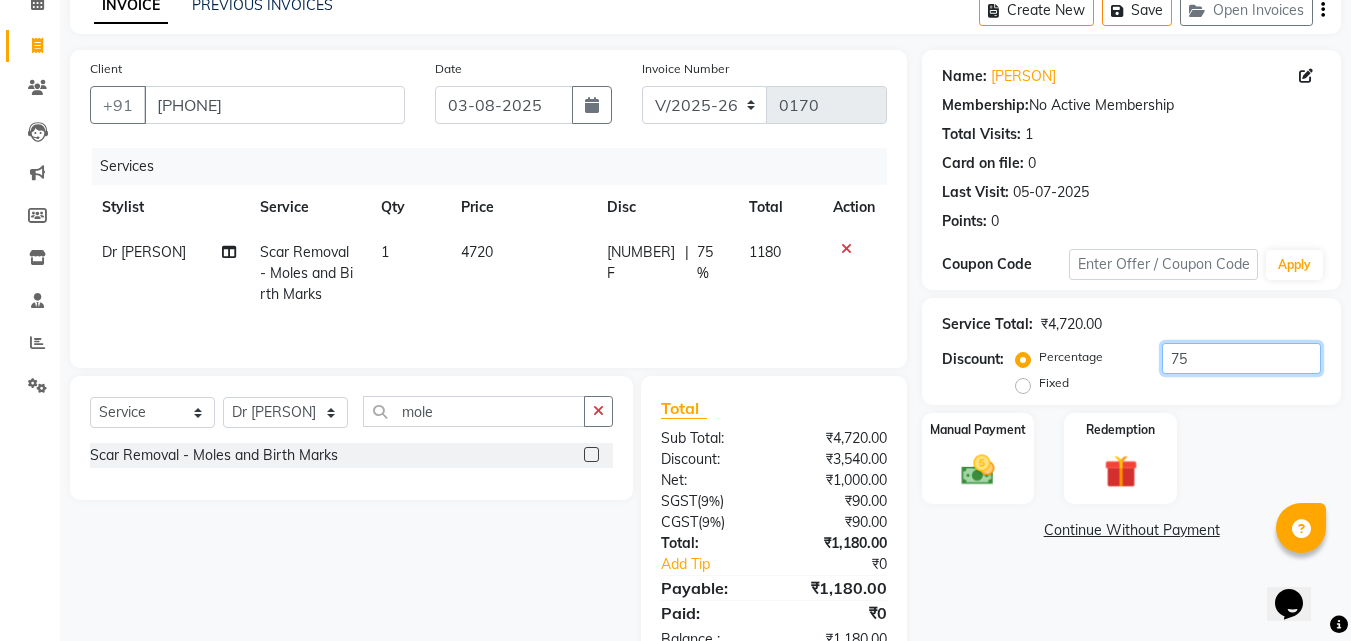 type on "75" 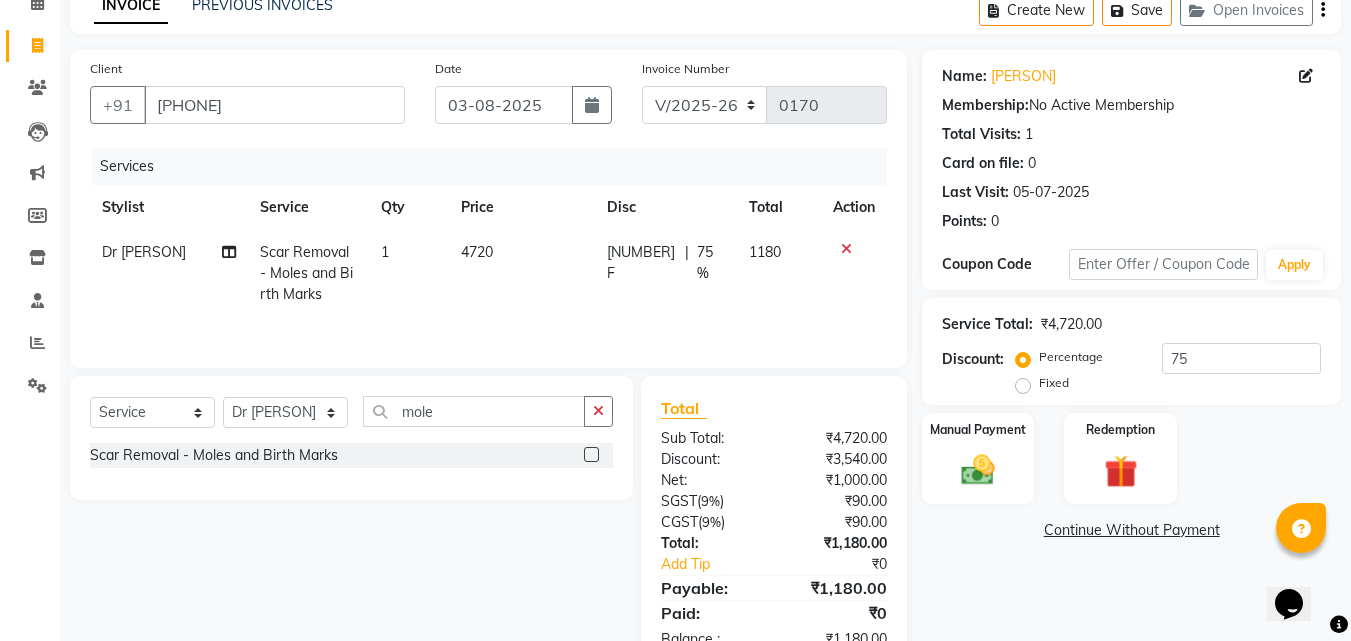 click on "[NUMBER] F | 75 %" 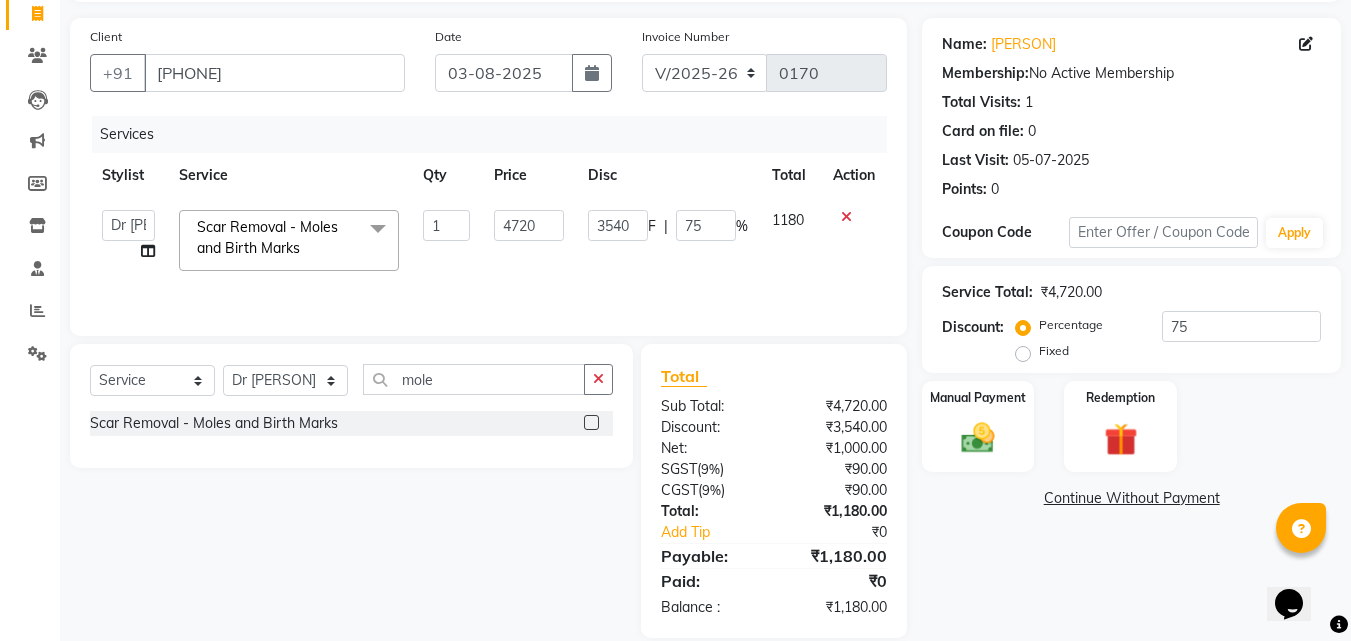 scroll, scrollTop: 159, scrollLeft: 0, axis: vertical 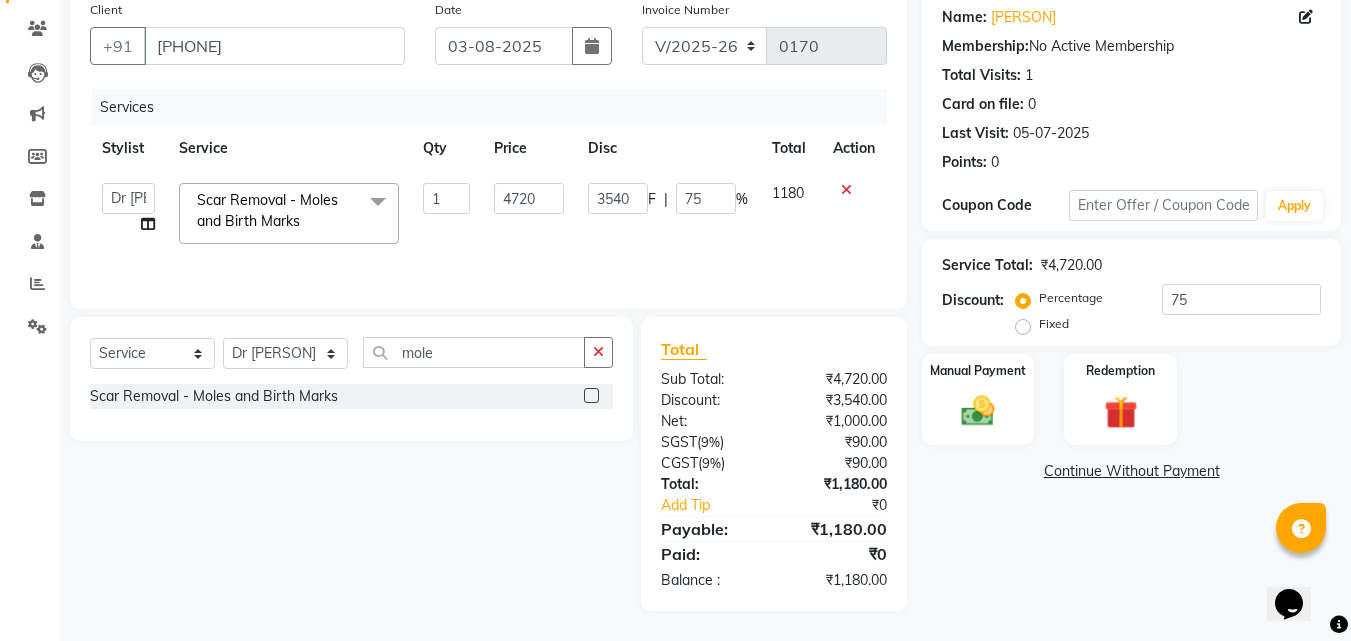click on "Fixed" 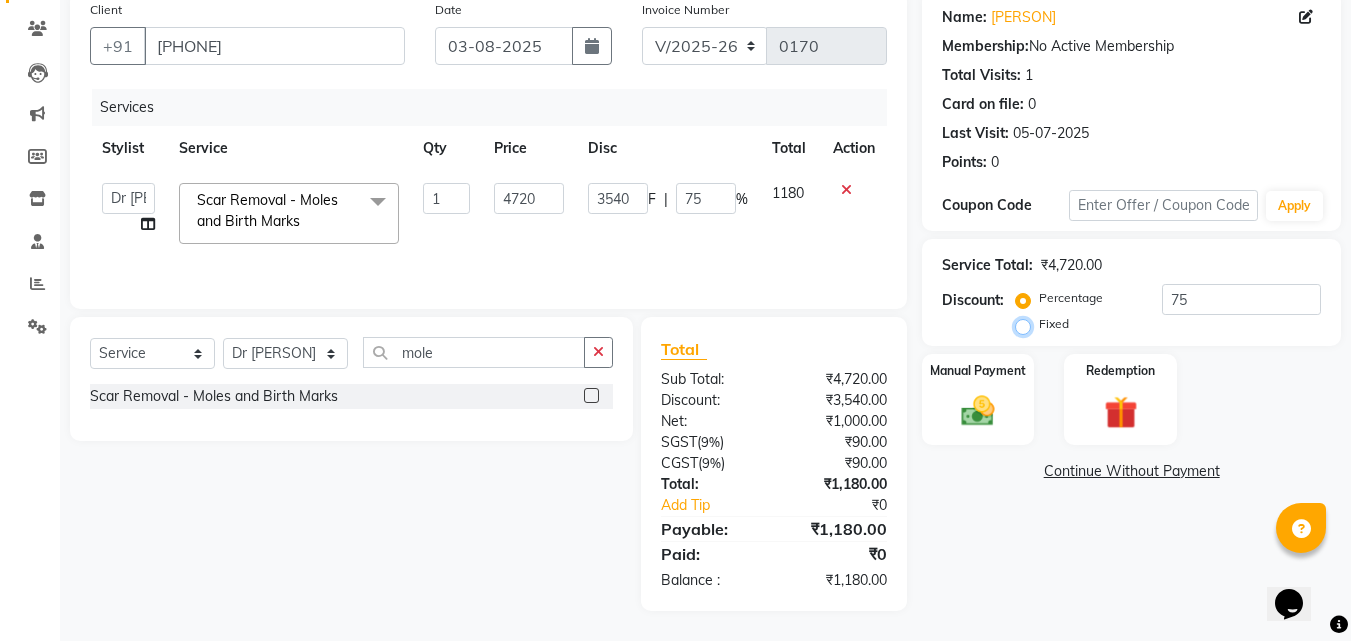 click on "Fixed" at bounding box center [1027, 324] 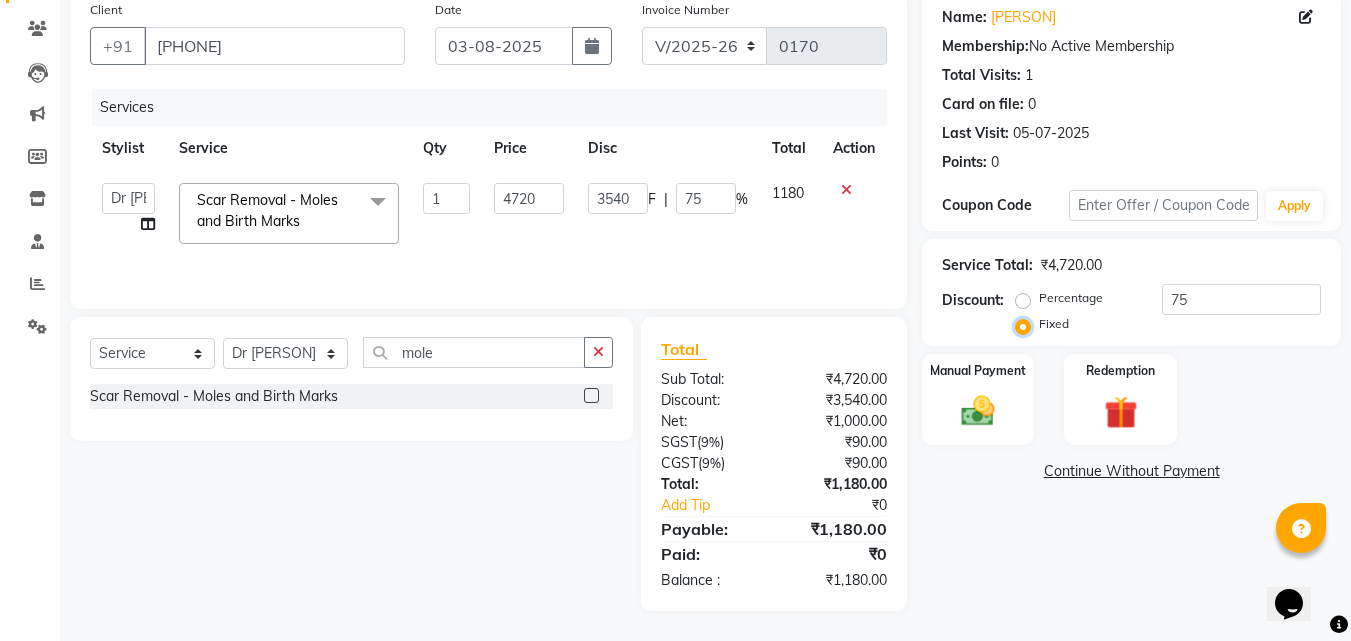 type on "75" 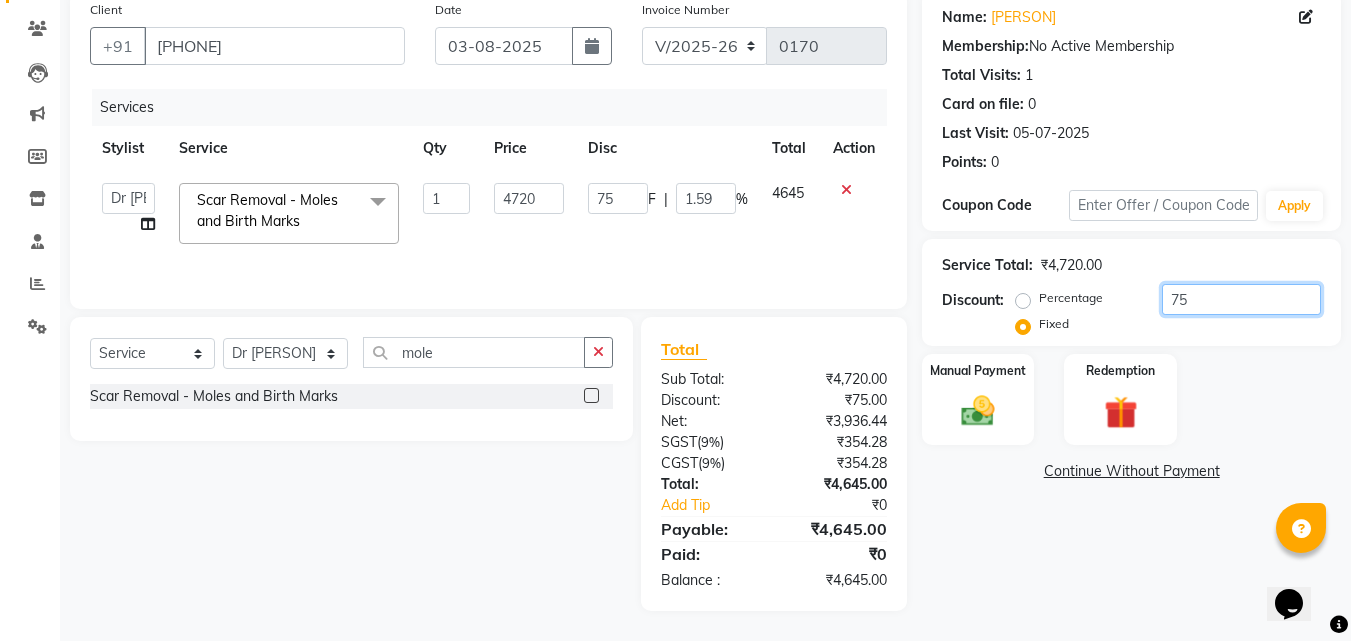 drag, startPoint x: 1212, startPoint y: 301, endPoint x: 1142, endPoint y: 310, distance: 70.5762 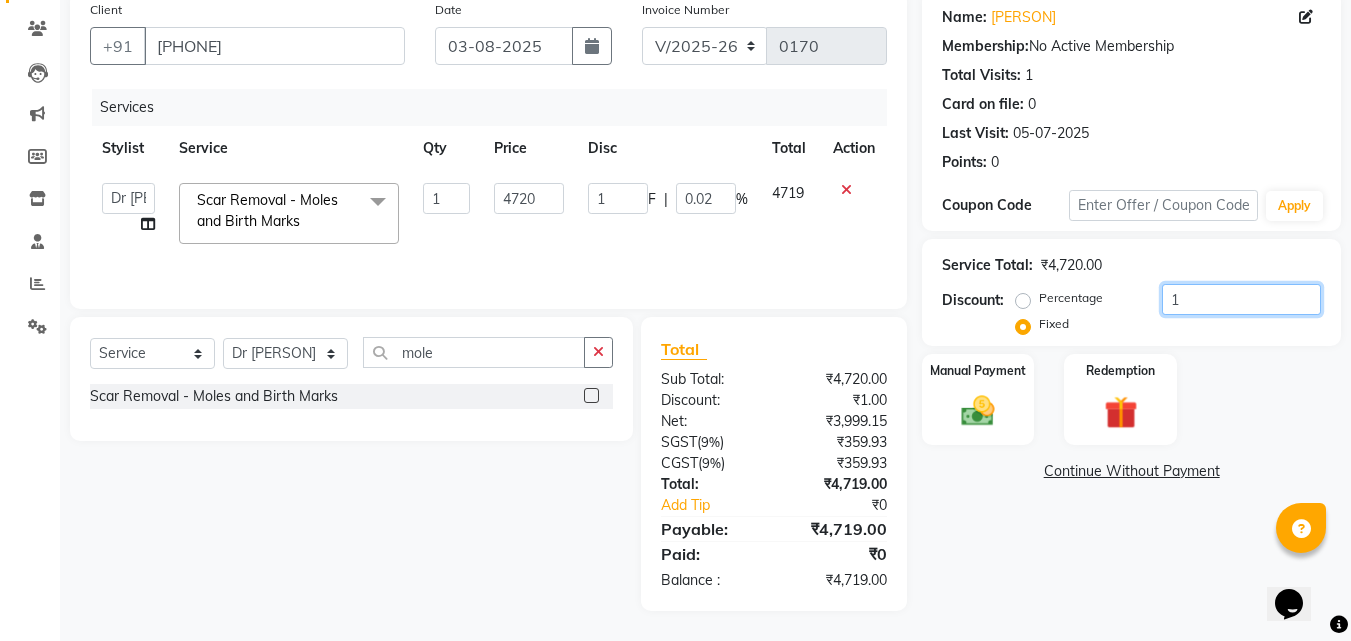 type on "11" 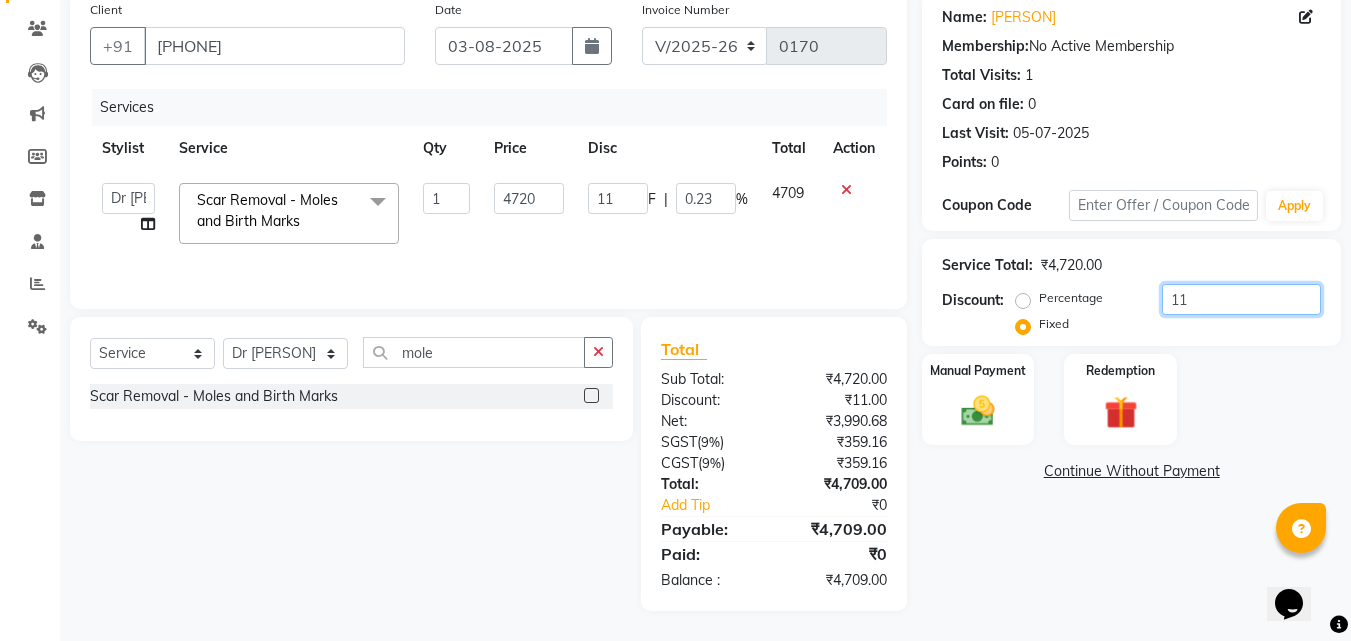type on "118" 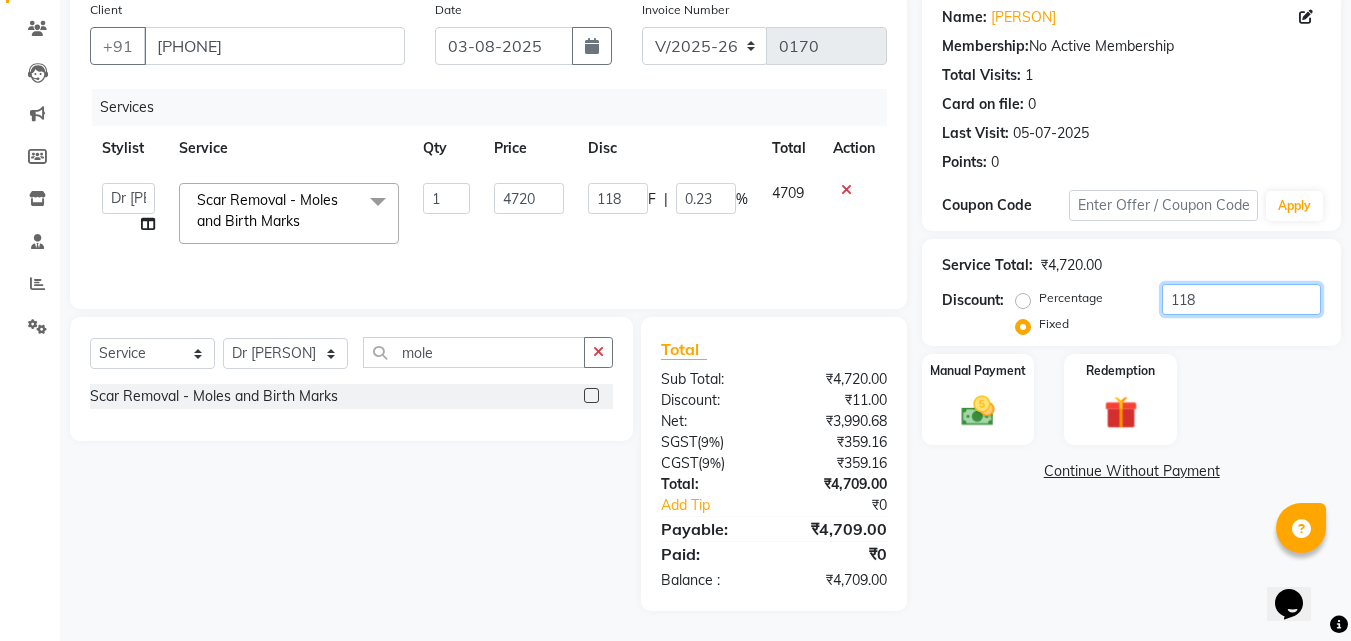 type on "2.5" 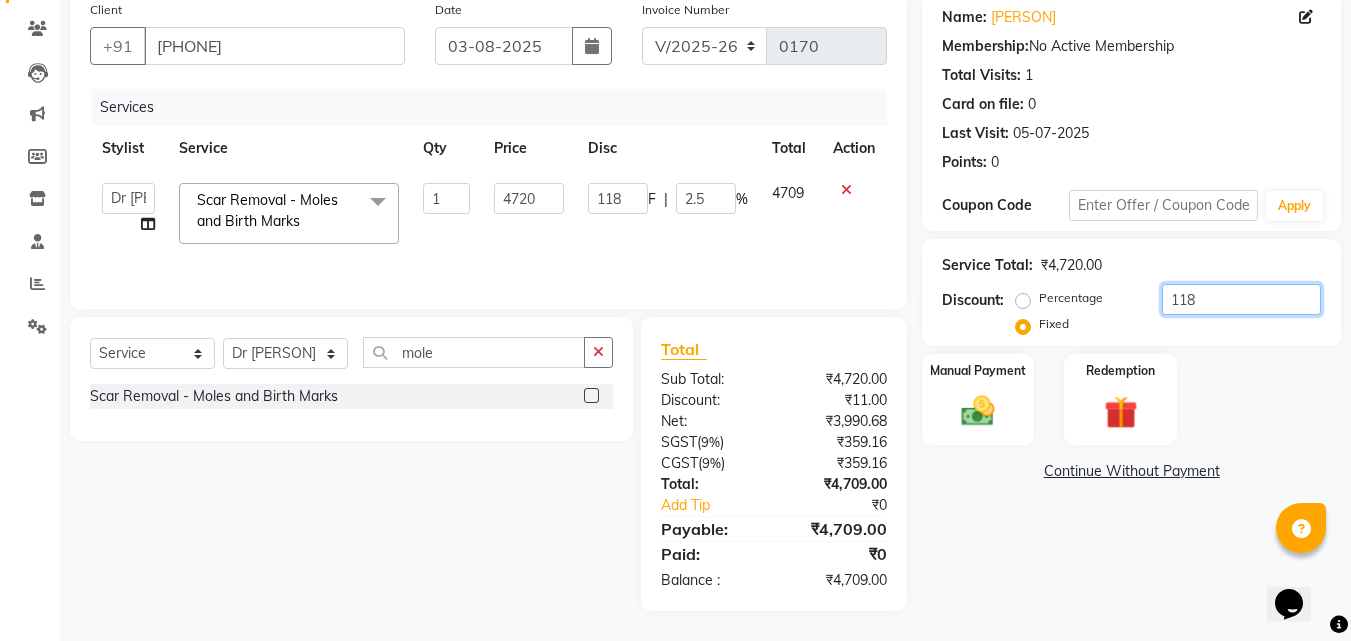 type on "1180" 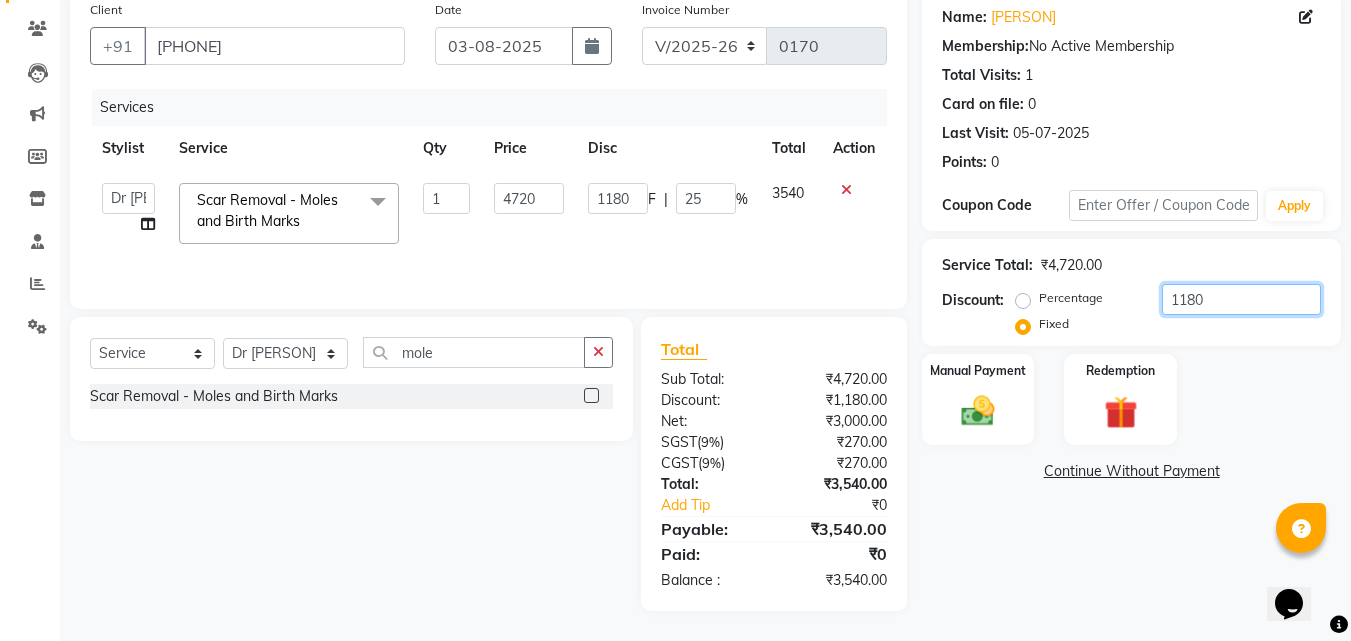 type on "1180" 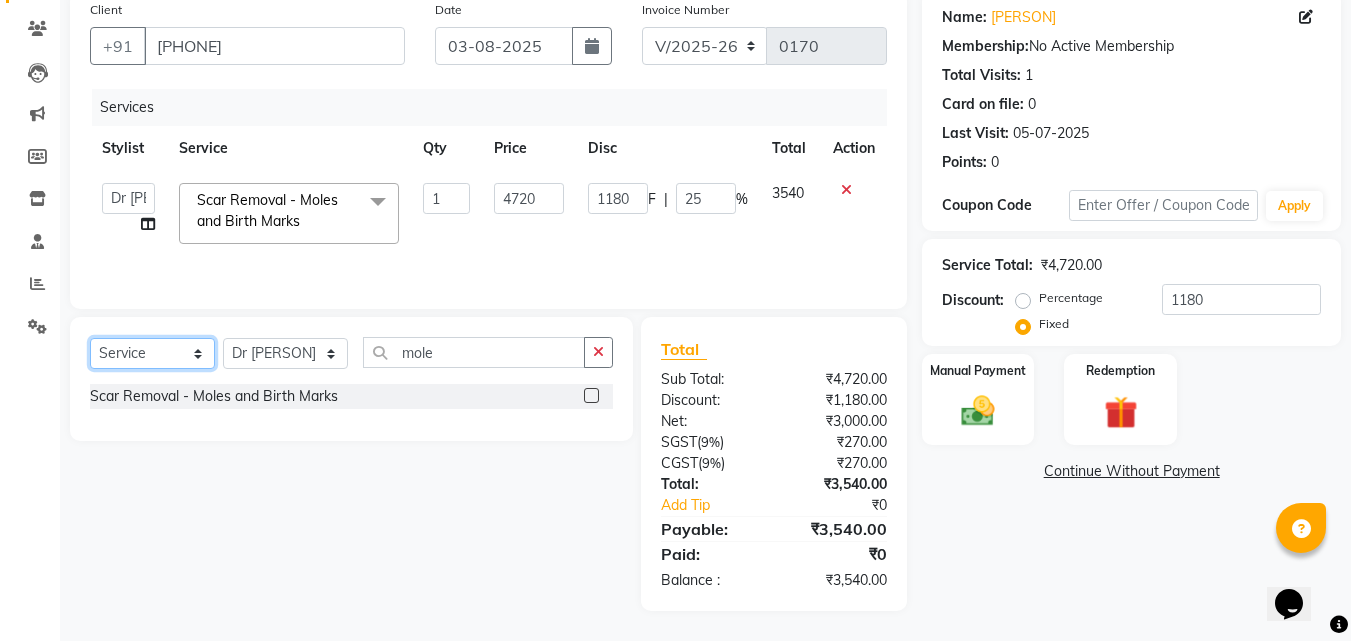 click on "Select  Service  Product  Membership  Package Voucher Prepaid Gift Card" 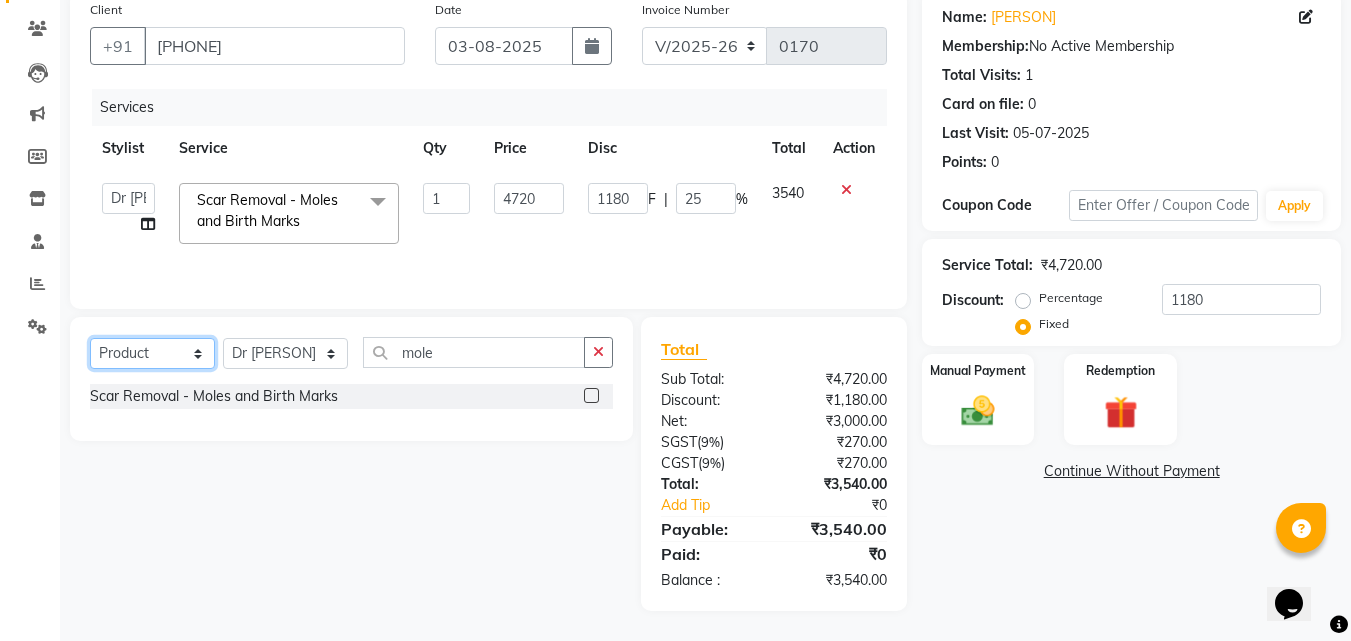 click on "Select  Service  Product  Membership  Package Voucher Prepaid Gift Card" 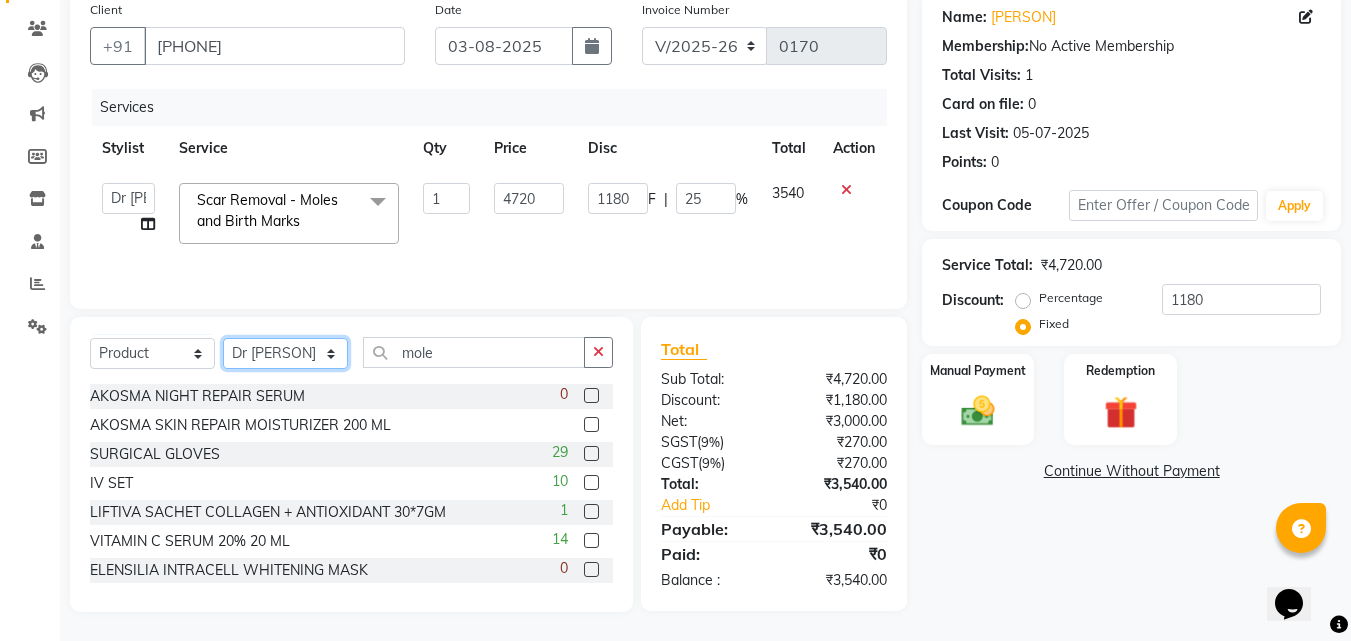 click on "Select Stylist [PERSON]  Dr [PERSON] Dr [PERSON] [PERSON] [PERSON] [PERSON] [PERSON] [PERSON] VISITING CONSULTANT" 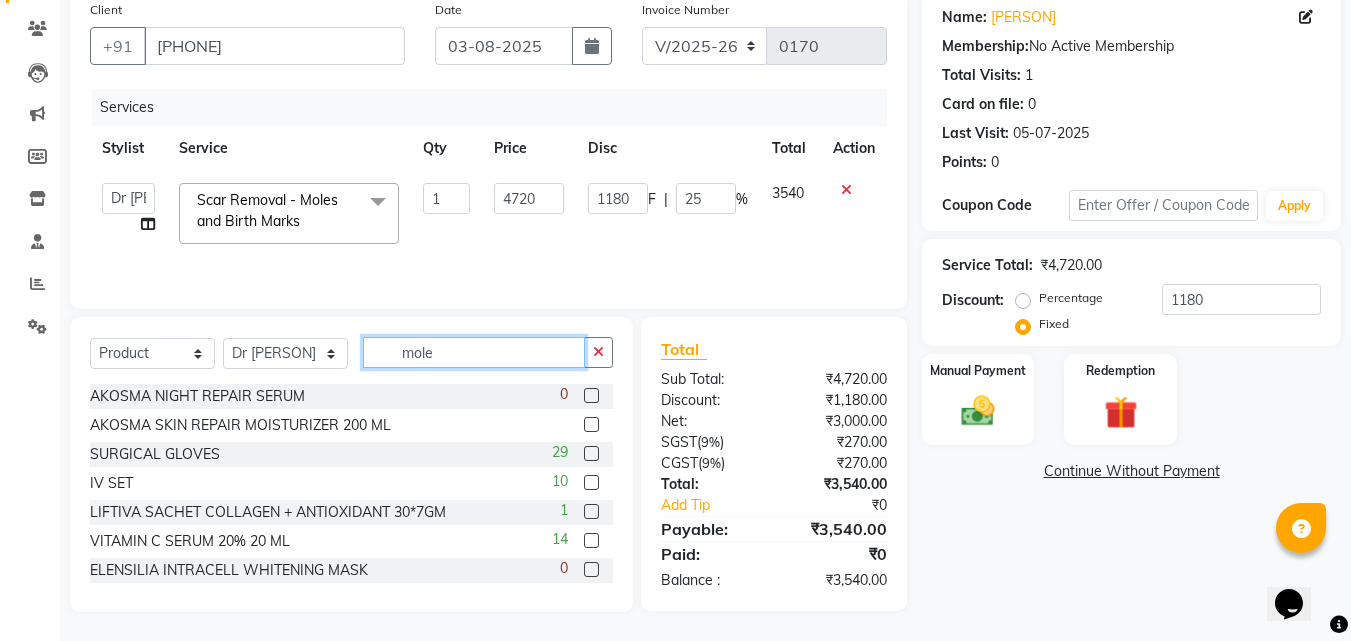 click on "mole" 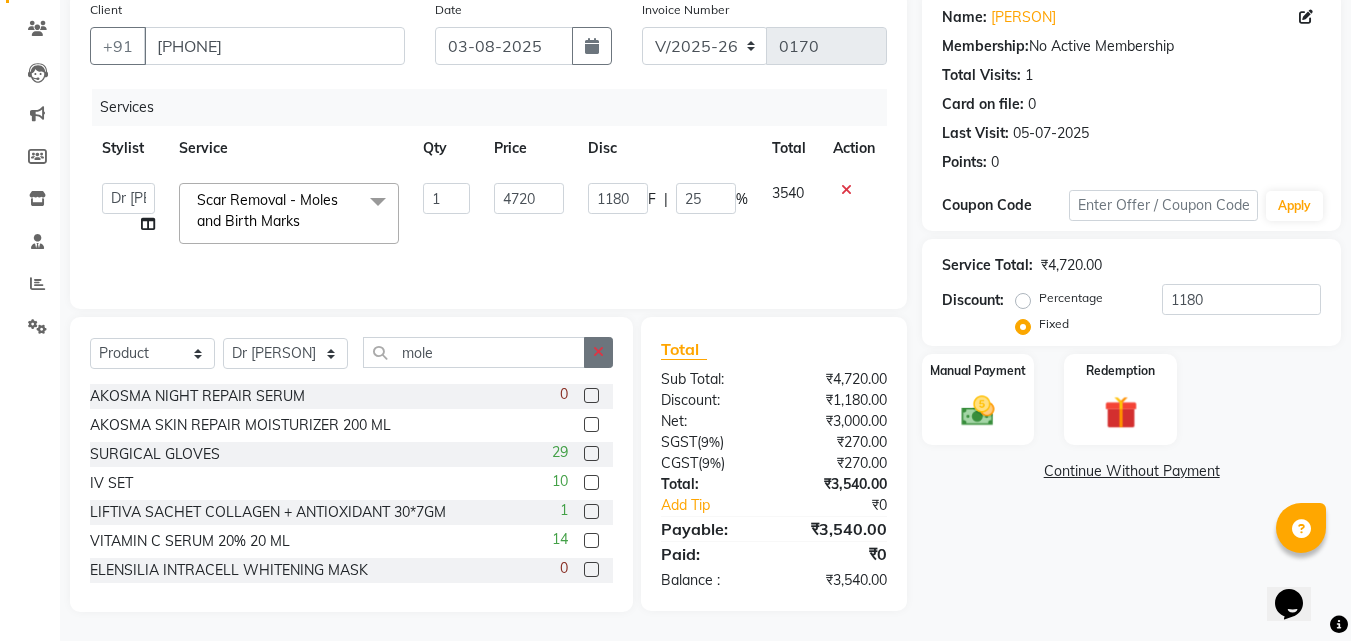 click 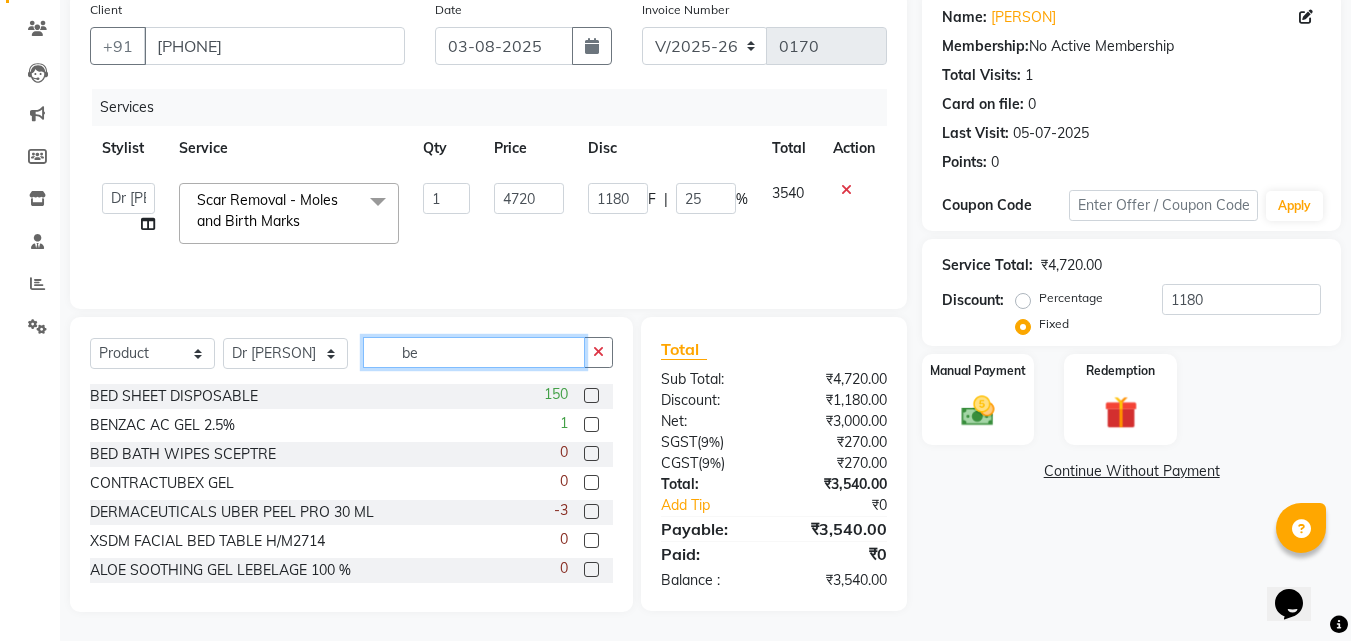 type on "b" 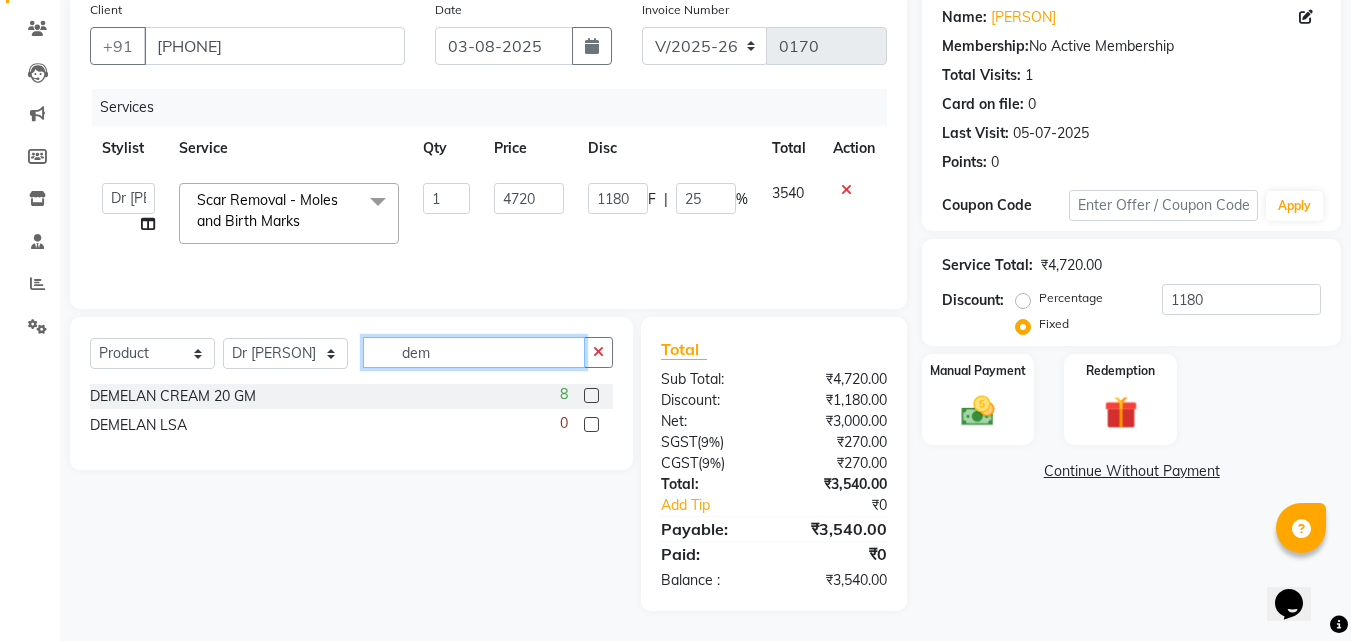 type on "dem" 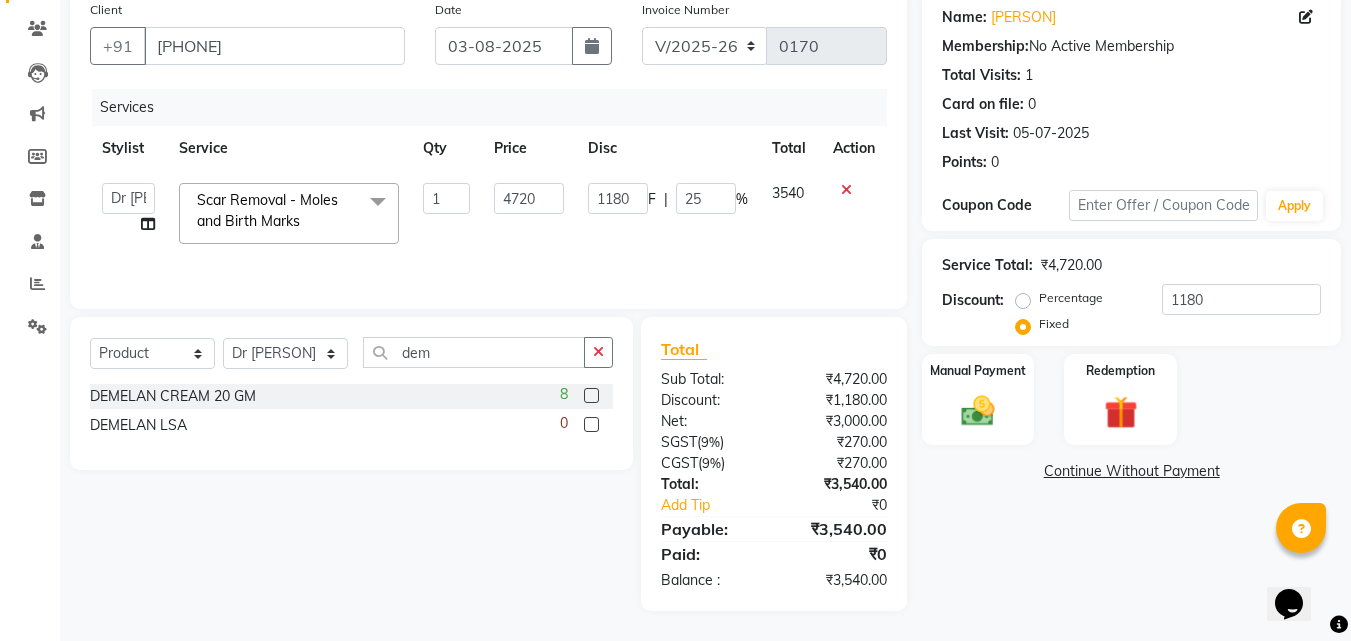 click 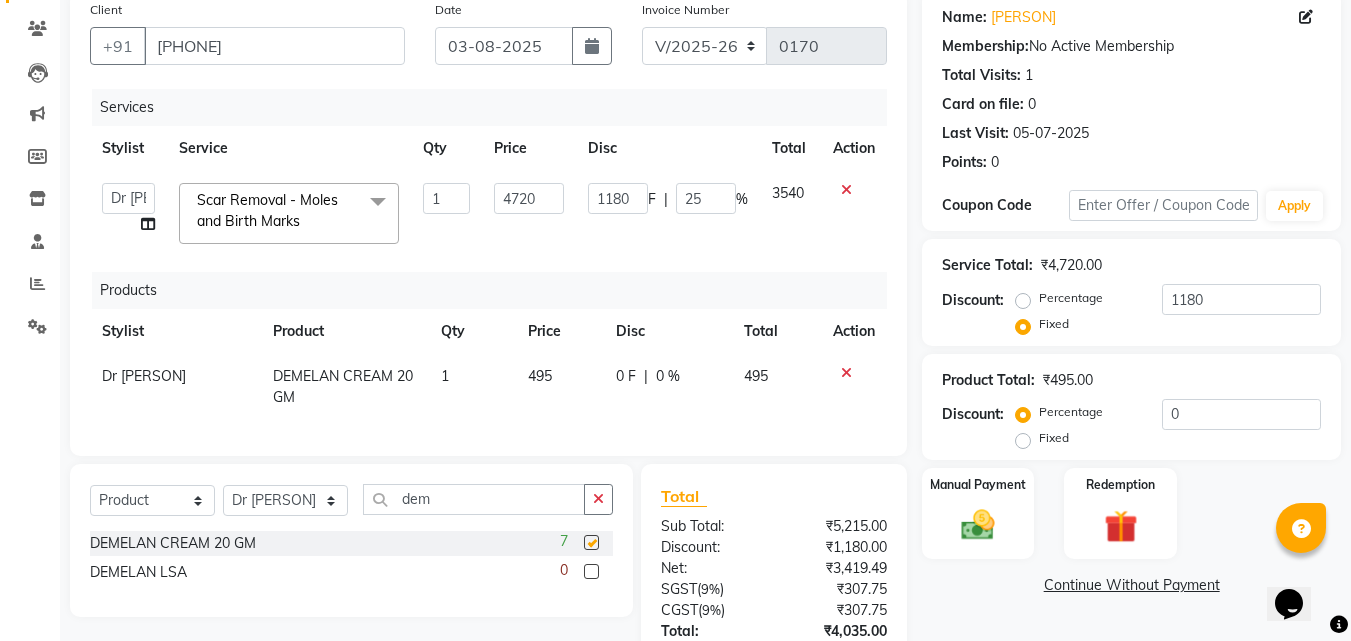 checkbox on "false" 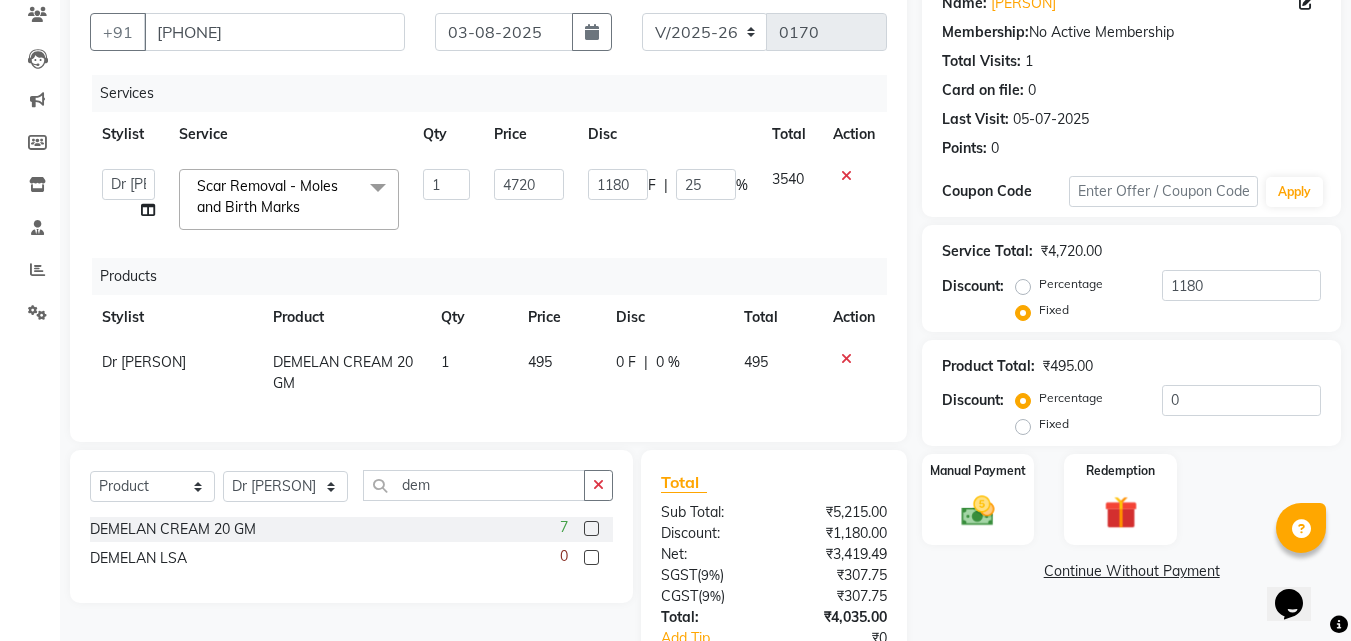 scroll, scrollTop: 200, scrollLeft: 0, axis: vertical 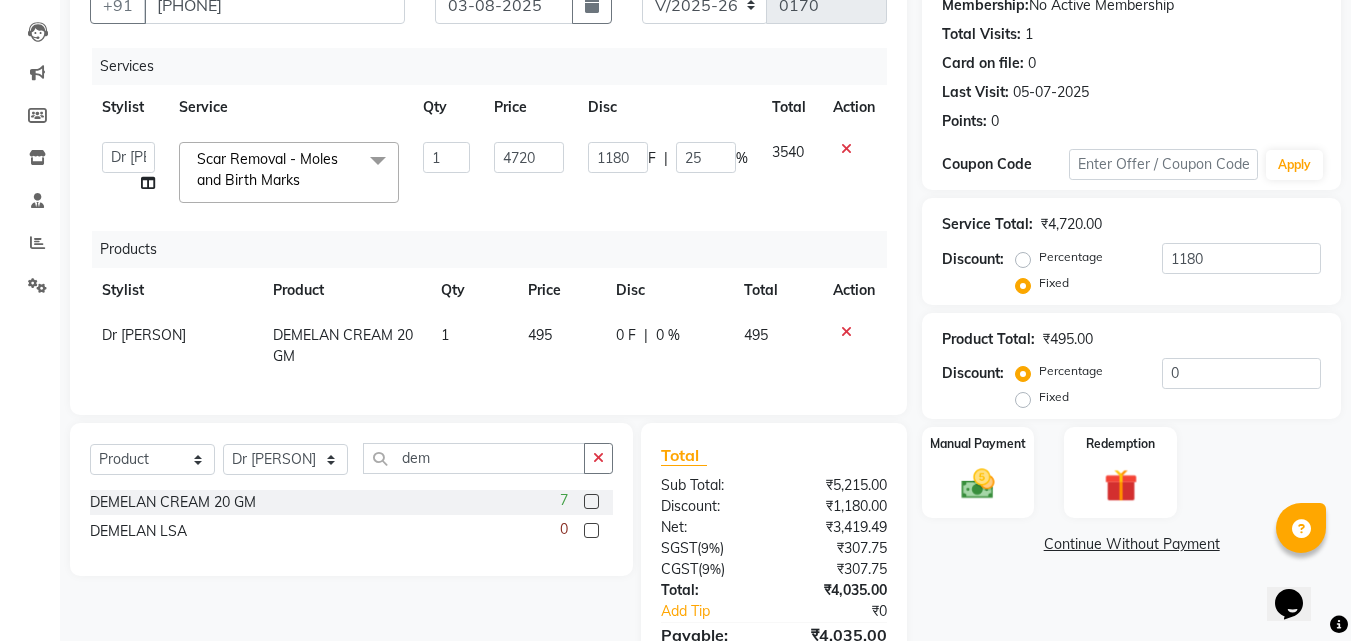 click on "Fixed" 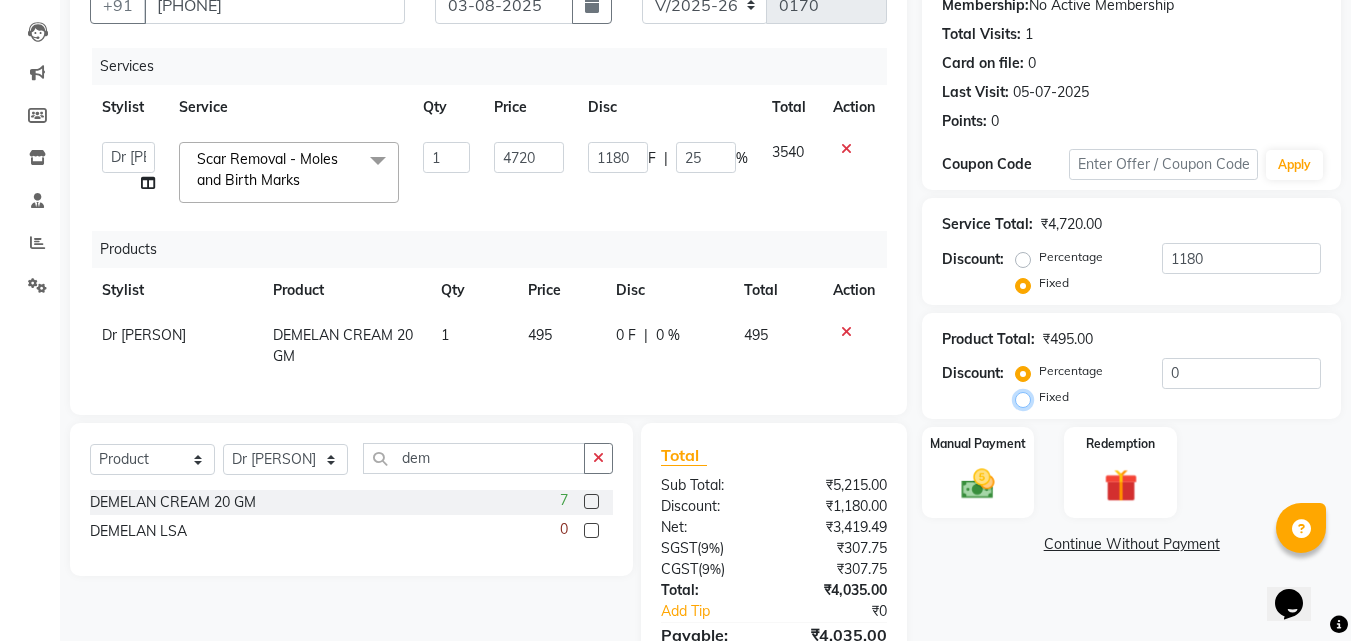 click on "Fixed" at bounding box center [1027, 397] 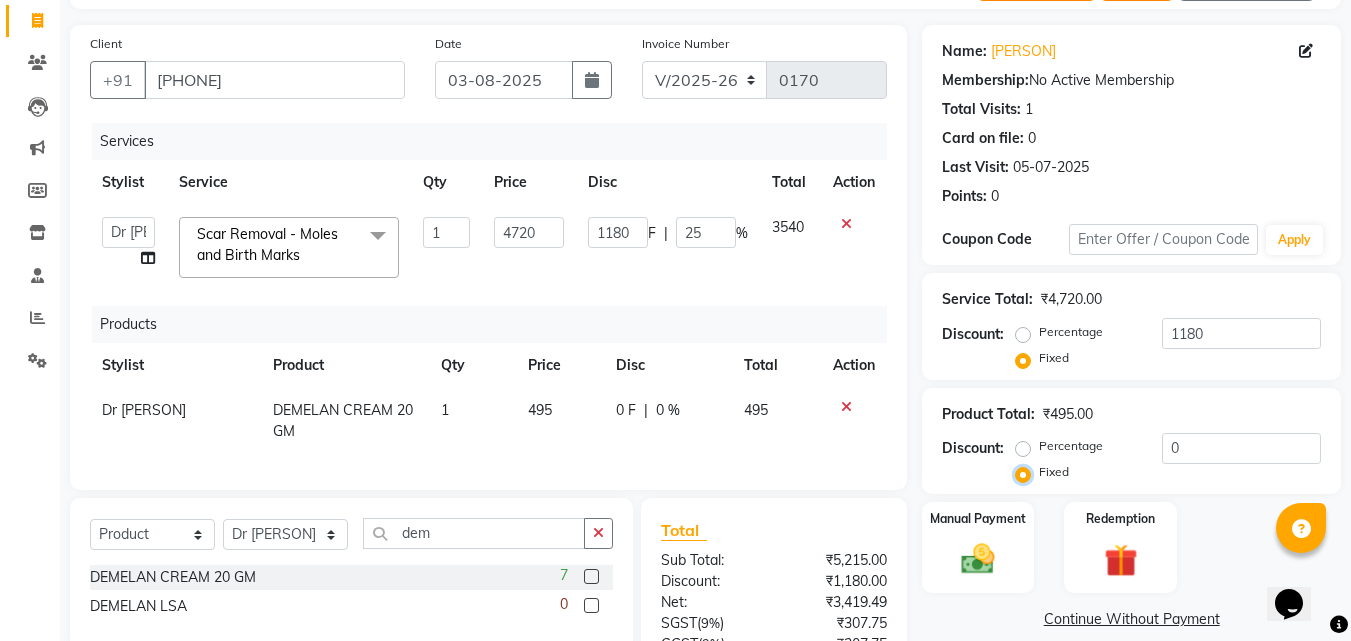 scroll, scrollTop: 0, scrollLeft: 0, axis: both 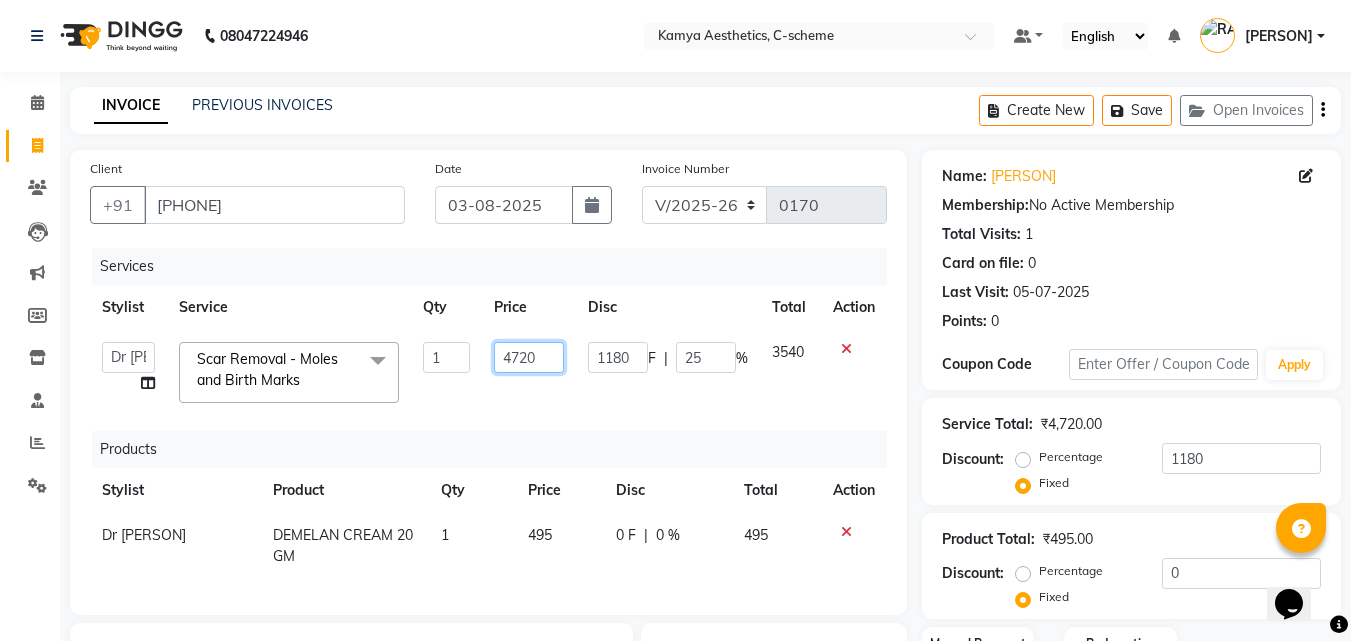 drag, startPoint x: 556, startPoint y: 360, endPoint x: 498, endPoint y: 360, distance: 58 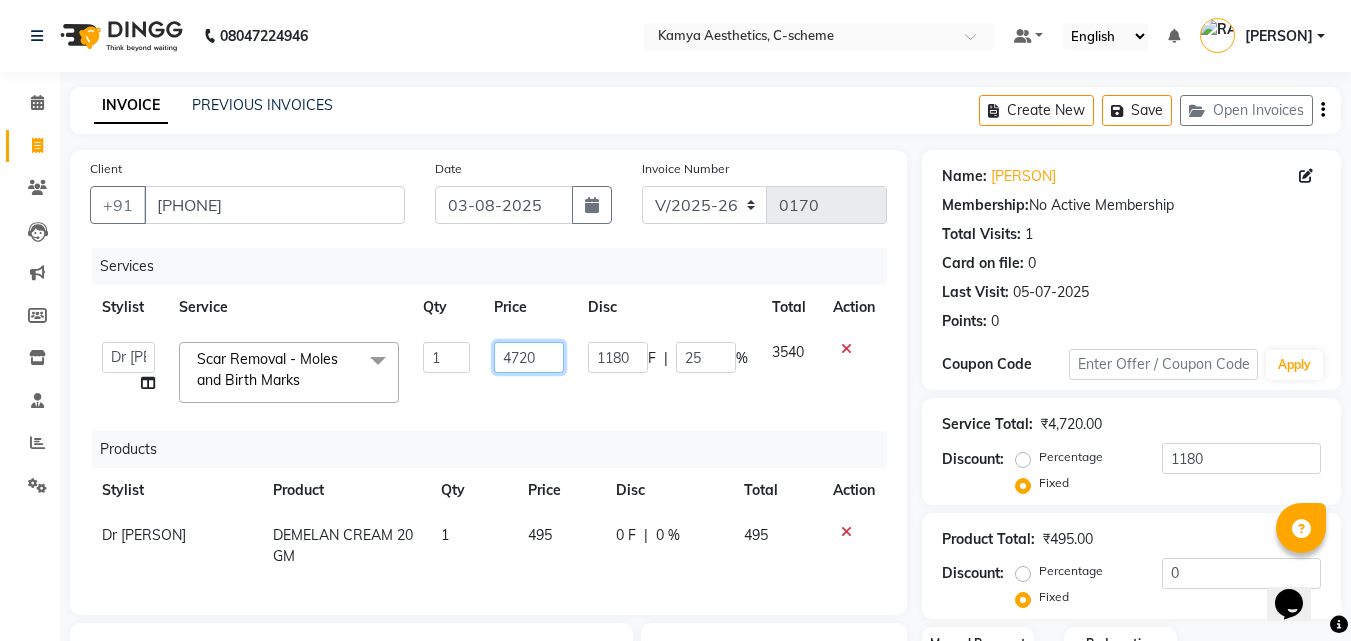type on "5" 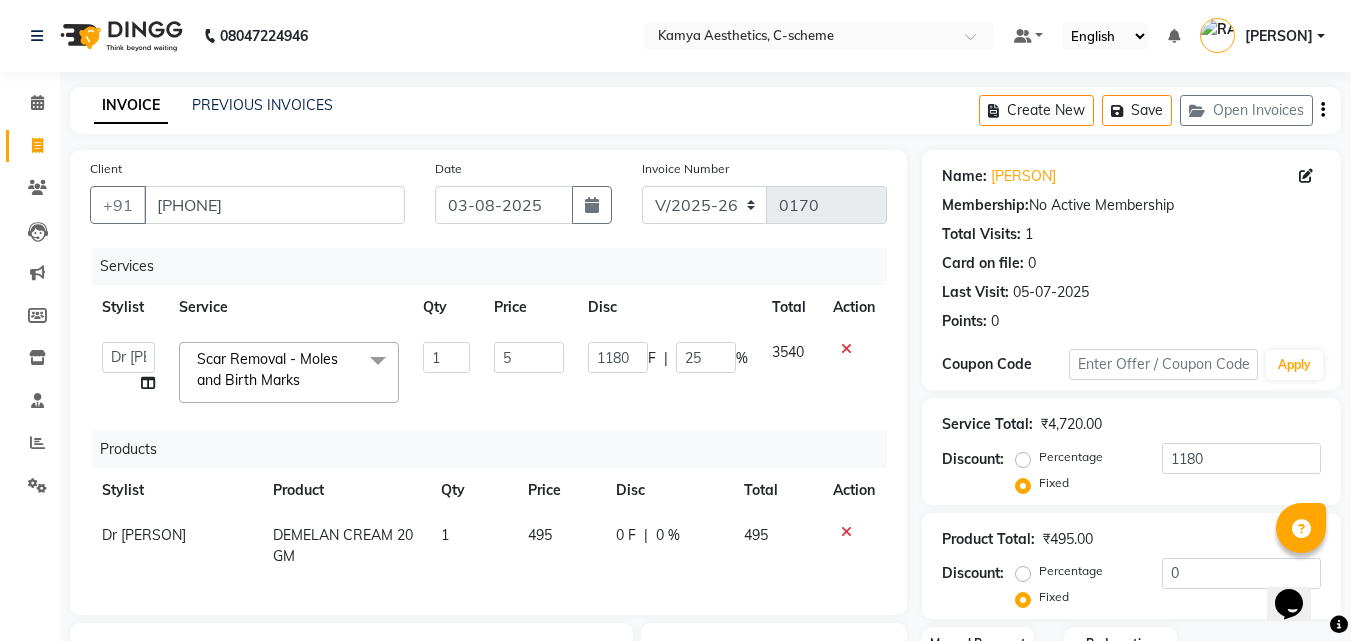 click on "1180 F | 25 %" 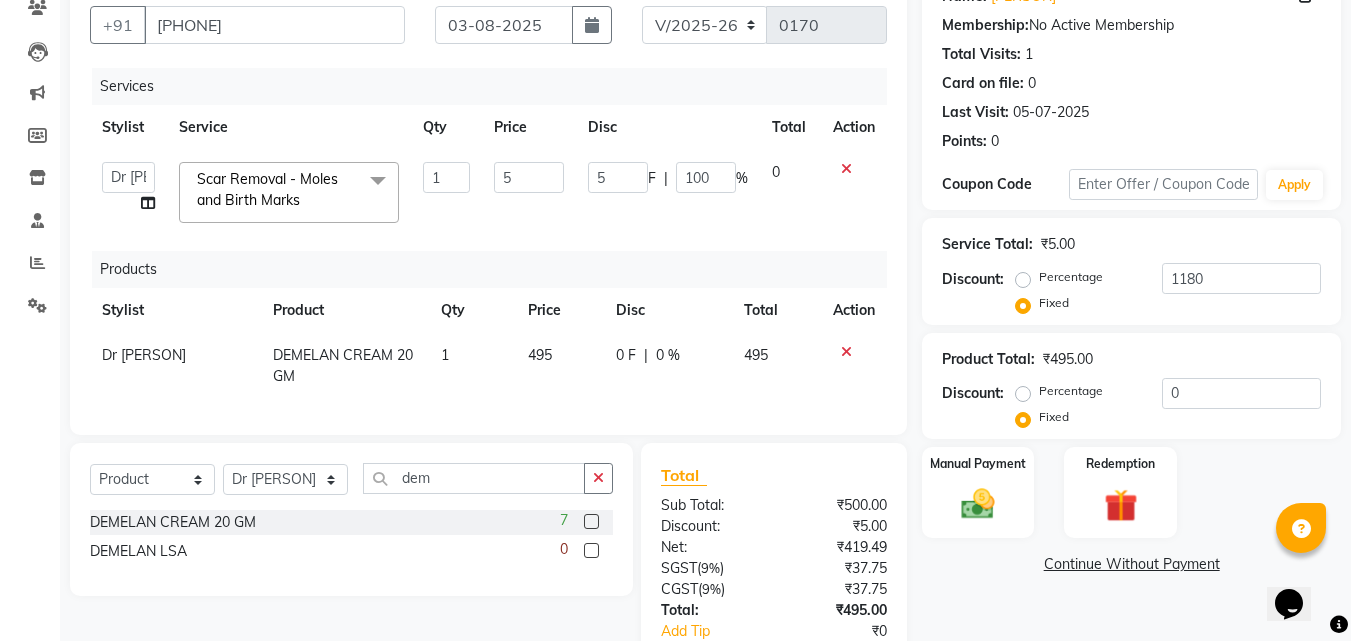 scroll, scrollTop: 200, scrollLeft: 0, axis: vertical 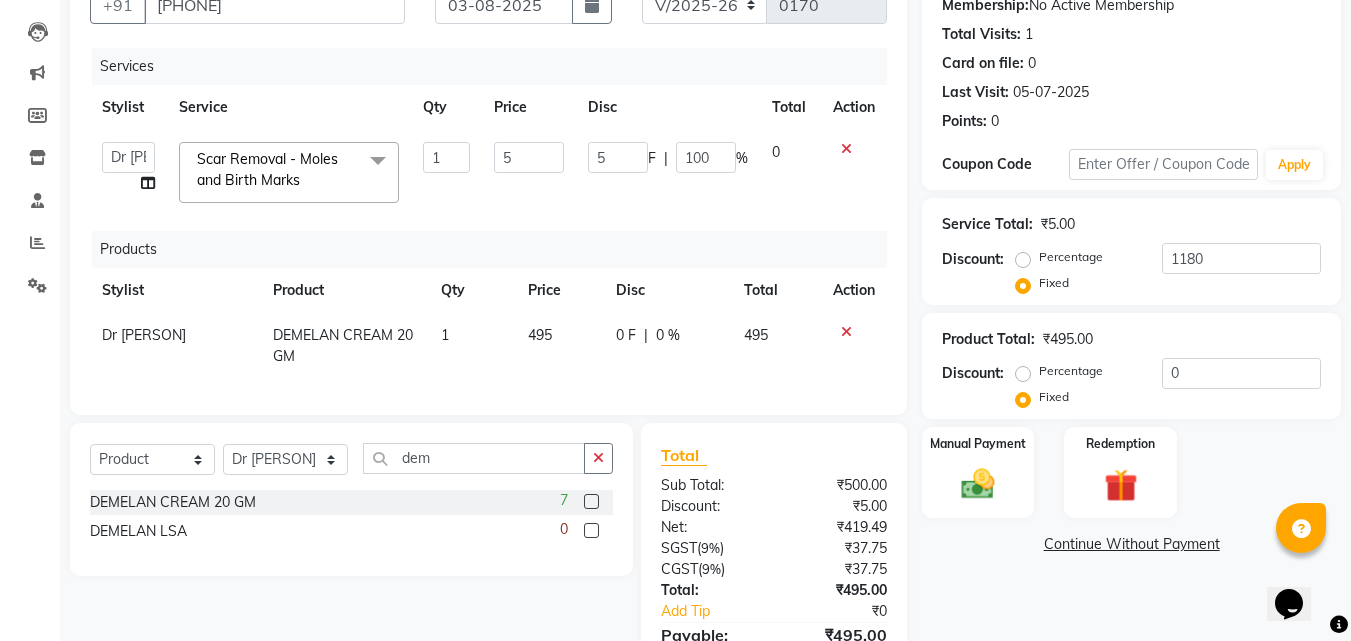 click on "495" 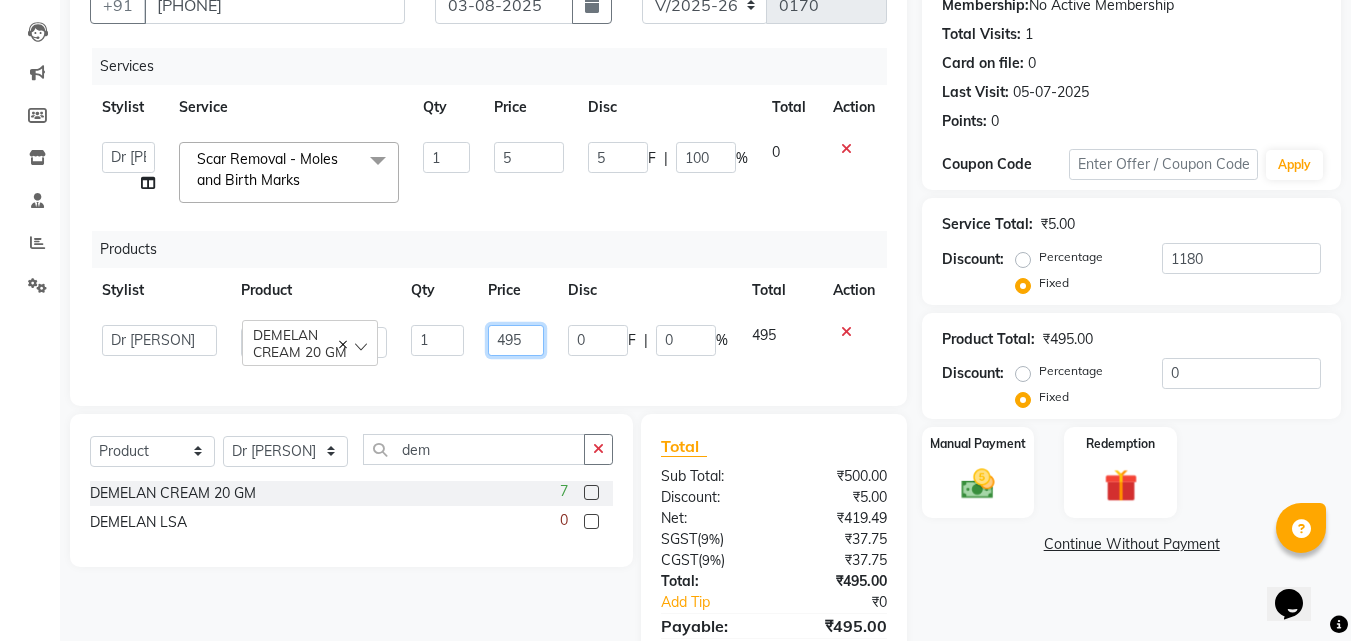 click on "495" 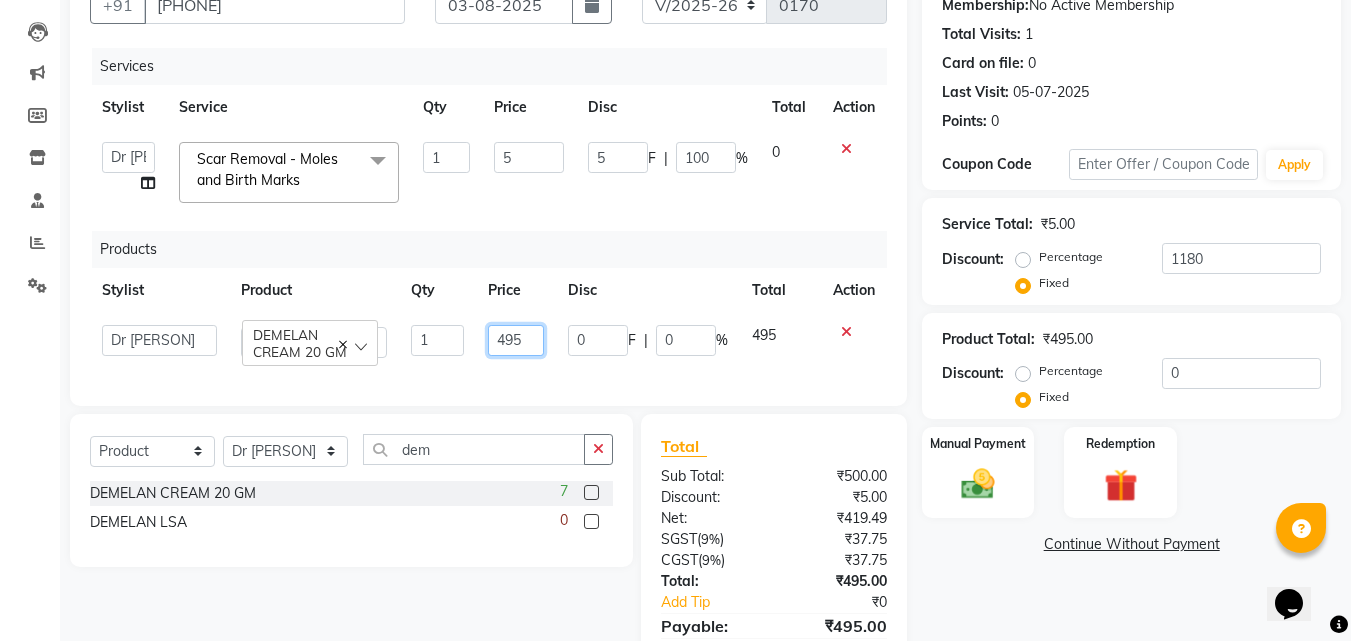 drag, startPoint x: 524, startPoint y: 347, endPoint x: 491, endPoint y: 345, distance: 33.06055 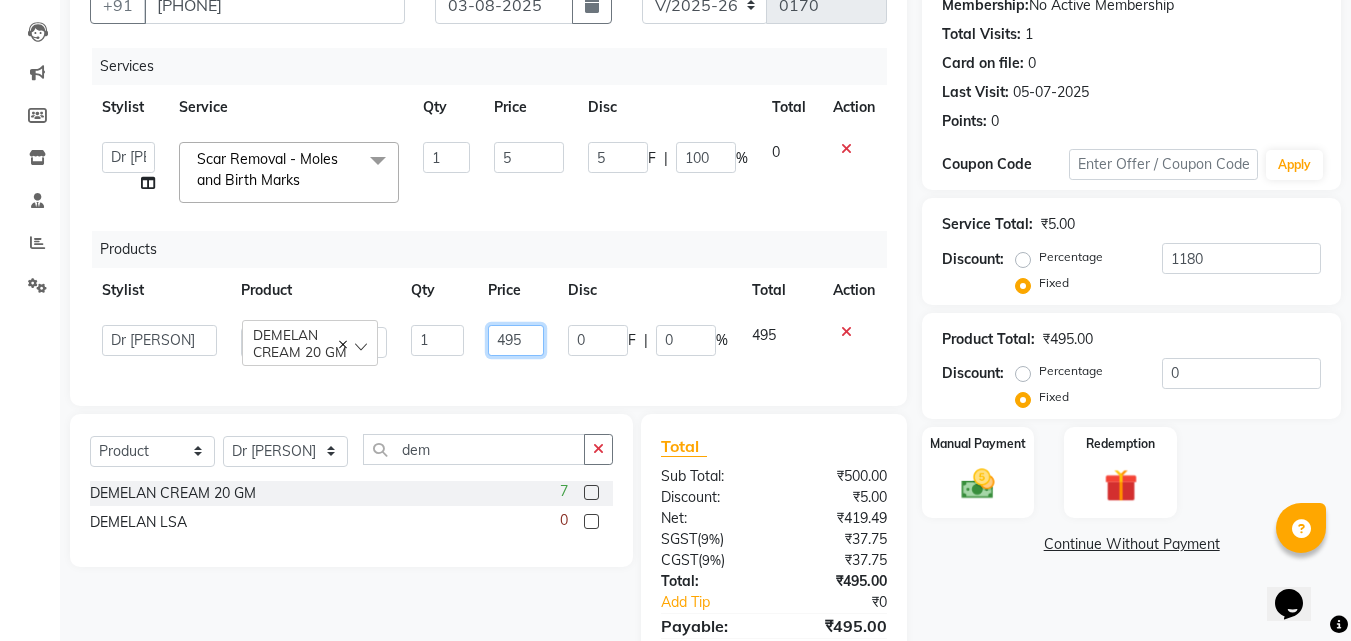 type on "4" 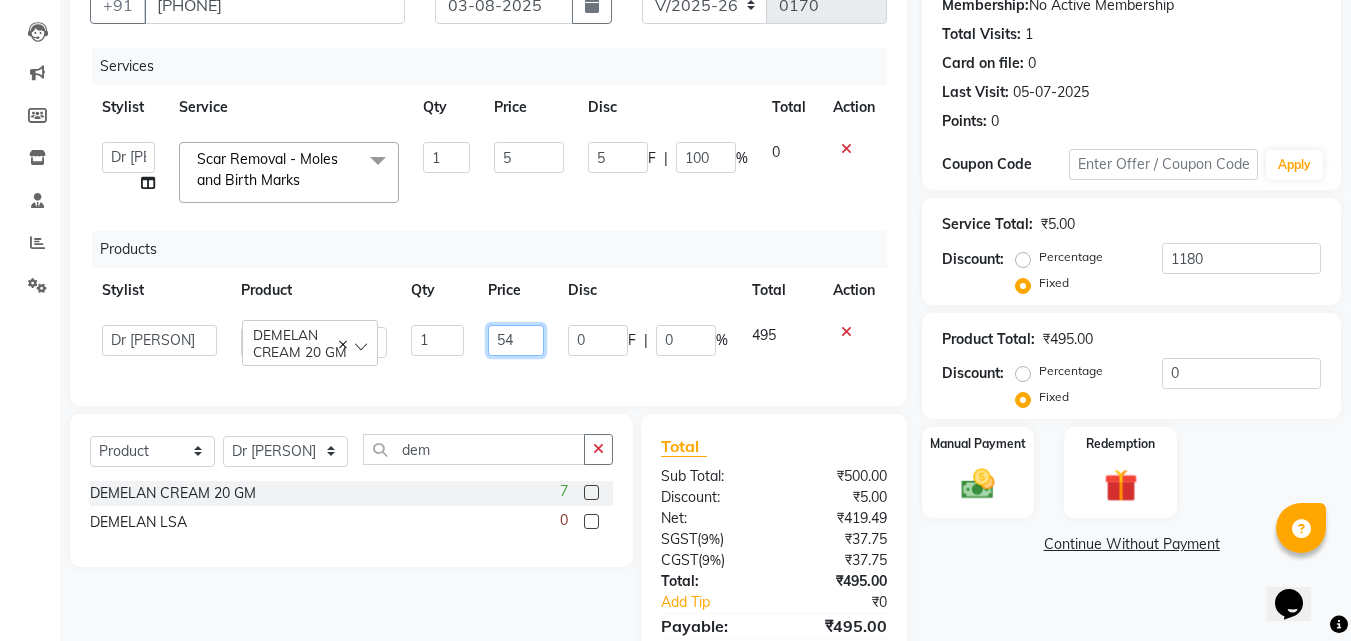 type on "544" 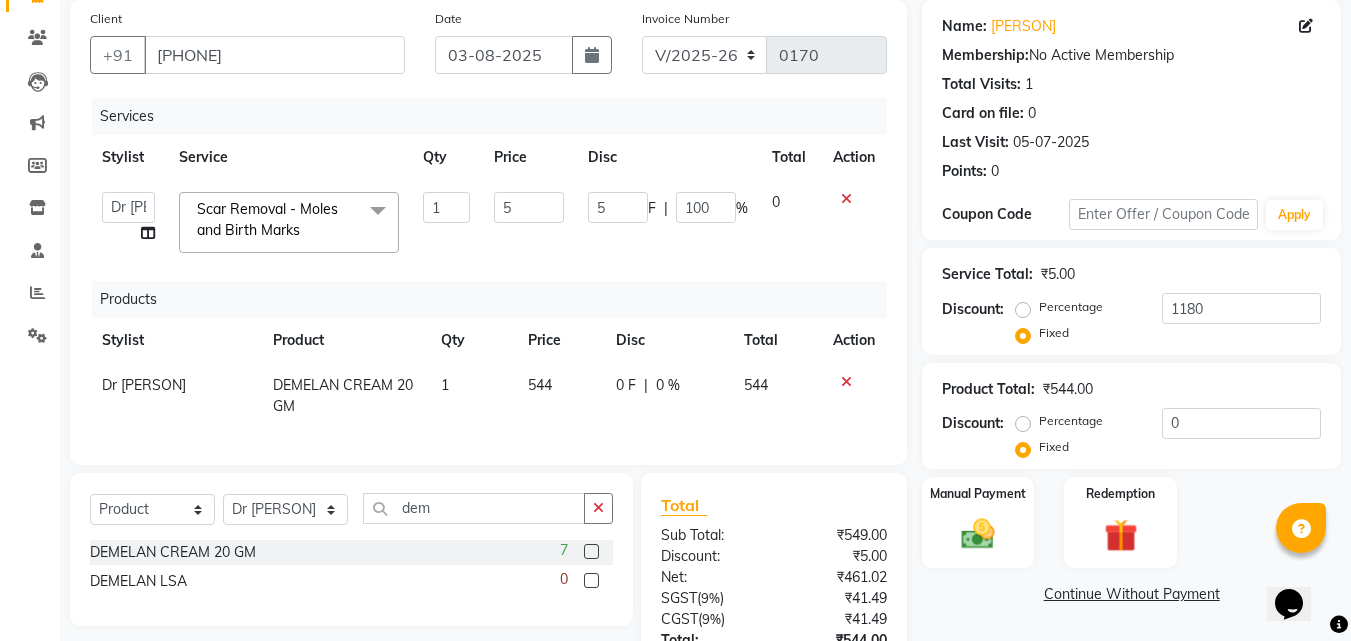 scroll, scrollTop: 0, scrollLeft: 0, axis: both 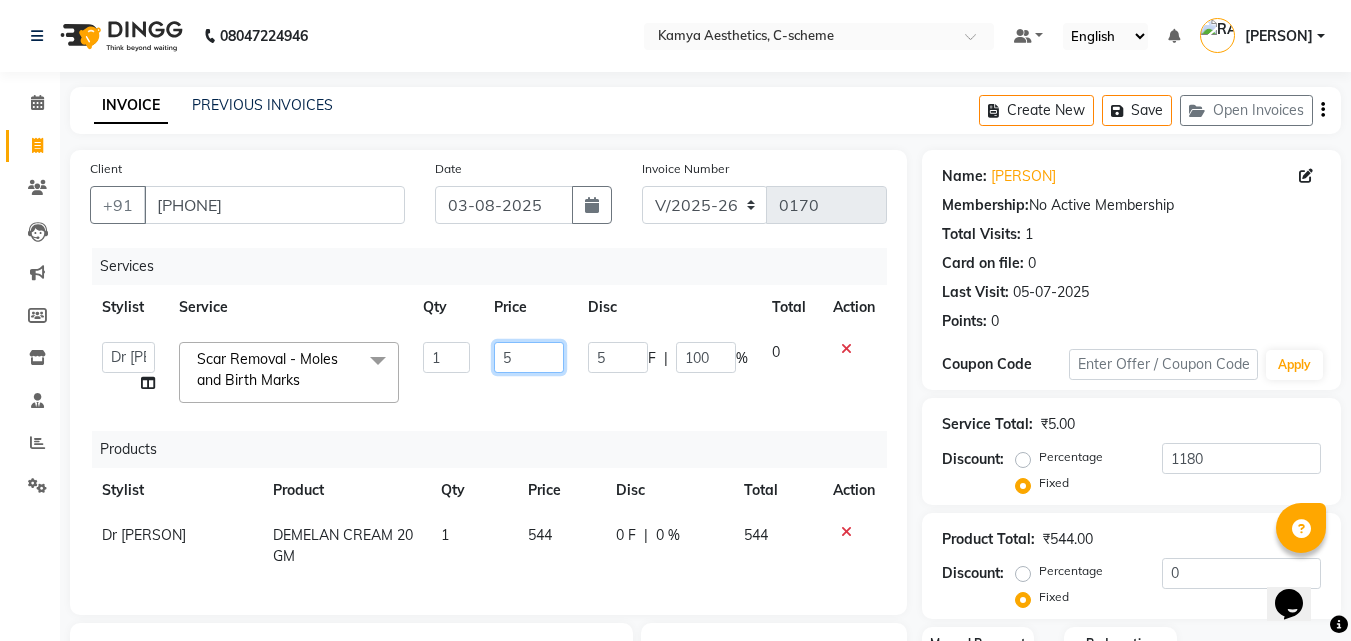 drag, startPoint x: 541, startPoint y: 360, endPoint x: 494, endPoint y: 364, distance: 47.169907 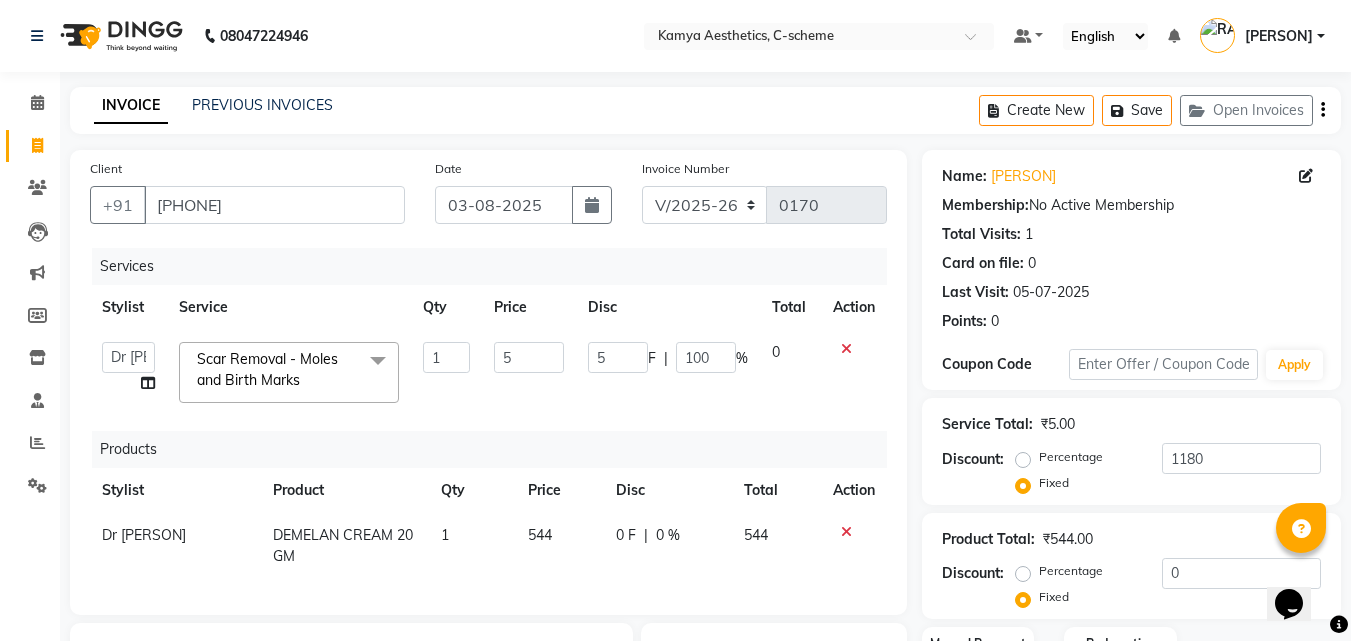 click 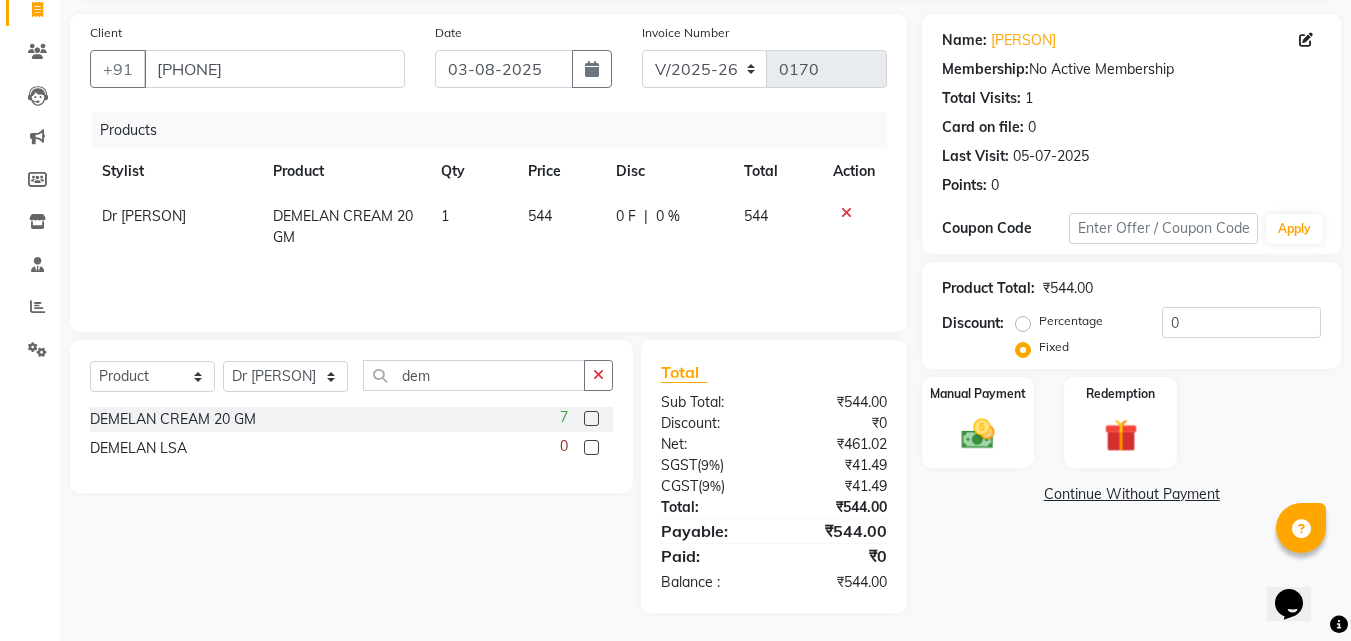 scroll, scrollTop: 138, scrollLeft: 0, axis: vertical 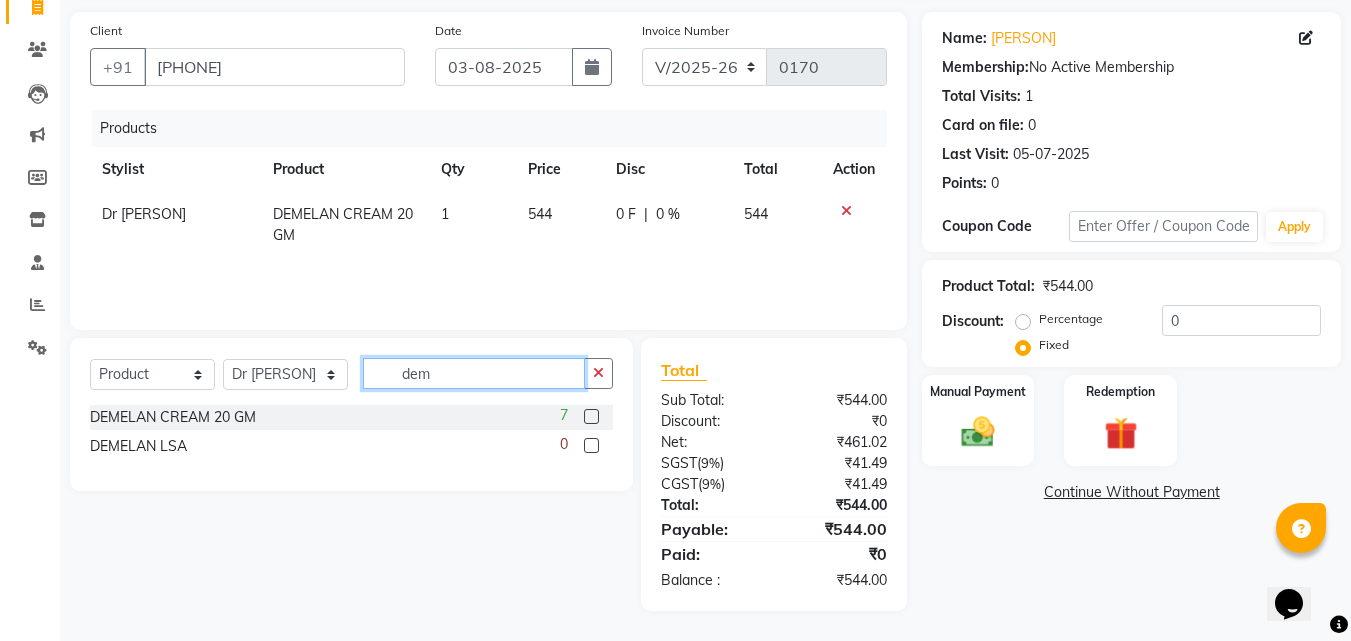 drag, startPoint x: 456, startPoint y: 374, endPoint x: 404, endPoint y: 374, distance: 52 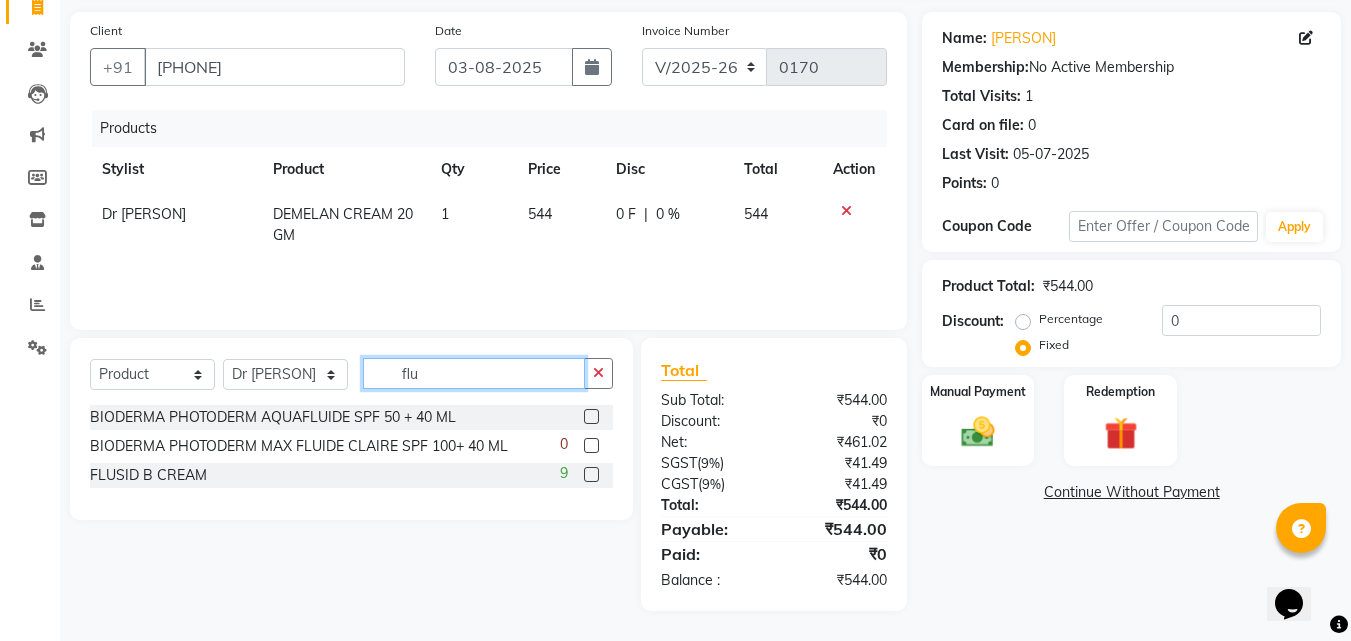 type on "flu" 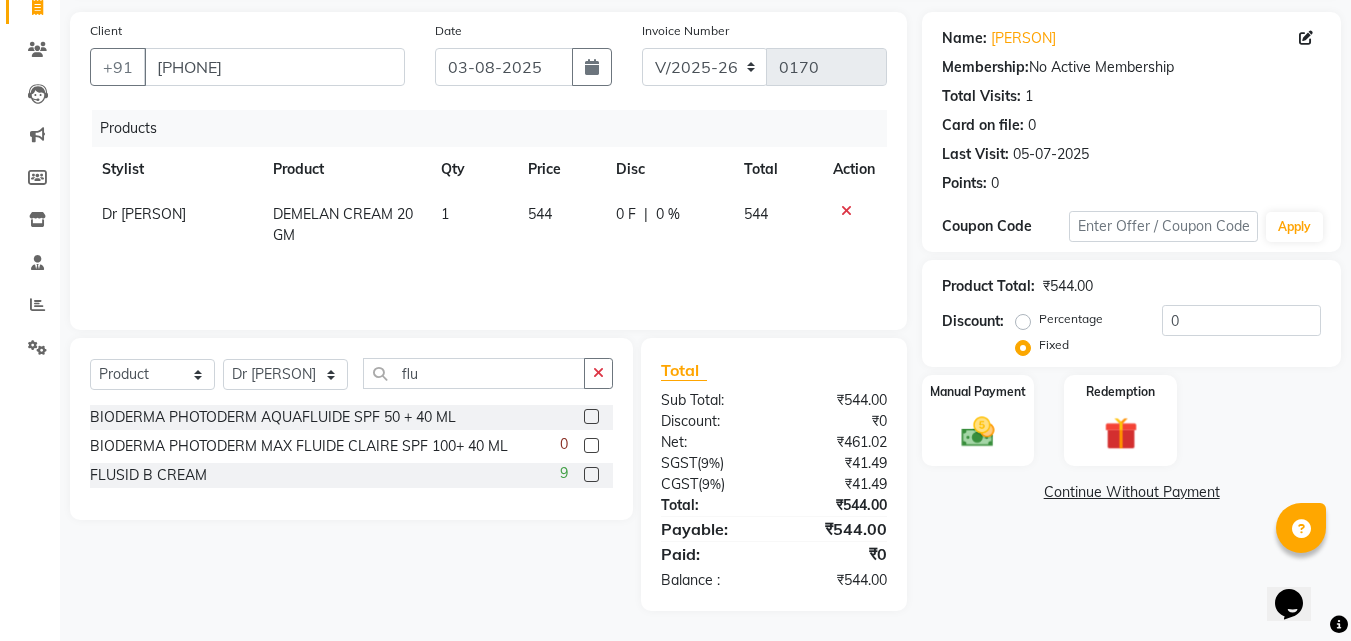click 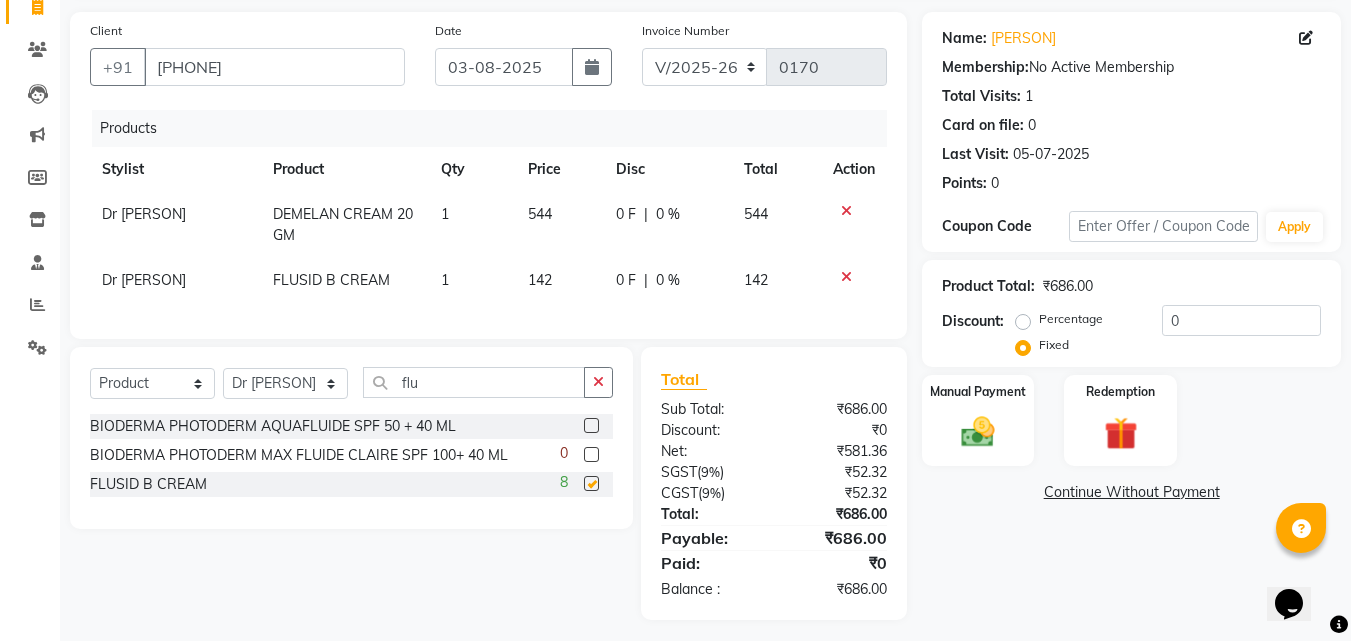 checkbox on "false" 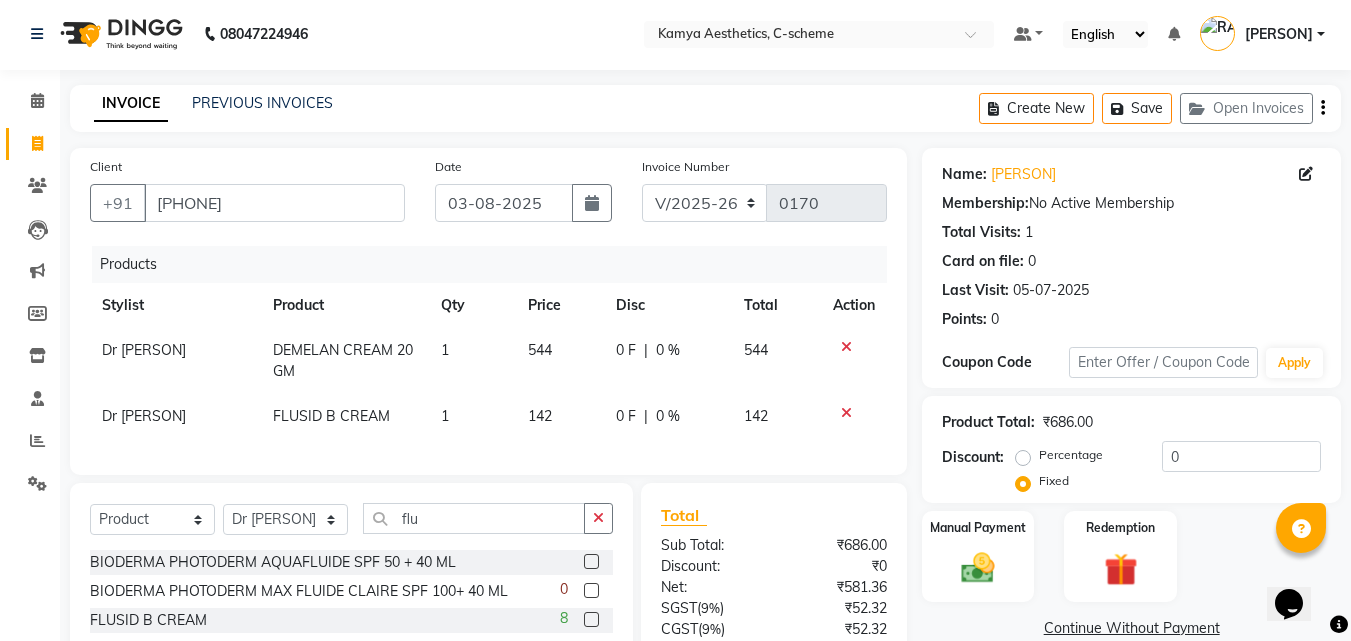 scroll, scrollTop: 0, scrollLeft: 0, axis: both 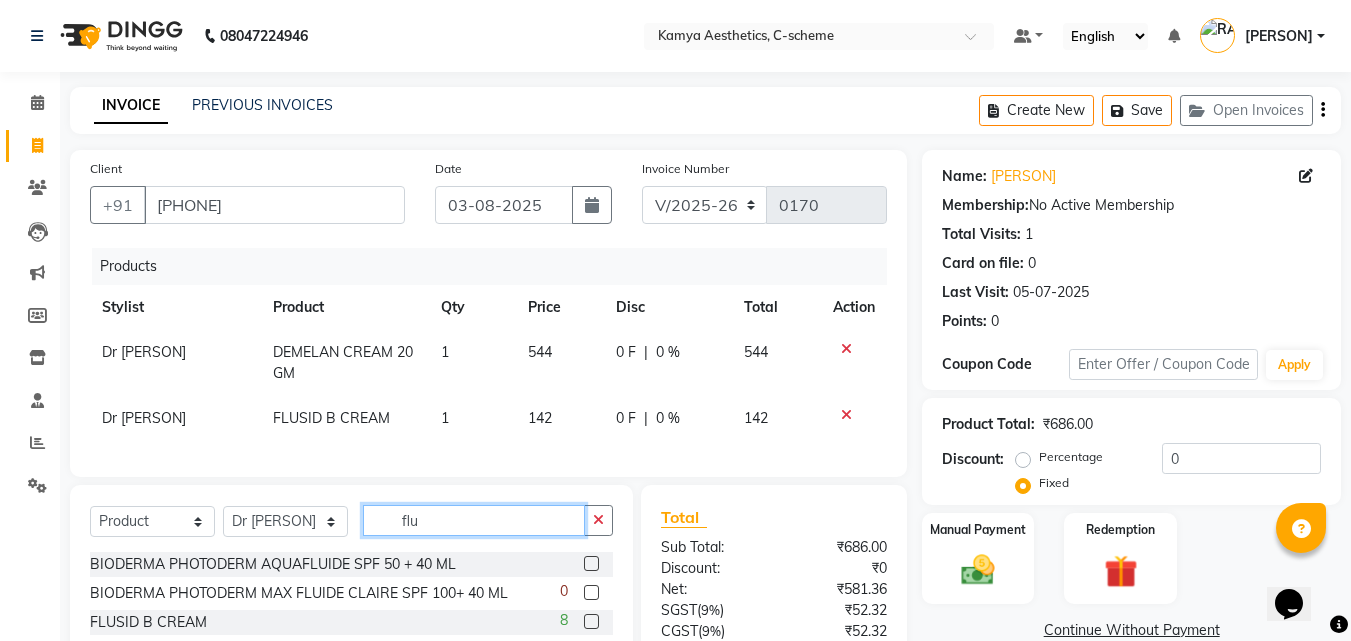 click on "flu" 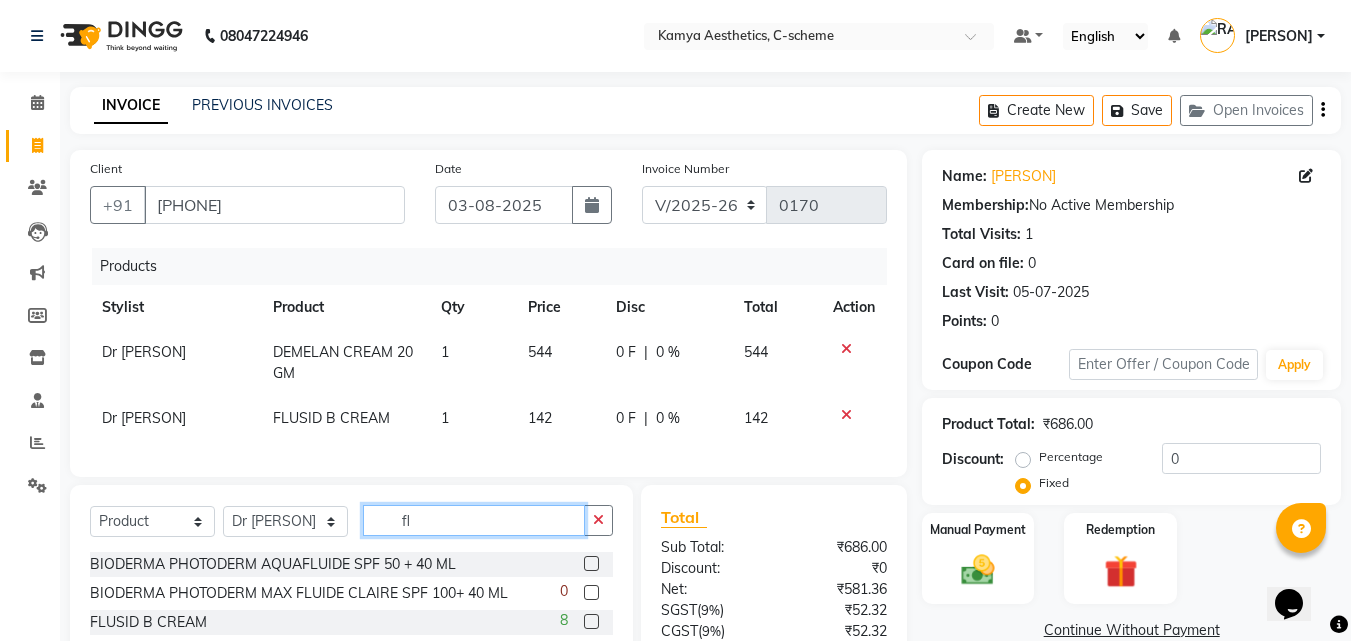 type on "f" 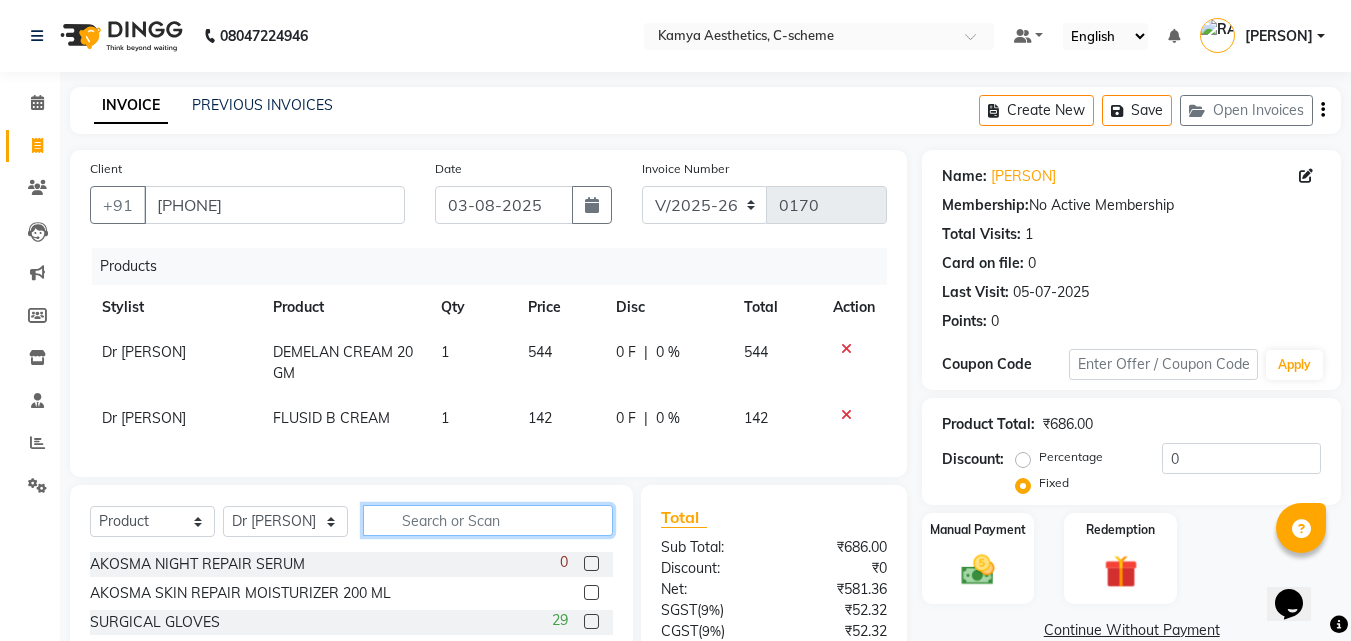 type 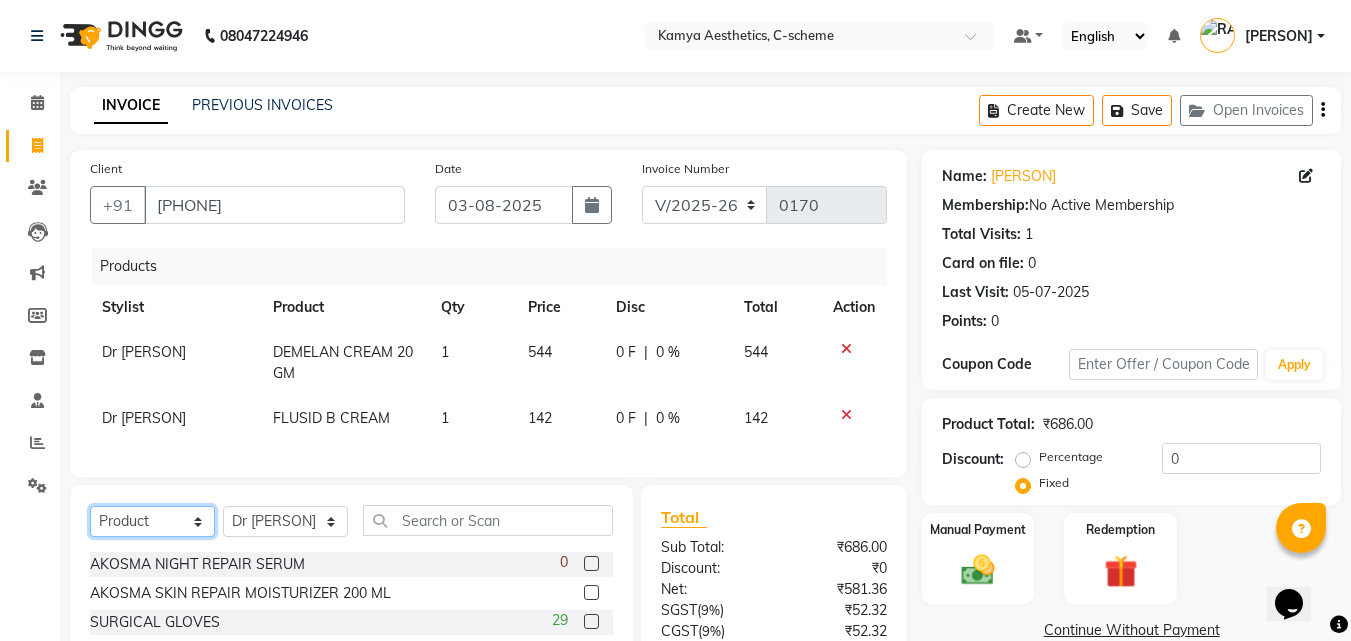 click on "Select  Service  Product  Membership  Package Voucher Prepaid Gift Card" 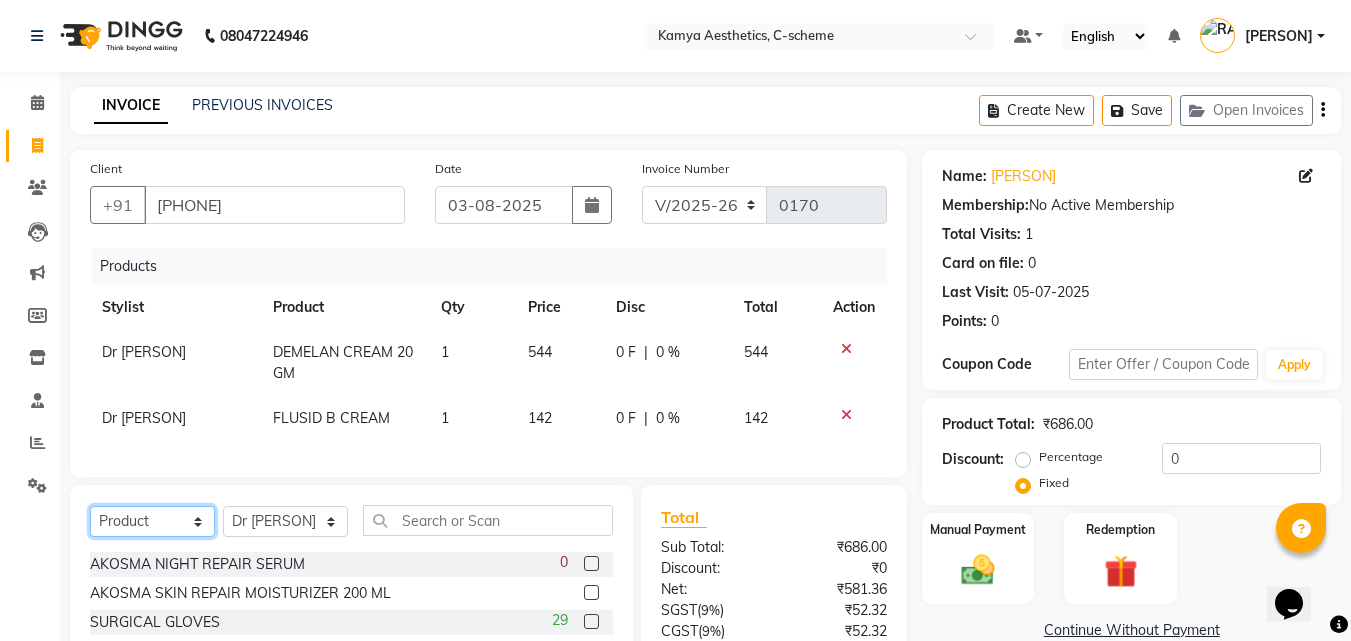select on "service" 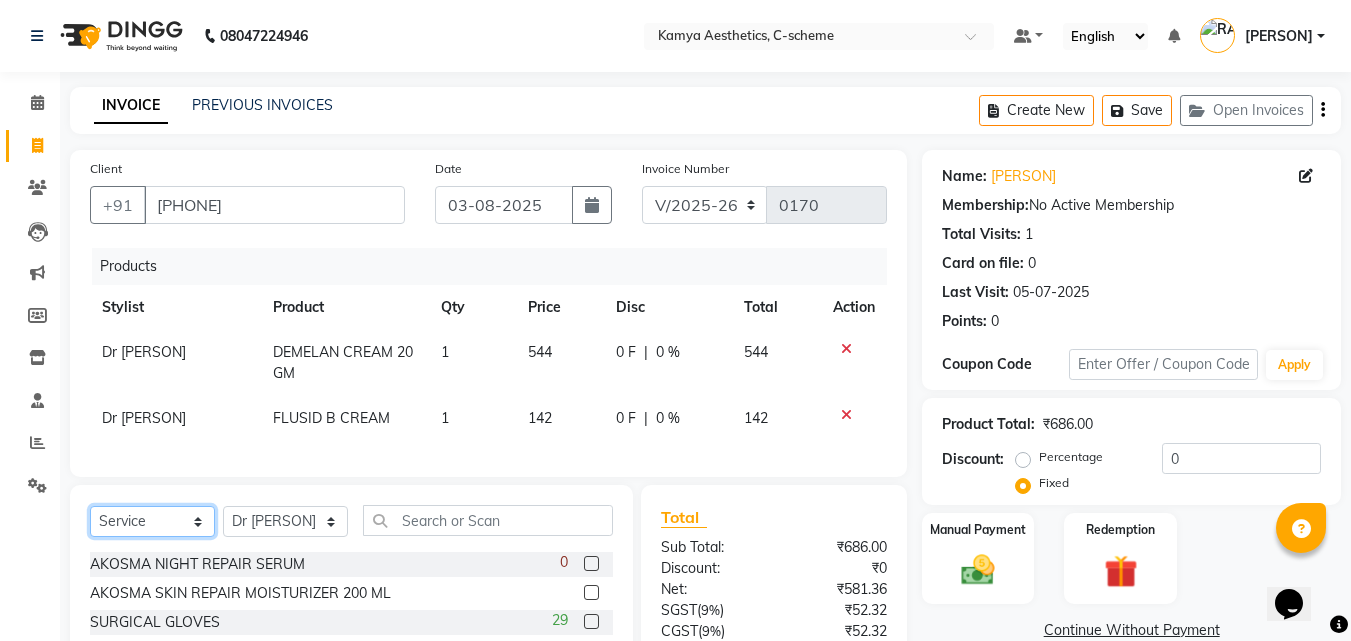 click on "Select  Service  Product  Membership  Package Voucher Prepaid Gift Card" 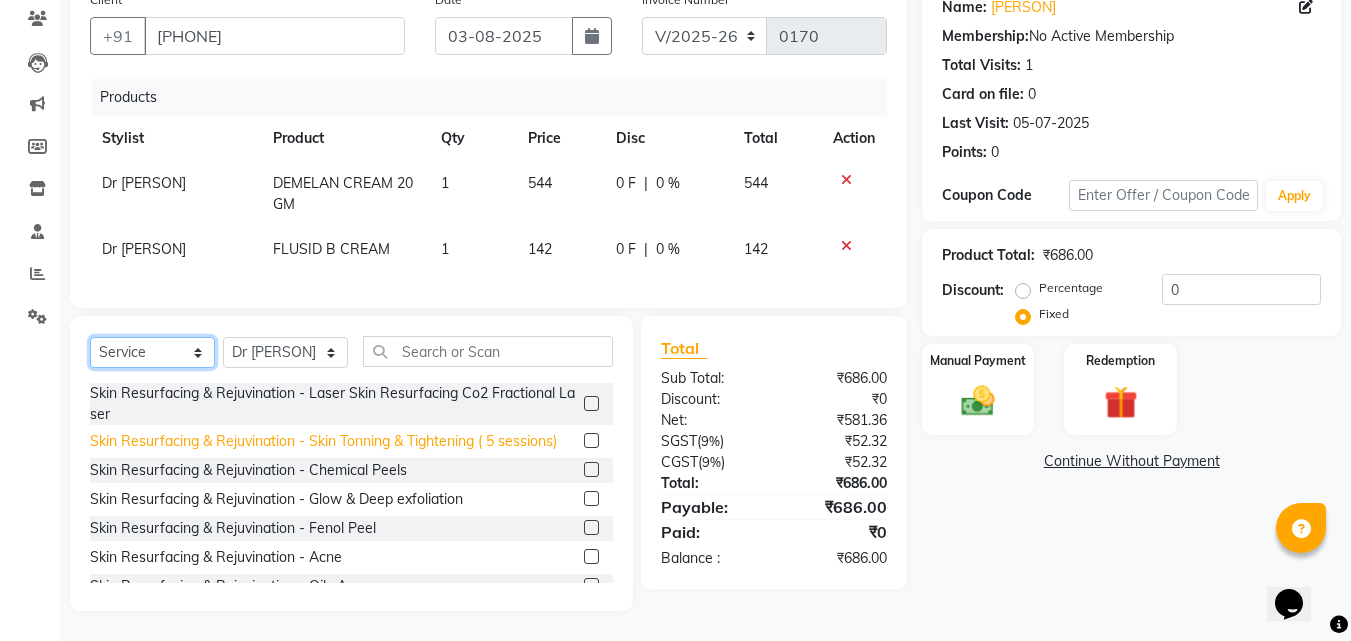 scroll, scrollTop: 184, scrollLeft: 0, axis: vertical 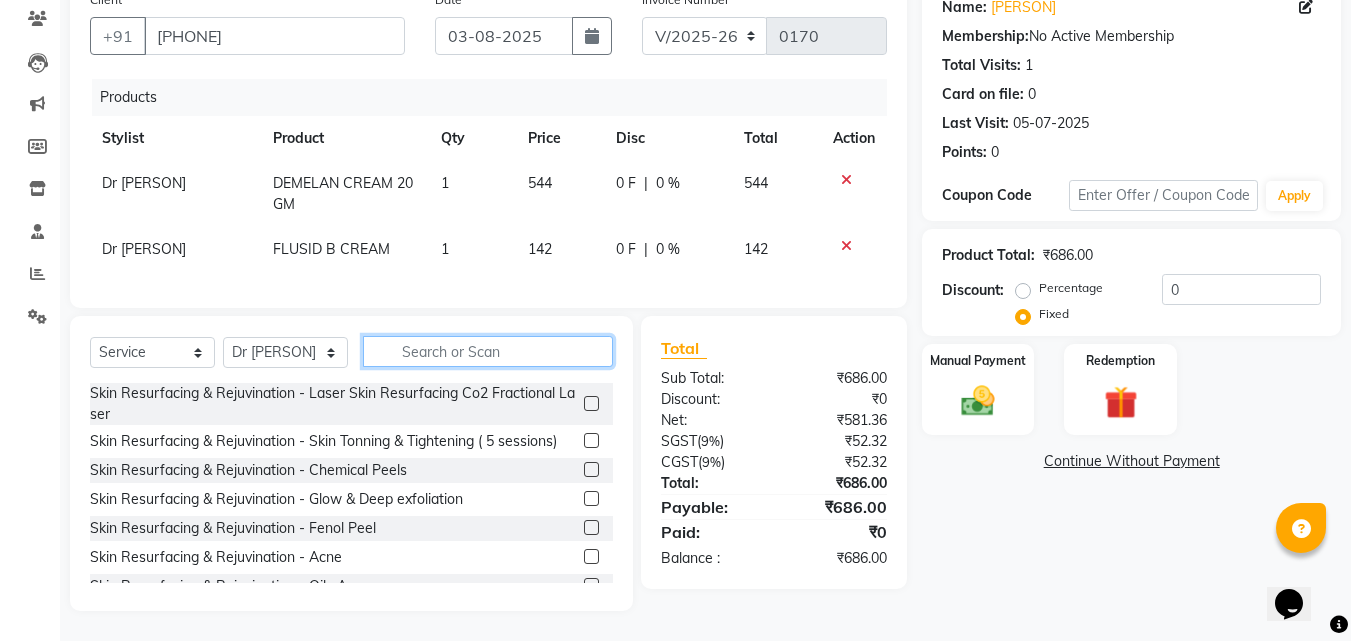 click 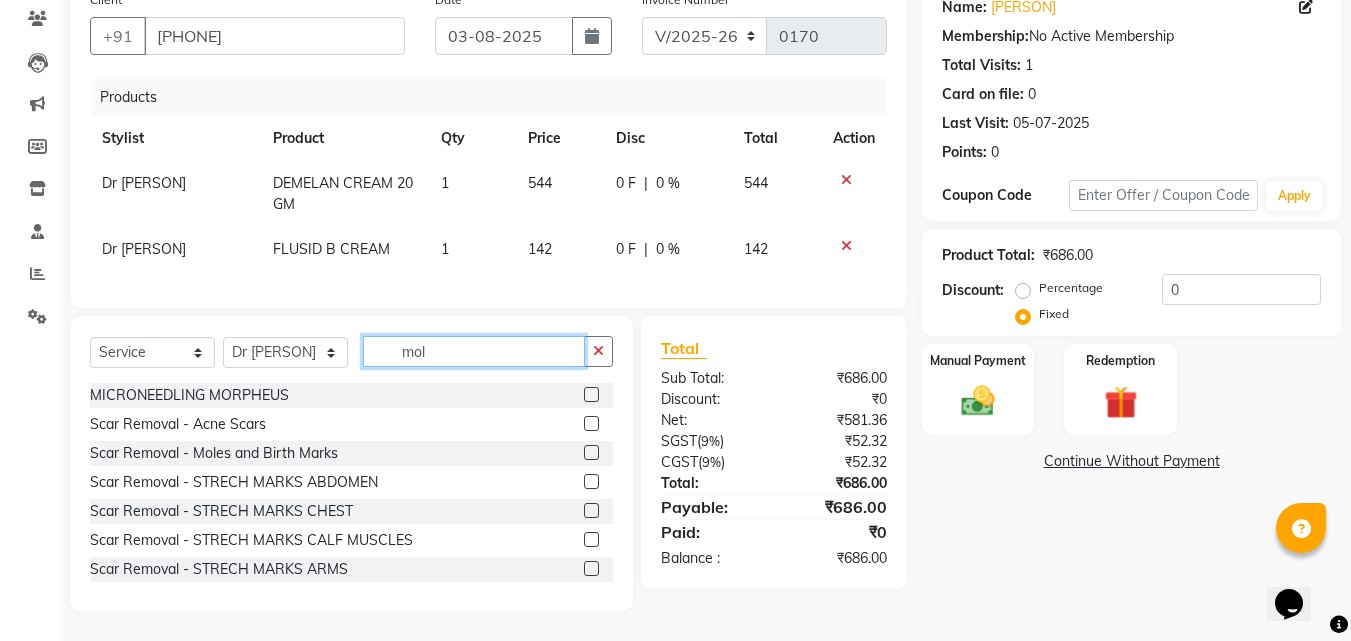 scroll, scrollTop: 162, scrollLeft: 0, axis: vertical 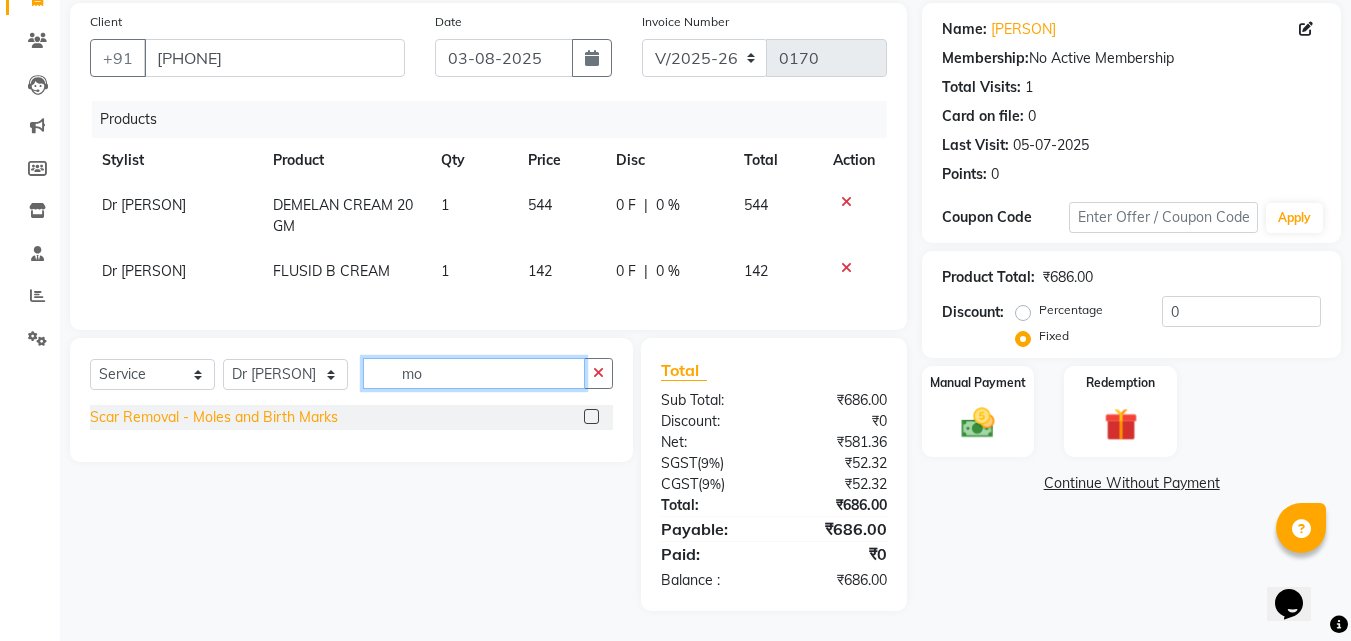type on "m" 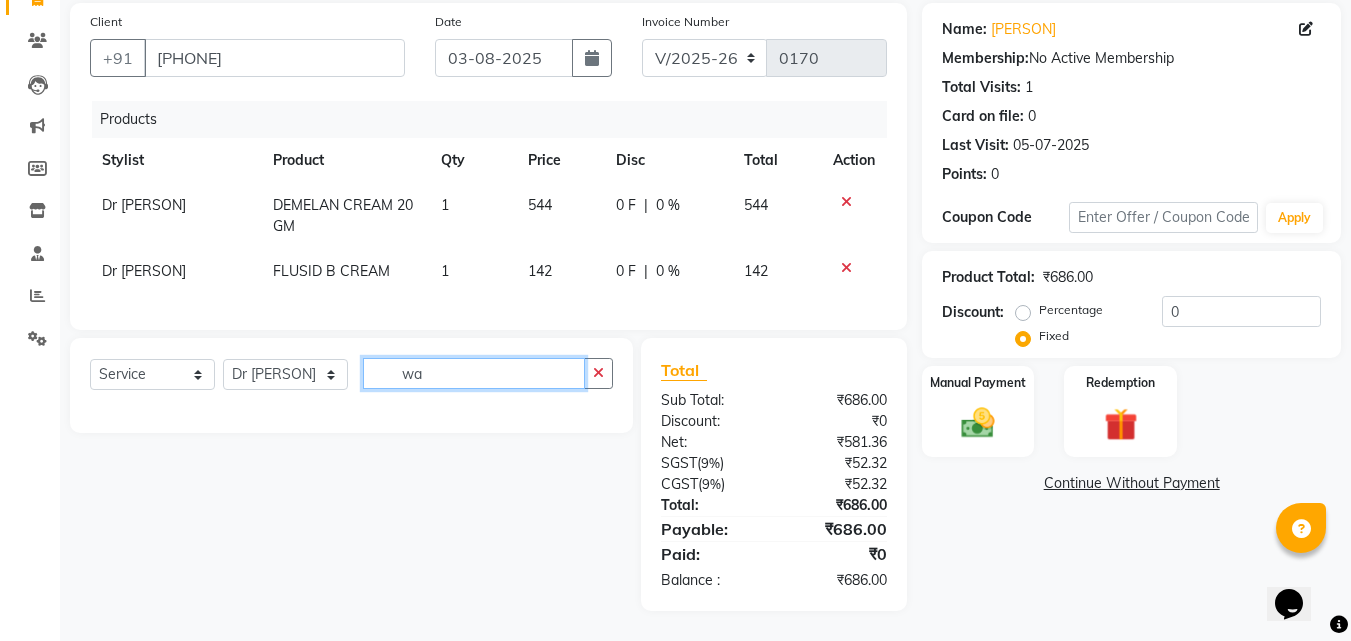 scroll, scrollTop: 162, scrollLeft: 0, axis: vertical 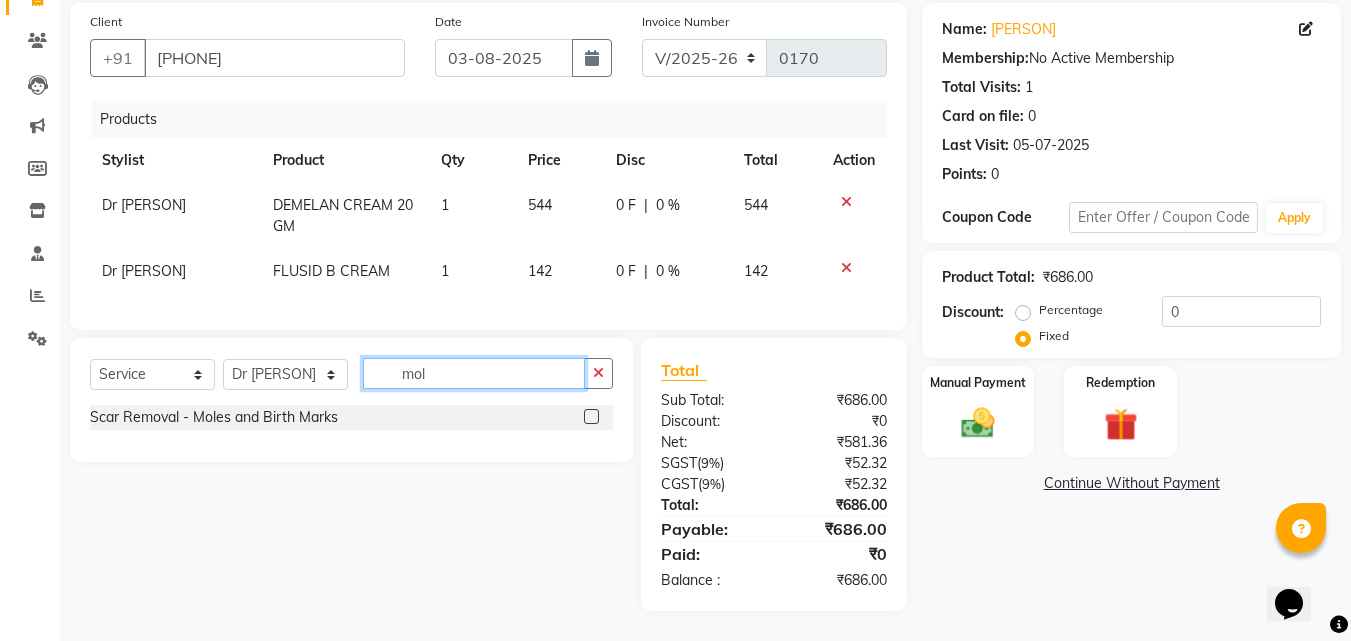 type on "mol" 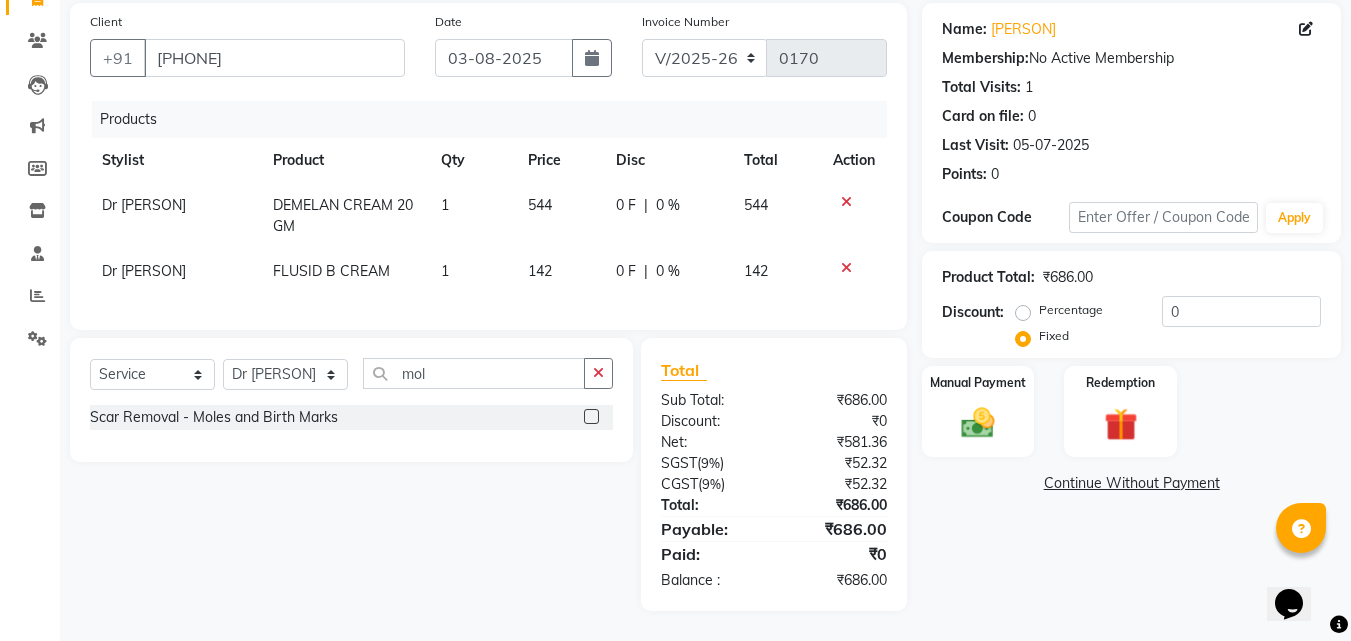 click 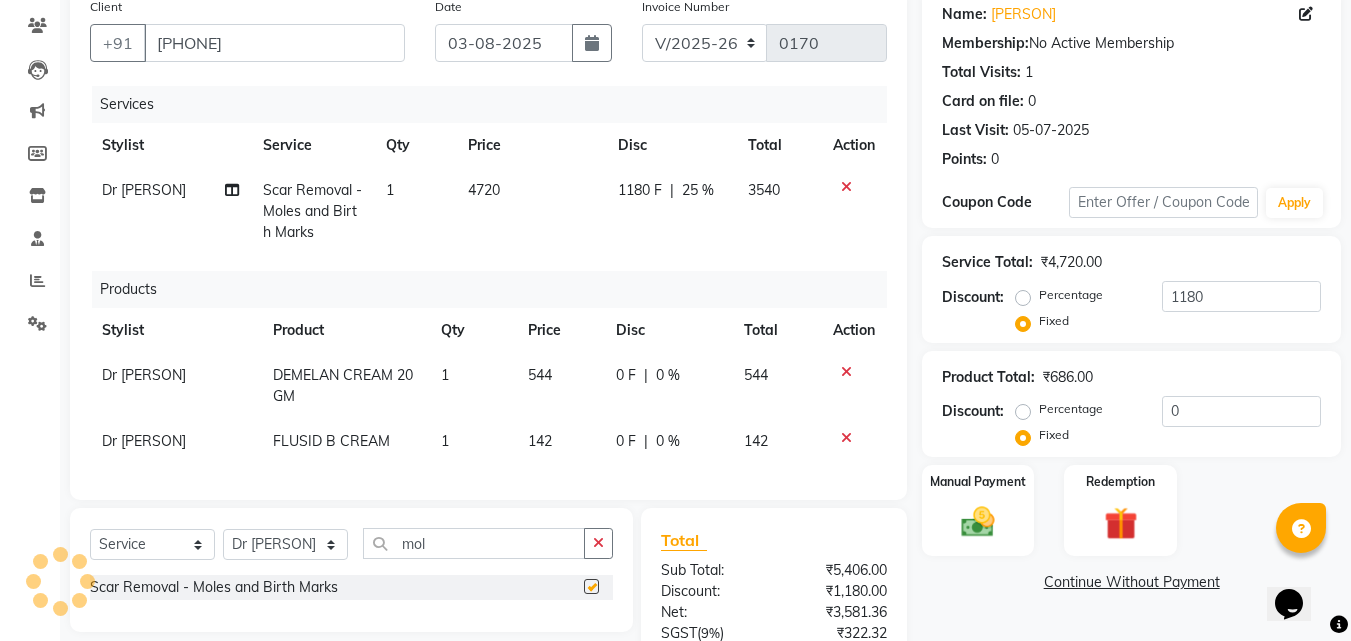 checkbox on "false" 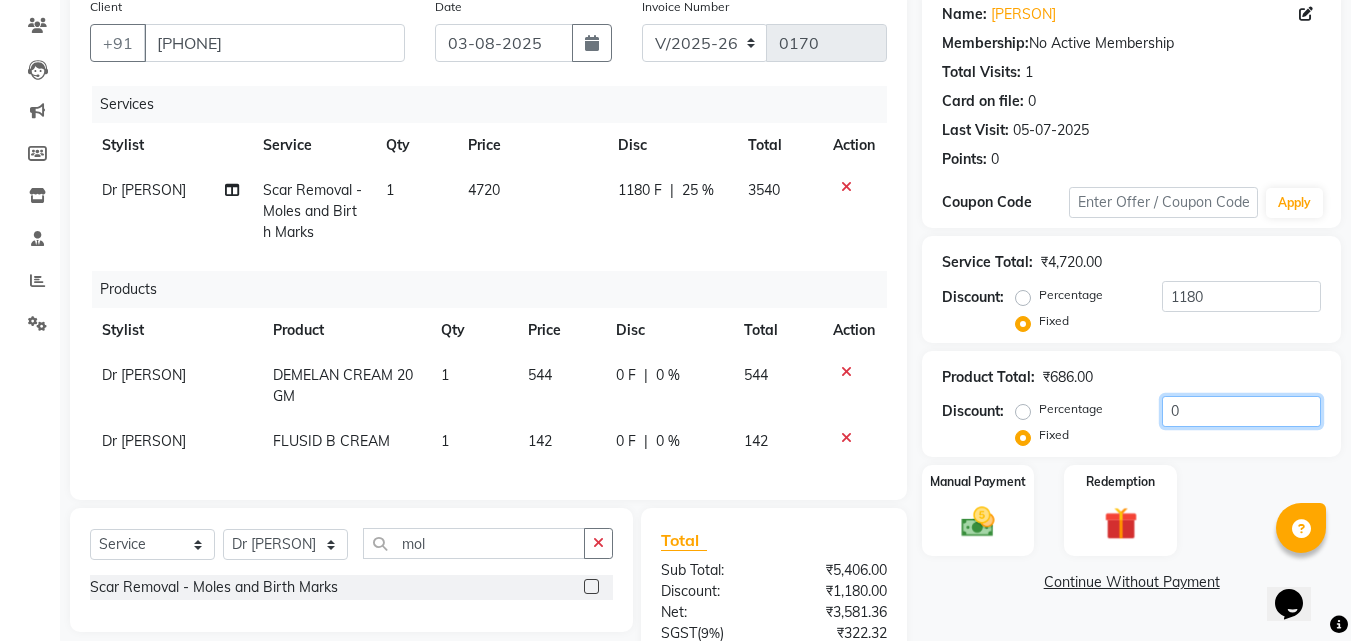 drag, startPoint x: 1190, startPoint y: 417, endPoint x: 1158, endPoint y: 411, distance: 32.55764 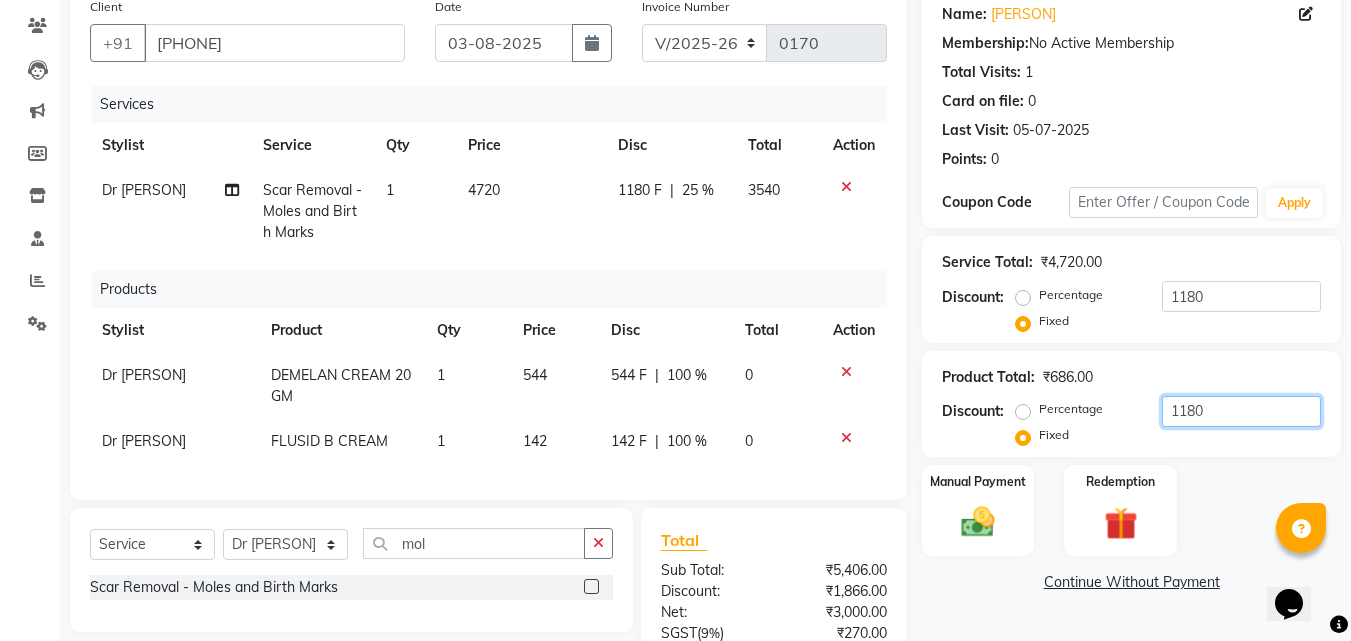 type on "1180" 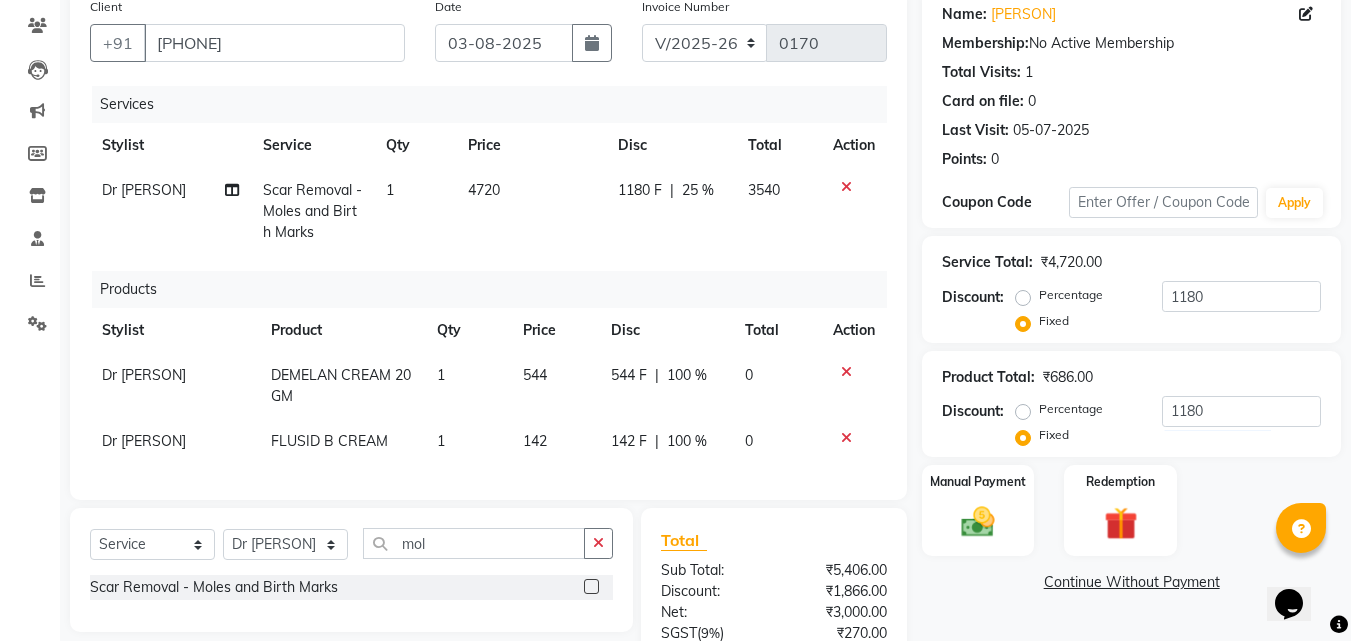 click on "3540" 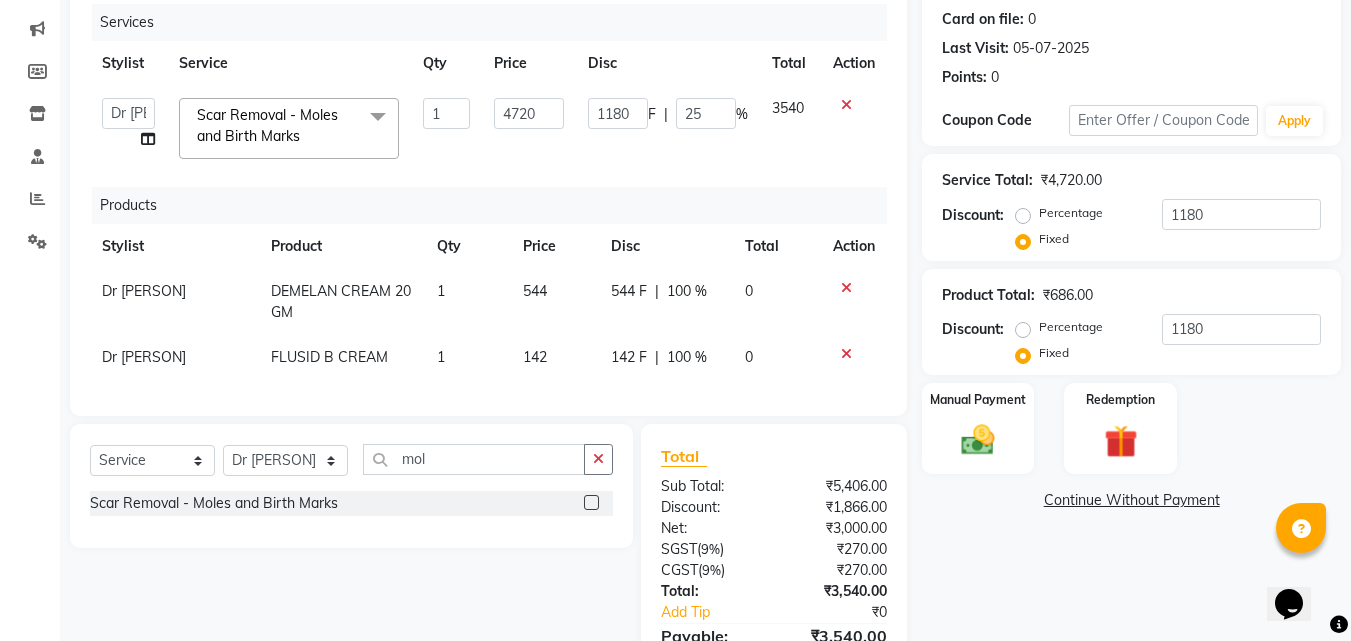 scroll, scrollTop: 366, scrollLeft: 0, axis: vertical 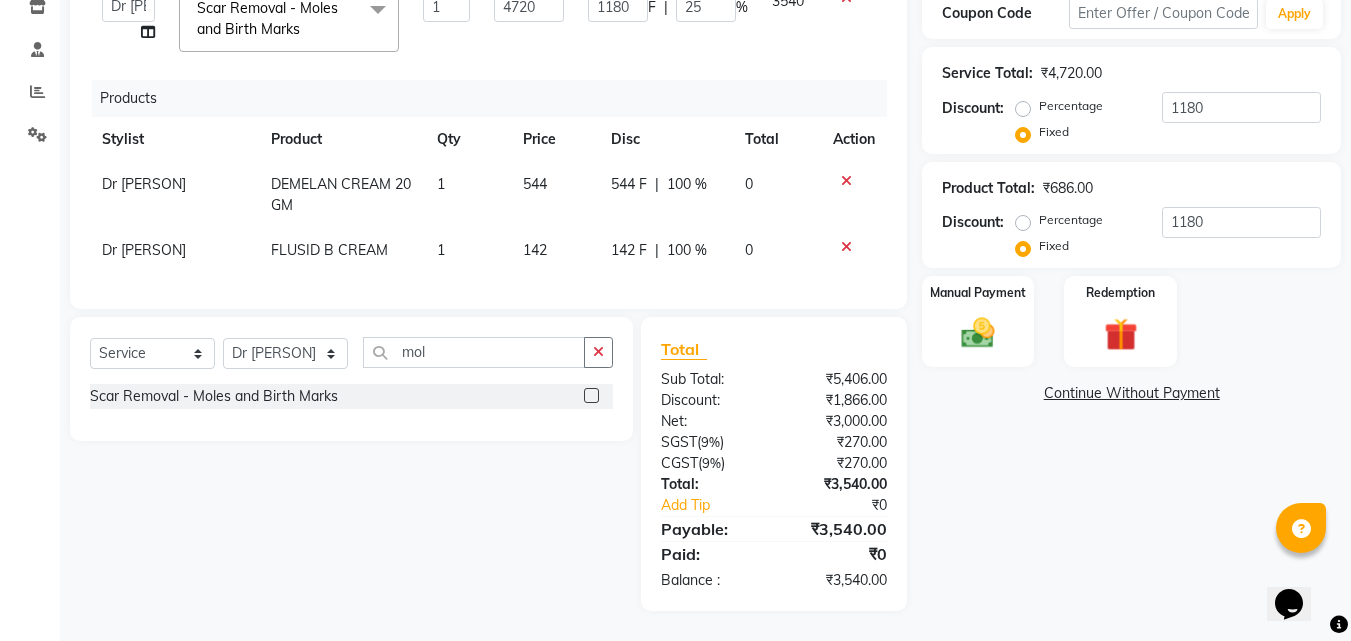 click on "Name: [PERSON] Membership: No Active Membership Total Visits: 1 Card on file: 0 Last Visit: 05-07-2025 Points: 0 Coupon Code Apply Service Total: ₹4,720.00 Discount: Percentage Fixed 1180 Product Total: ₹686.00 Discount: Percentage Fixed 1180 Manual Payment Redemption Continue Without Payment" 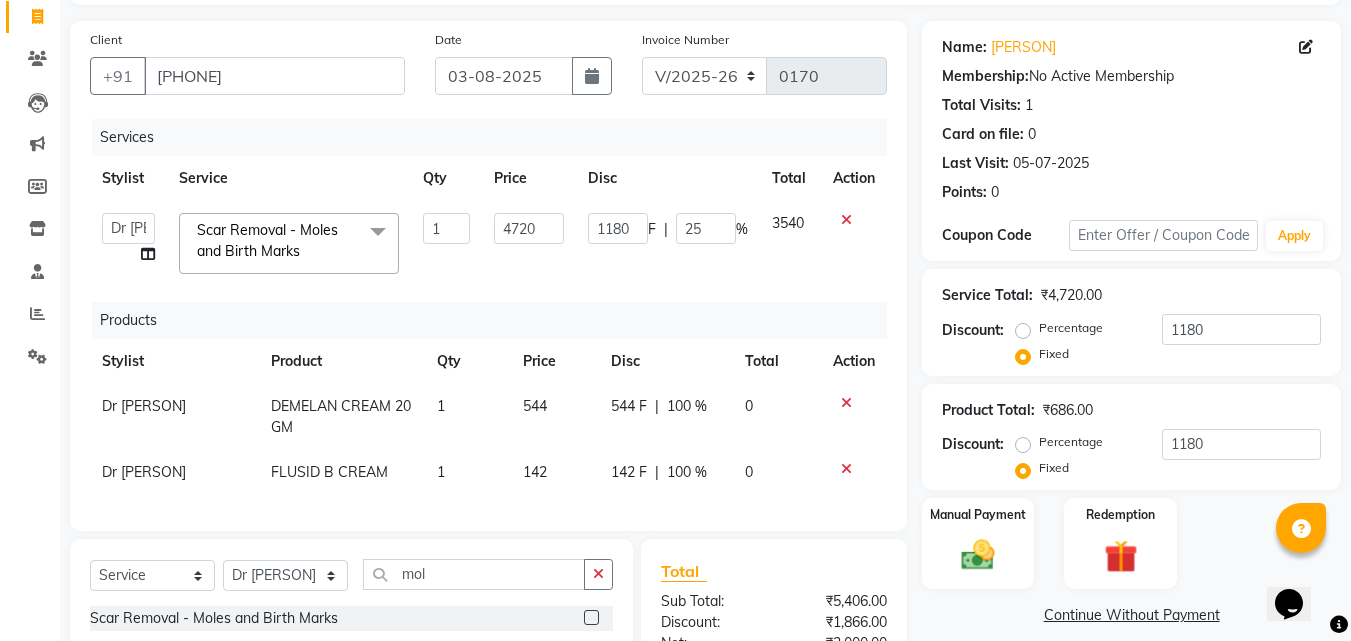 scroll, scrollTop: 66, scrollLeft: 0, axis: vertical 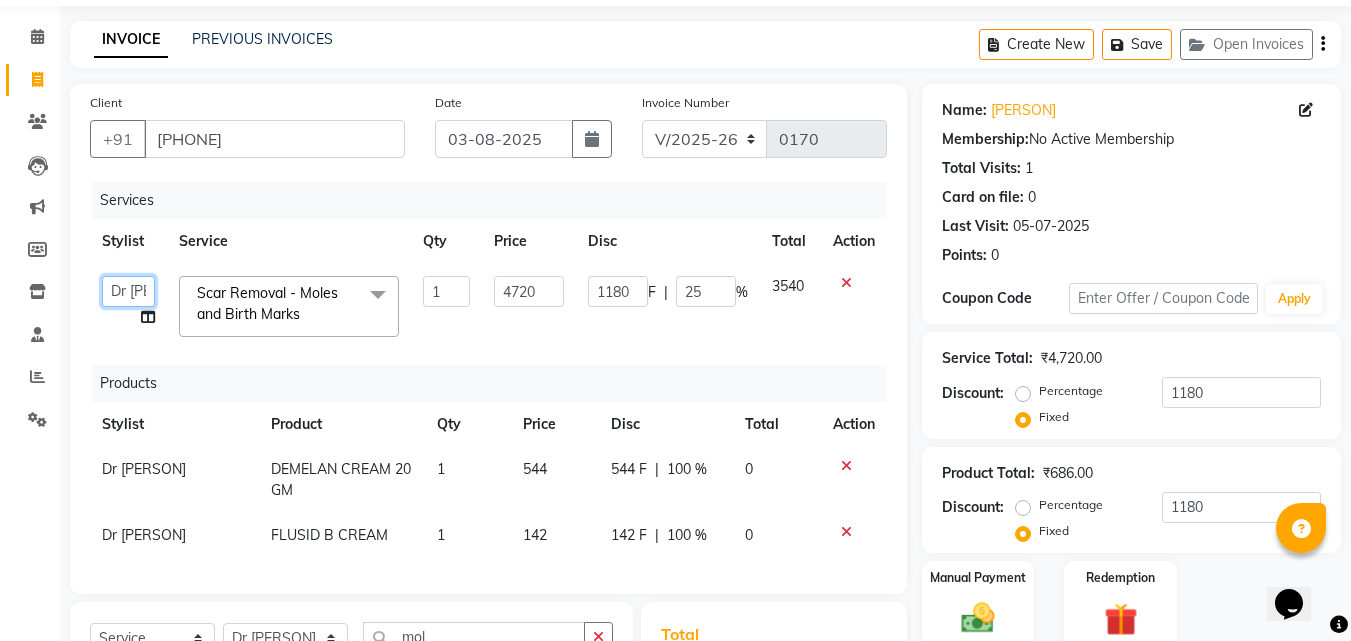 click on "[PERSON]    Dr [PERSON]   Dr [PERSON] [PERSON]   [PERSON]   [PERSON]   [PERSON]   VISITING CONSULTANT" 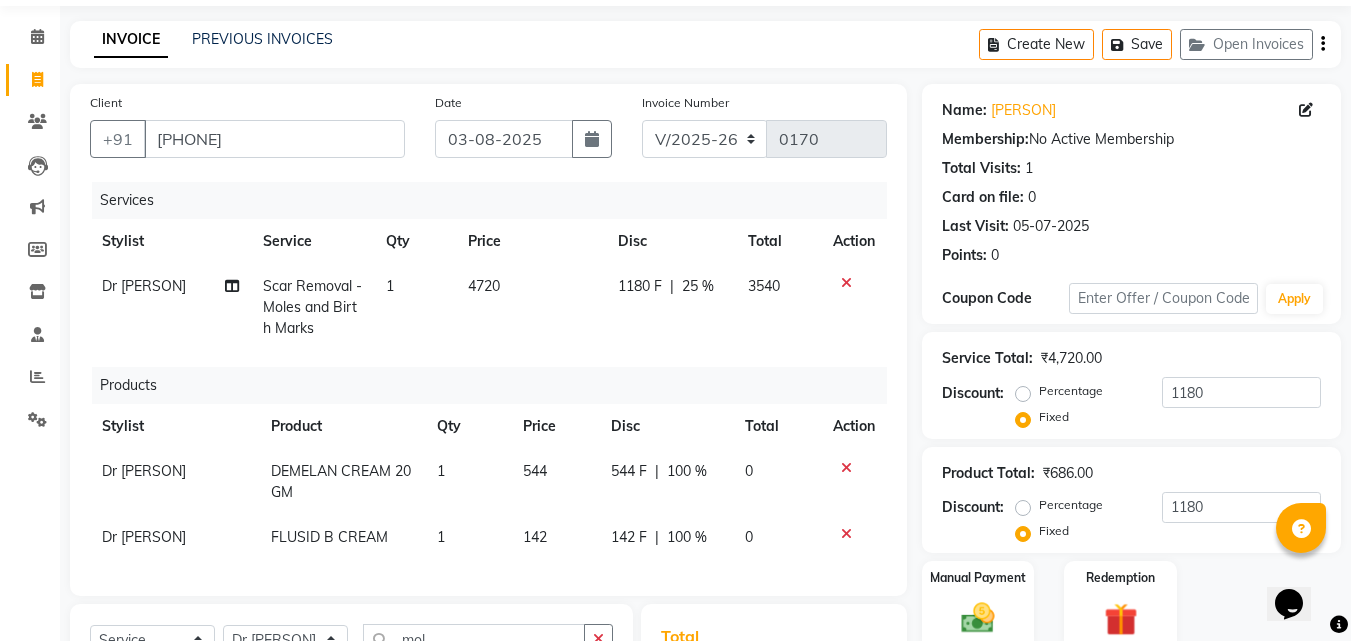 click on "Services Stylist Service Qty Price Disc Total Action Dr [PERSON] Scar Removal - Moles and Birth Marks 1 4720 1180 F | 25 % 3540 Products Stylist Product Qty Price Disc Total Action Dr [PERSON] DEMELAN CREAM 20 GM 1 544 544 F | 100 % 0 Dr [PERSON] FLUSID B CREAM 1 142 142 F | 100 % 0" 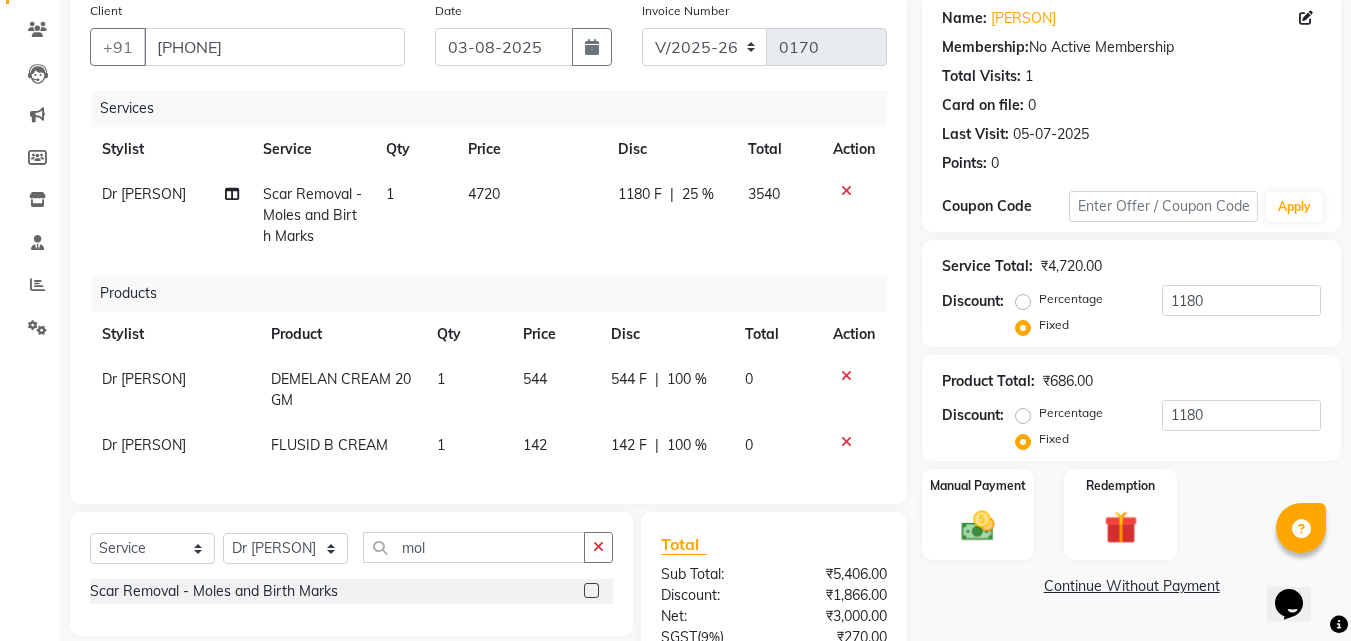 scroll, scrollTop: 266, scrollLeft: 0, axis: vertical 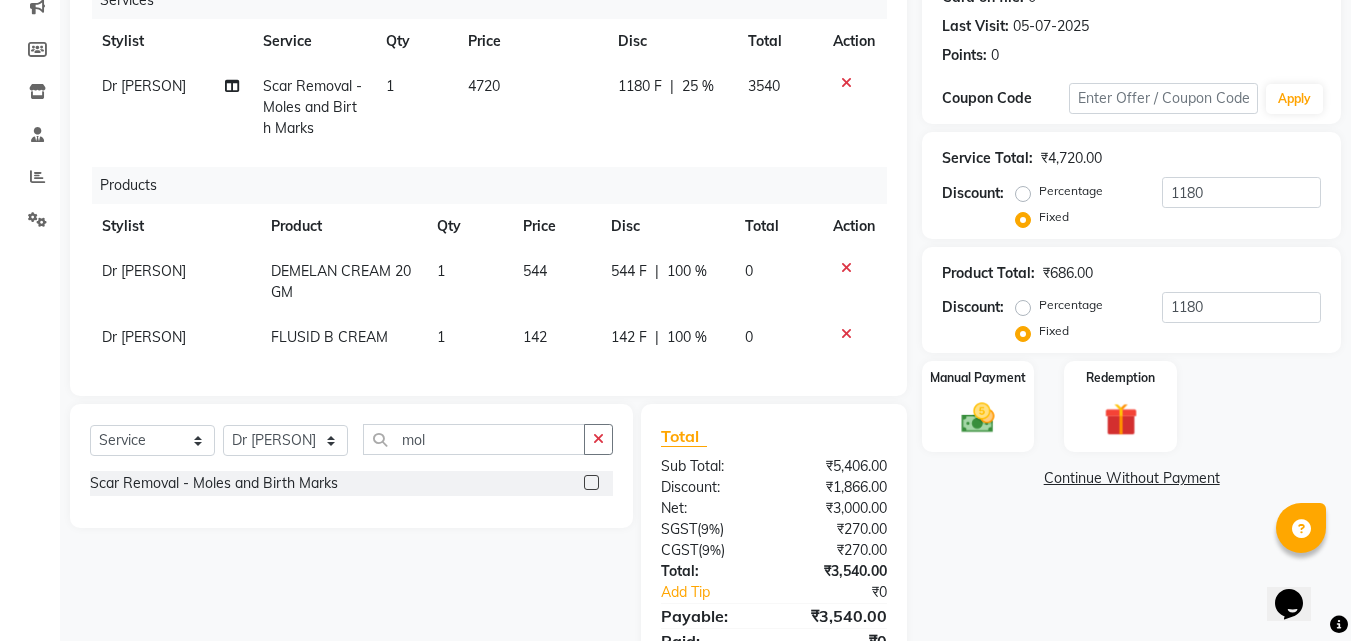 click on "0" 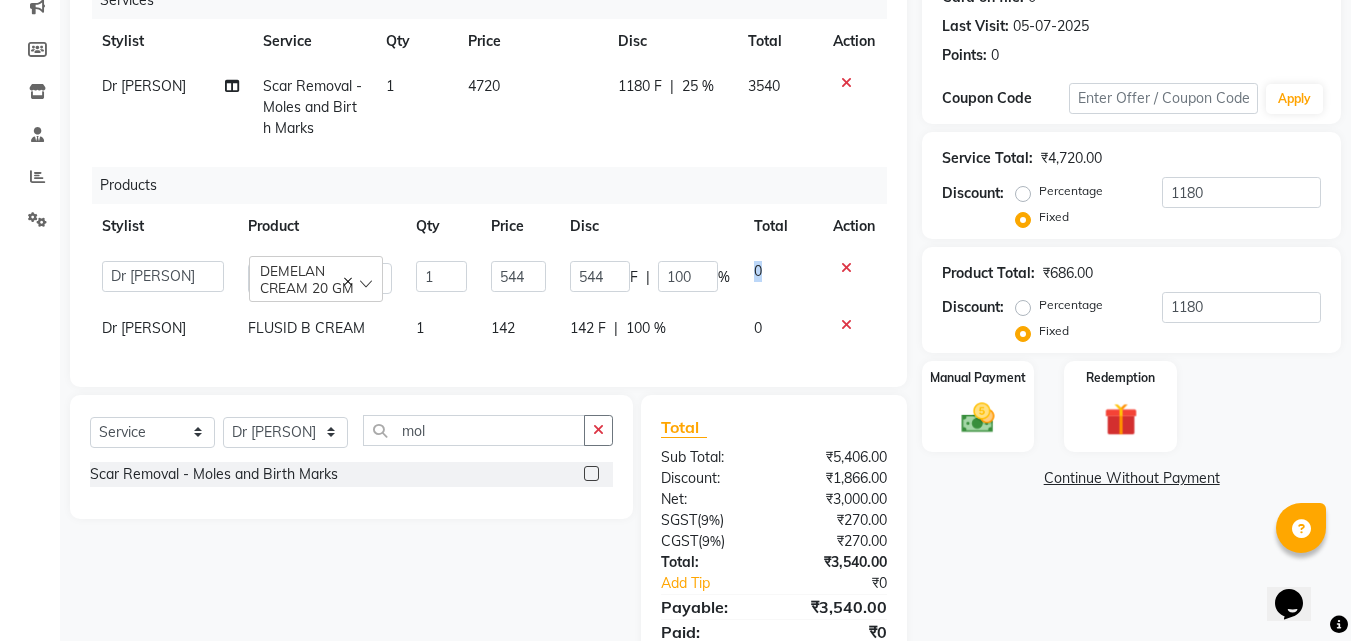 drag, startPoint x: 760, startPoint y: 267, endPoint x: 739, endPoint y: 270, distance: 21.213203 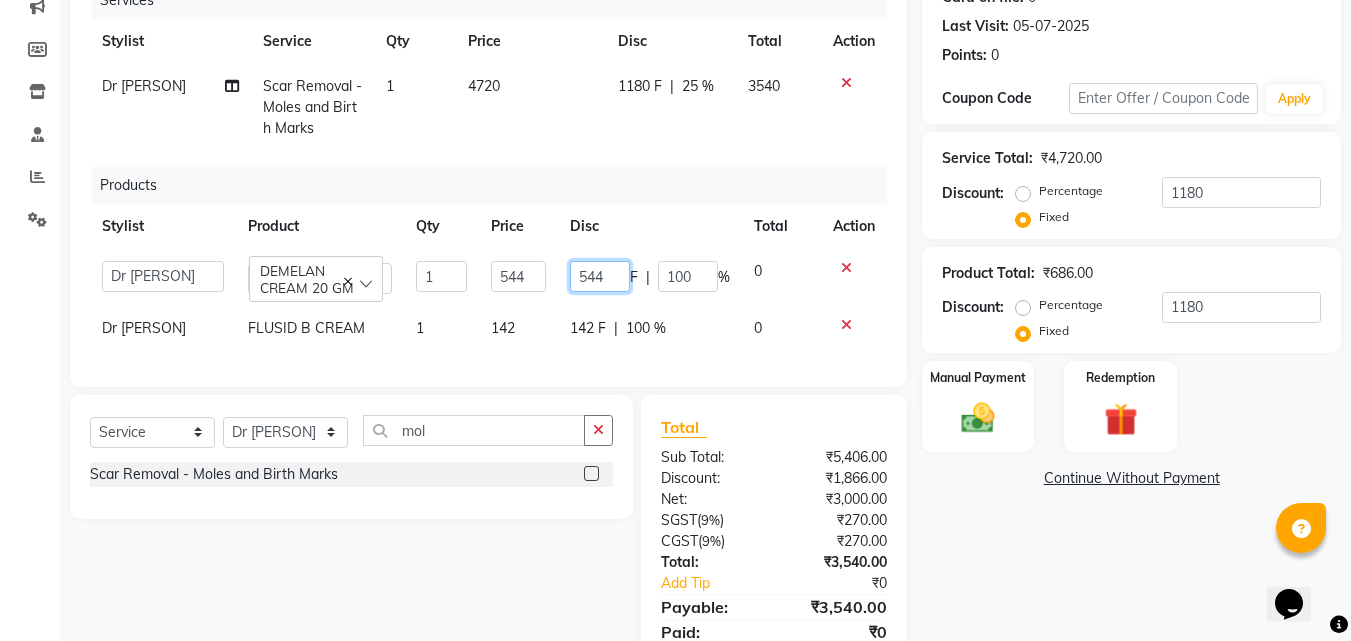 drag, startPoint x: 596, startPoint y: 277, endPoint x: 565, endPoint y: 280, distance: 31.144823 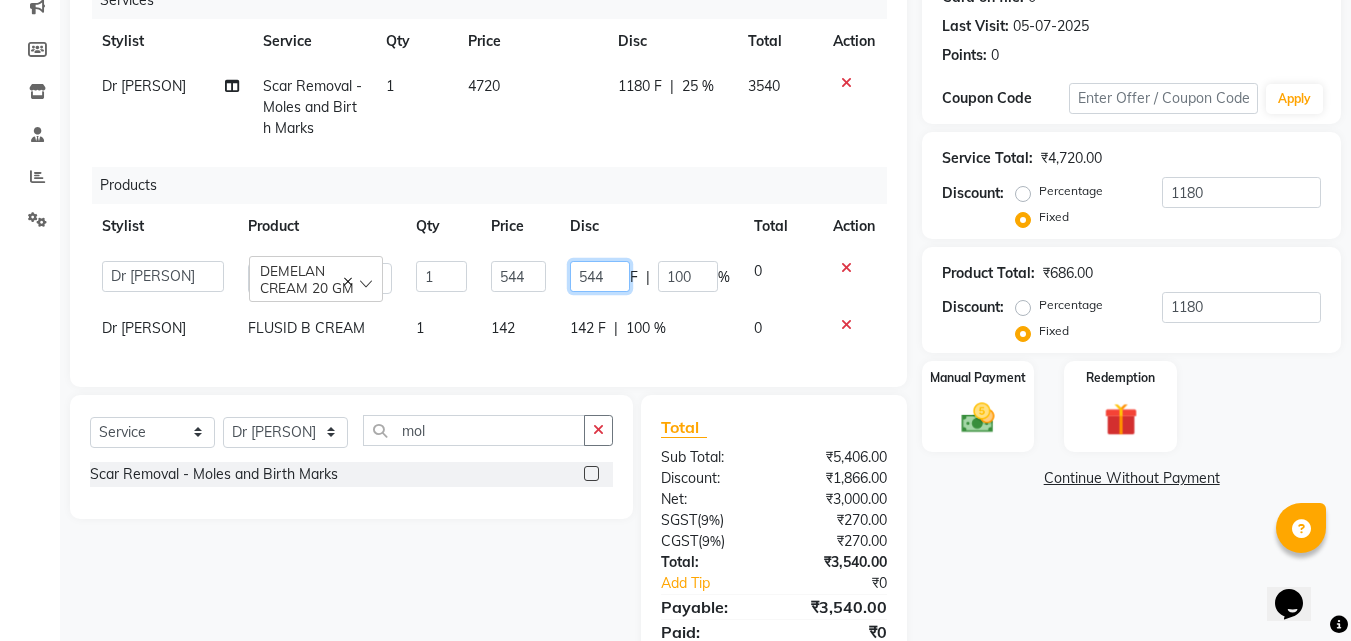 type on "0" 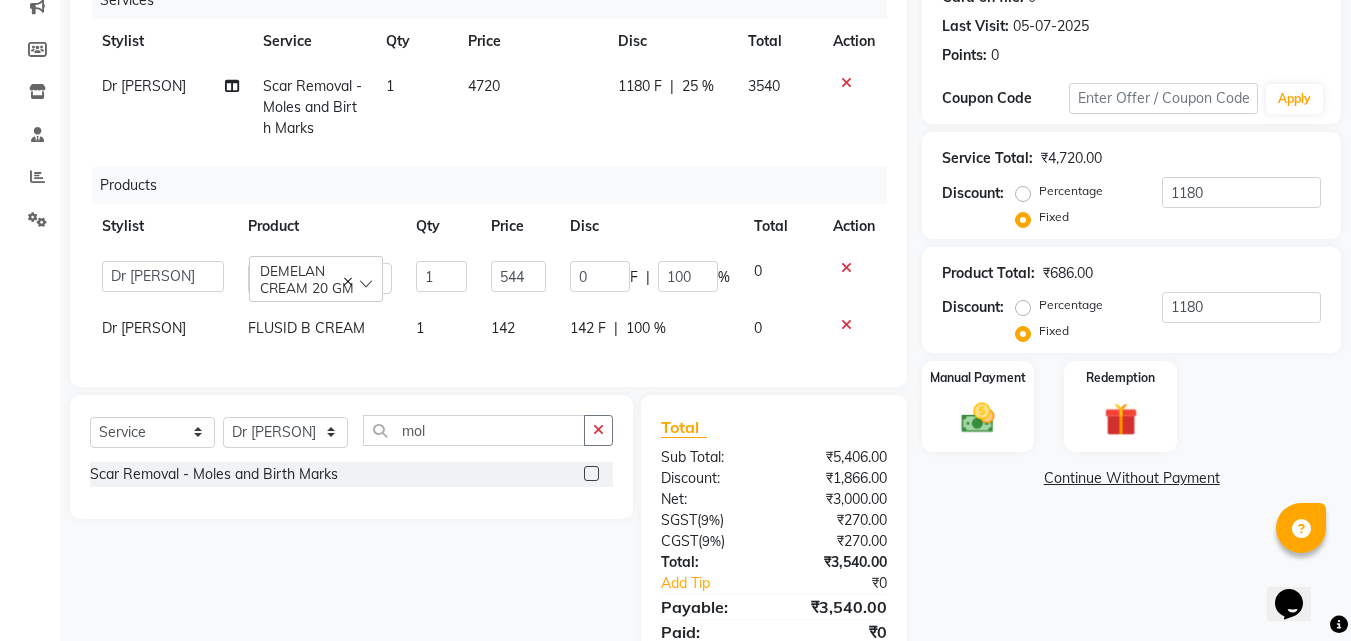 click on "142" 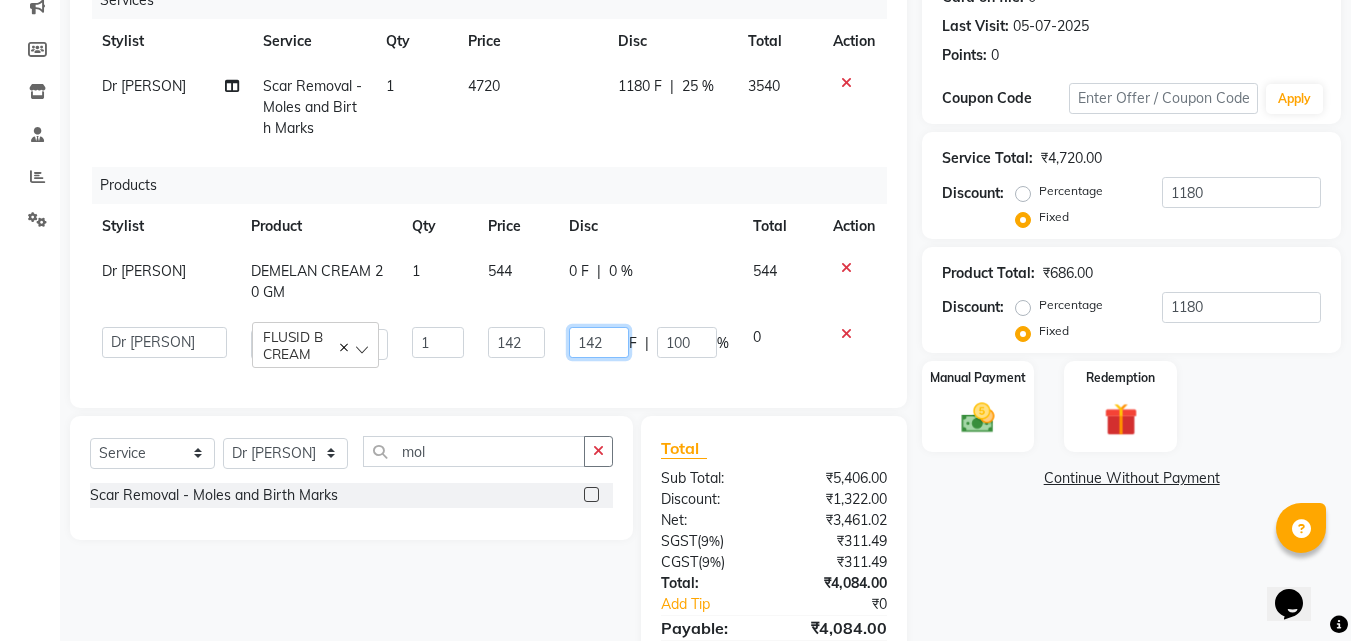 drag, startPoint x: 601, startPoint y: 342, endPoint x: 552, endPoint y: 342, distance: 49 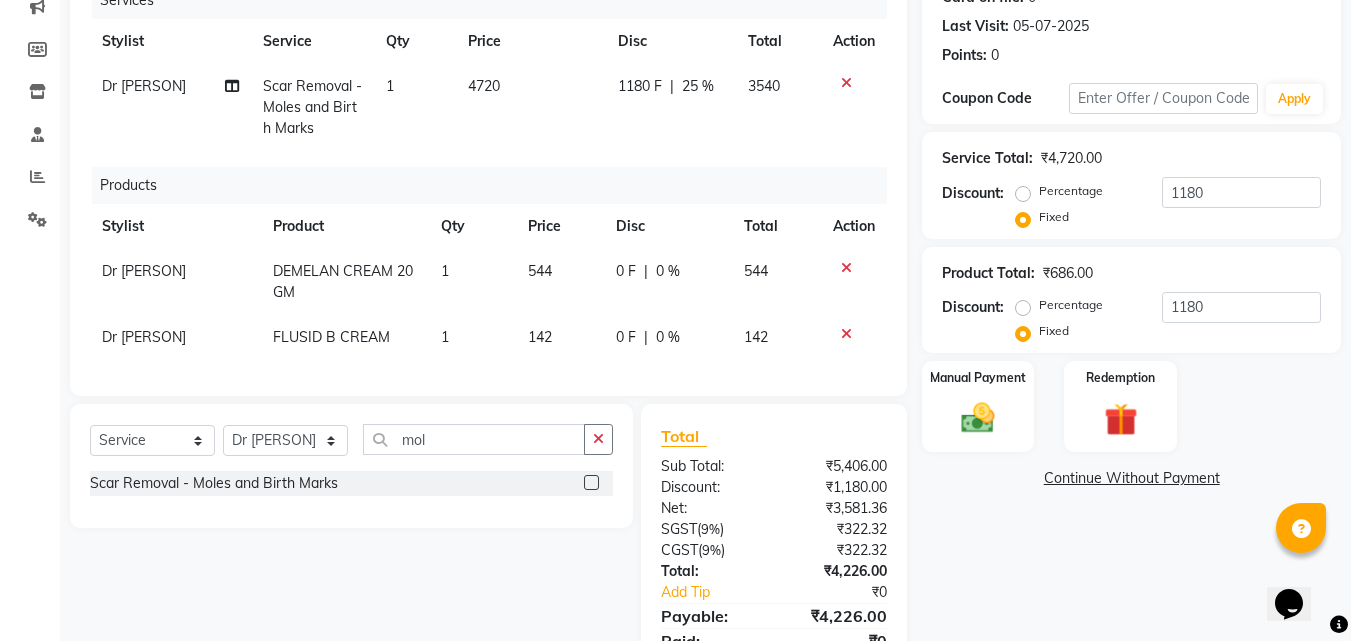 click on "142" 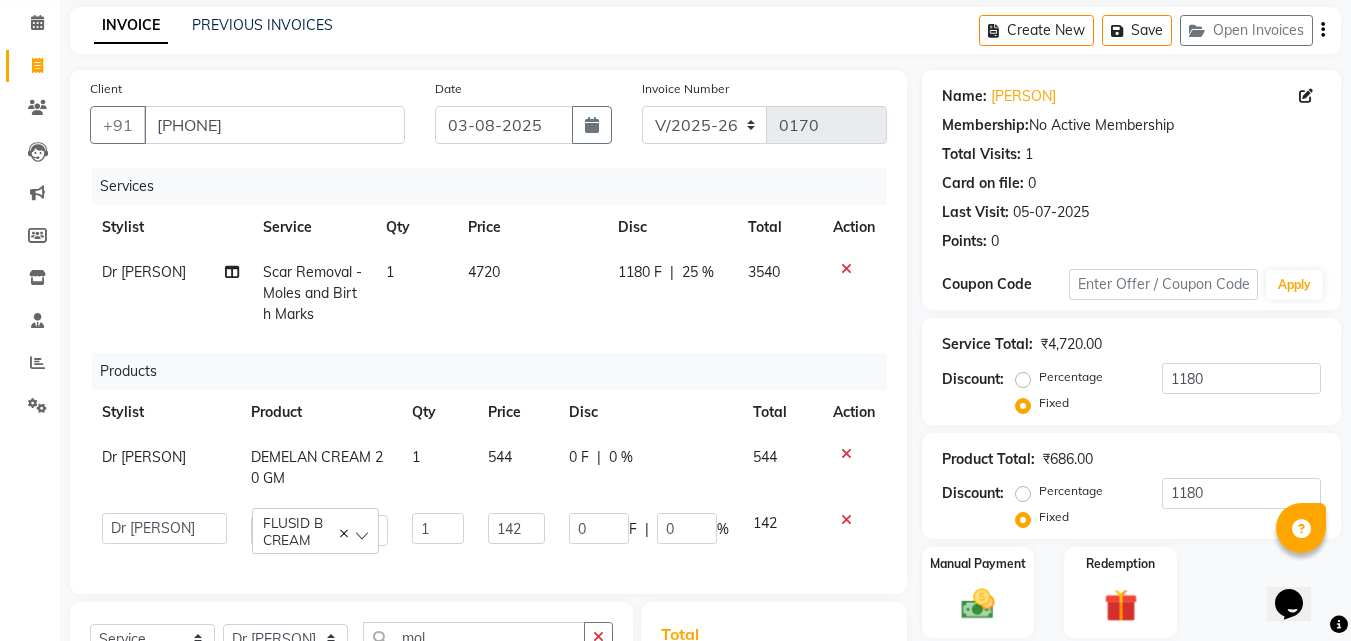 scroll, scrollTop: 280, scrollLeft: 0, axis: vertical 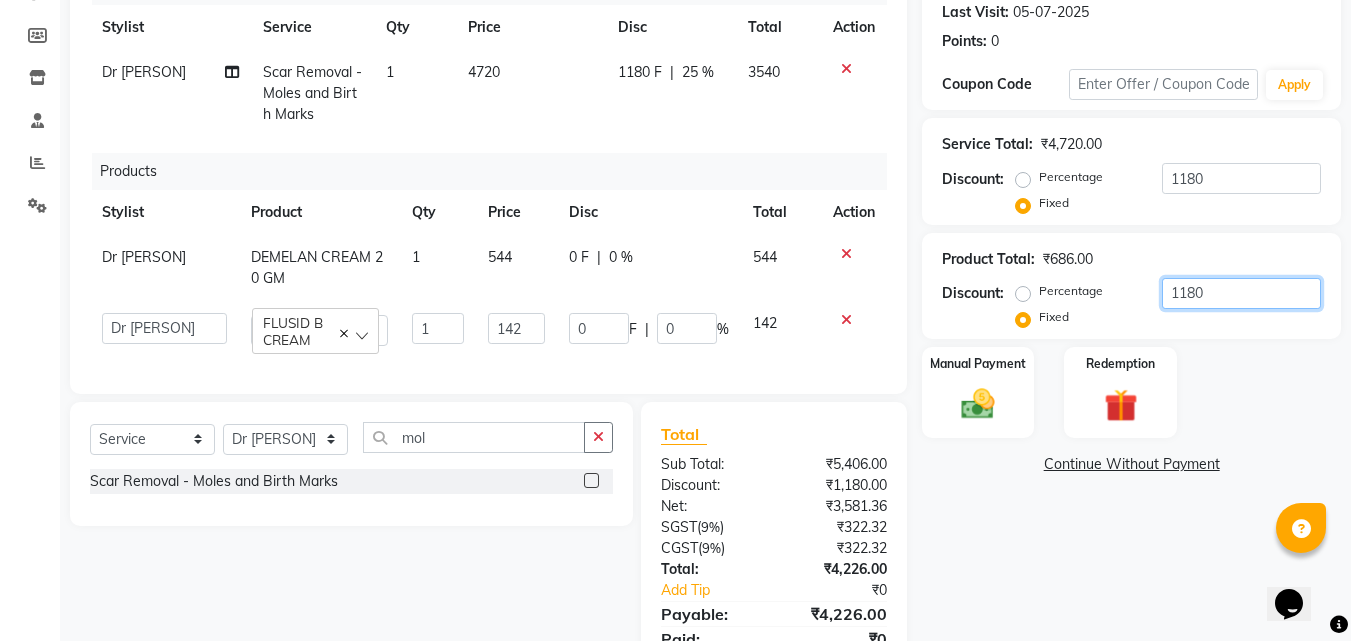 click on "1180" 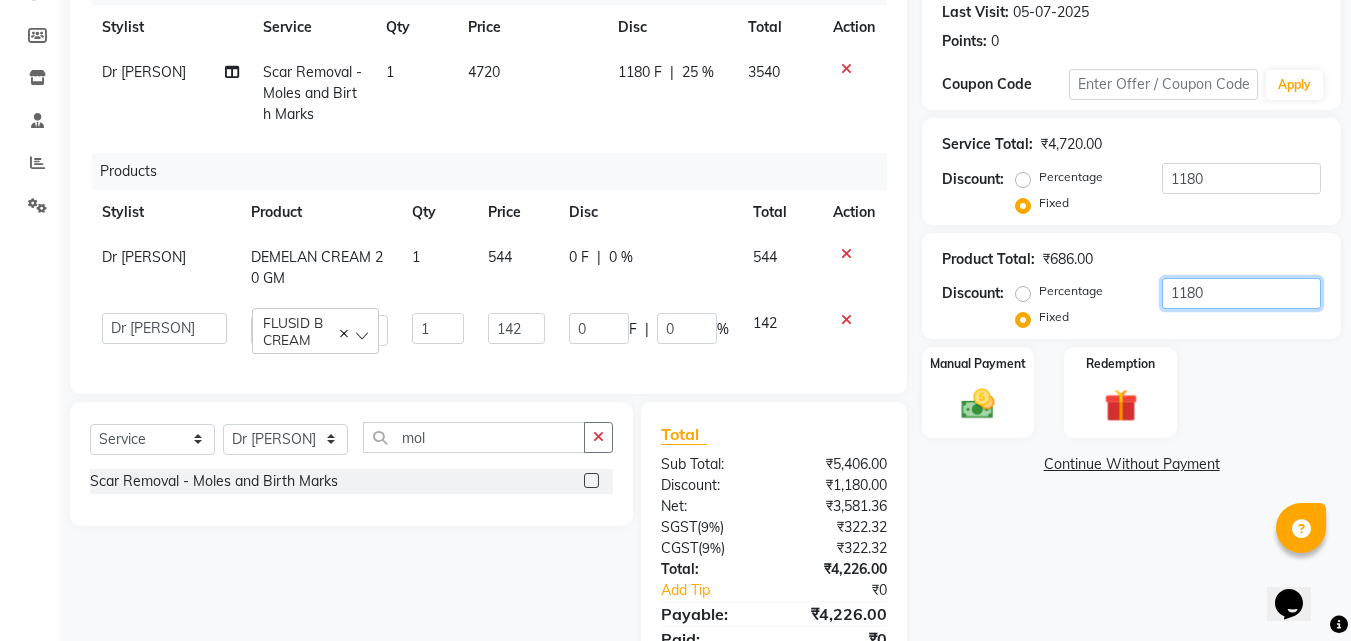 type on "118" 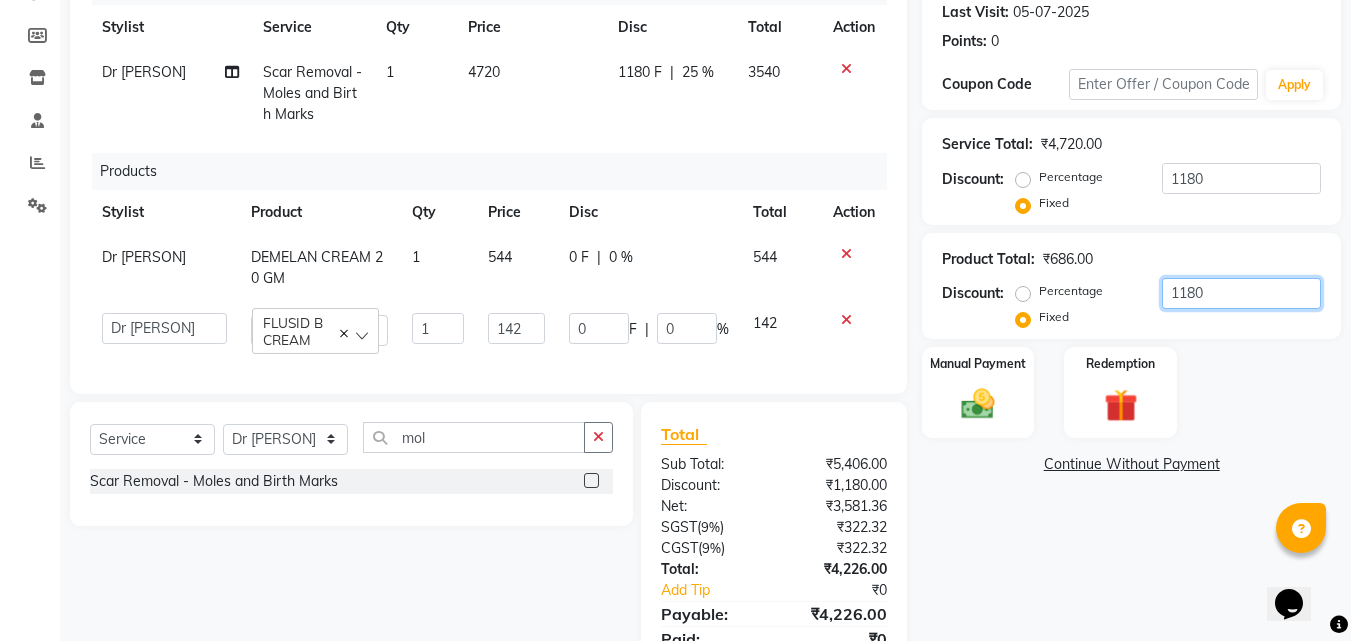 type on "24.43" 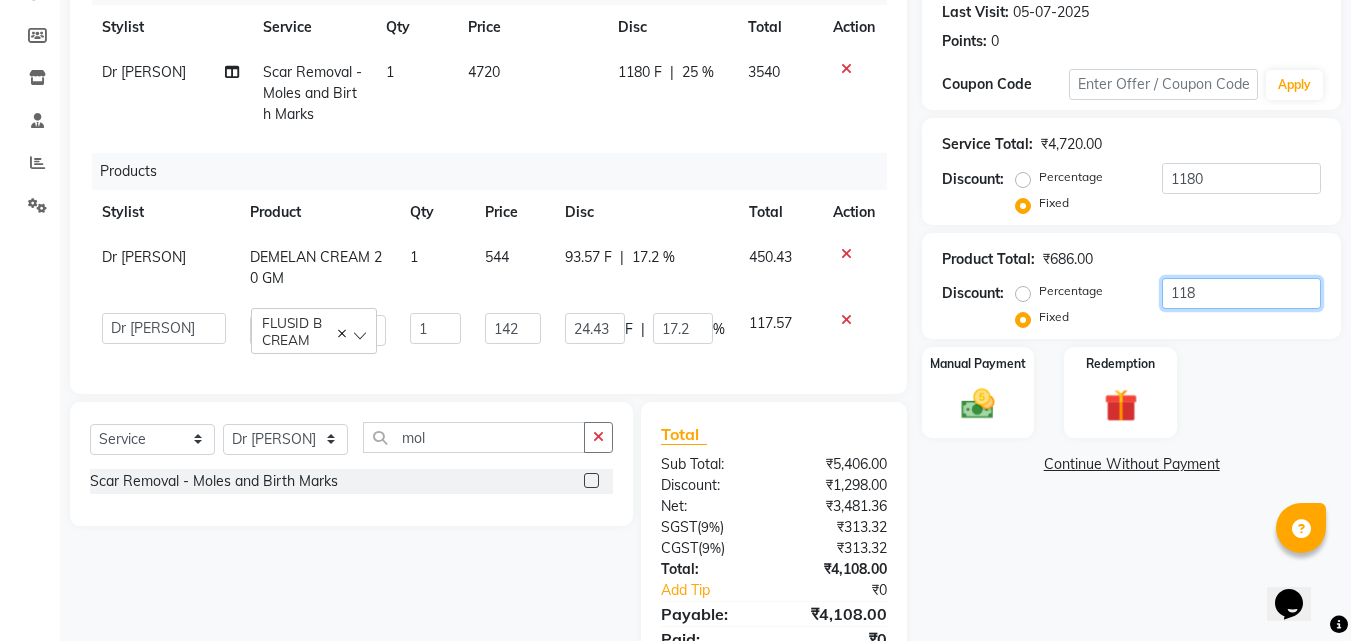 type on "11" 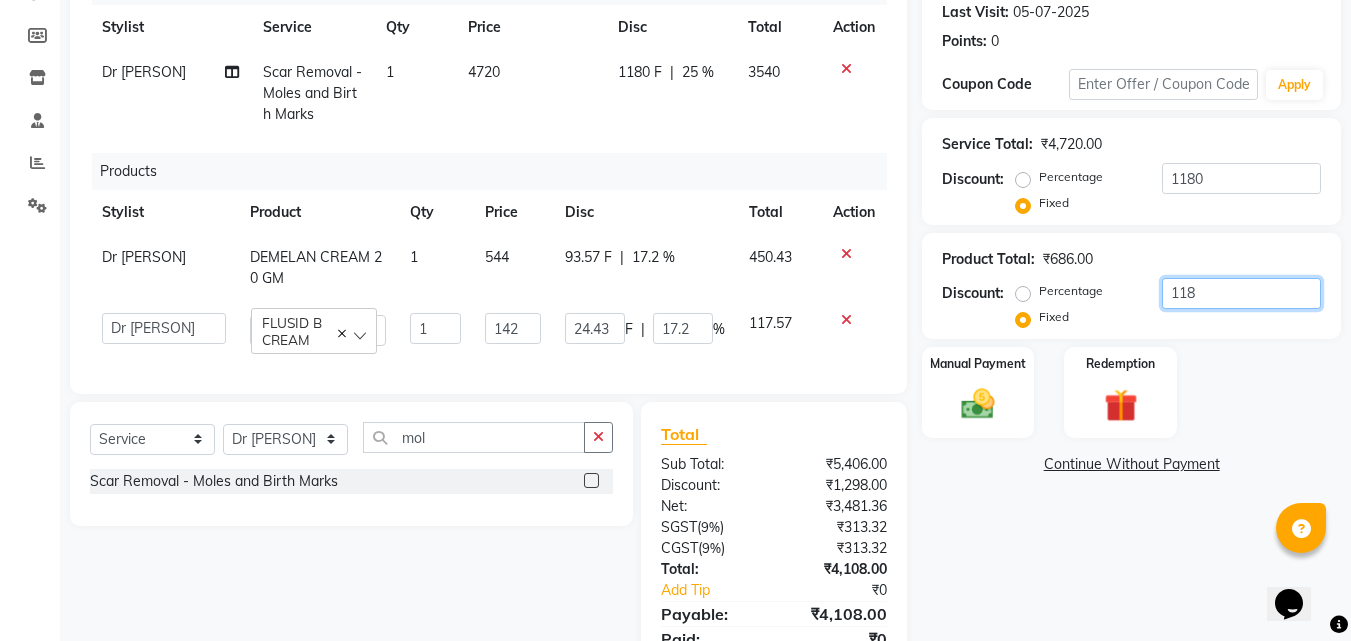 type on "2.28" 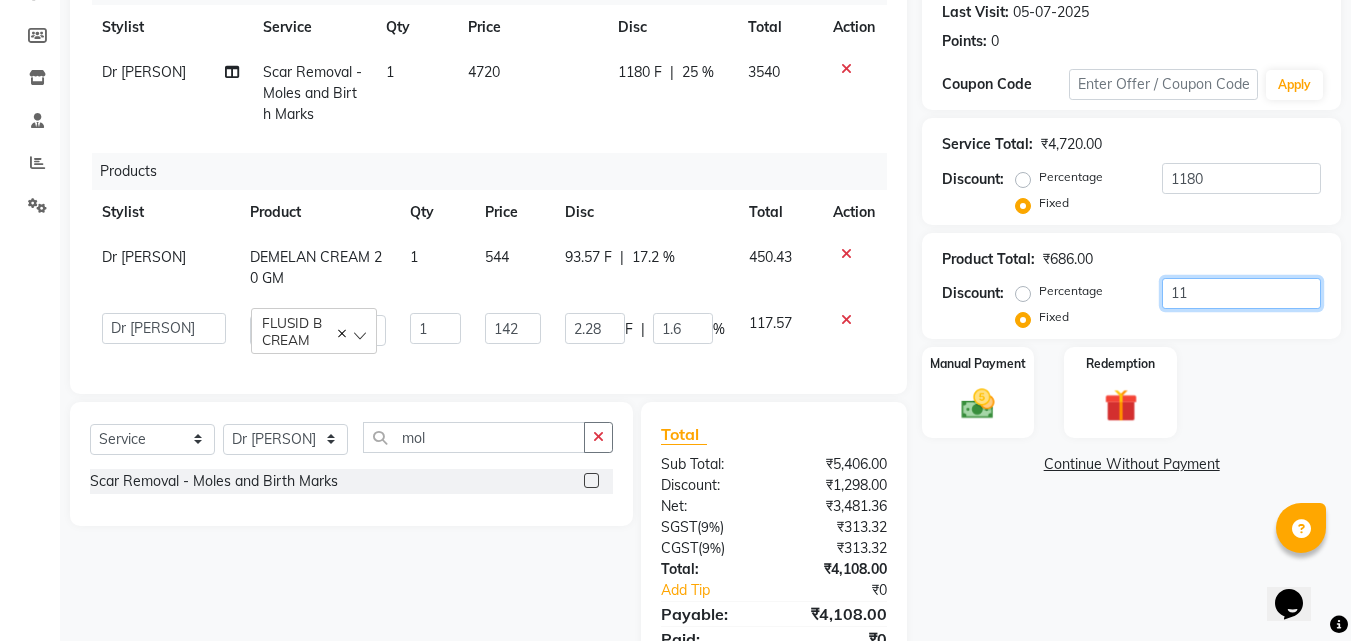 type on "1" 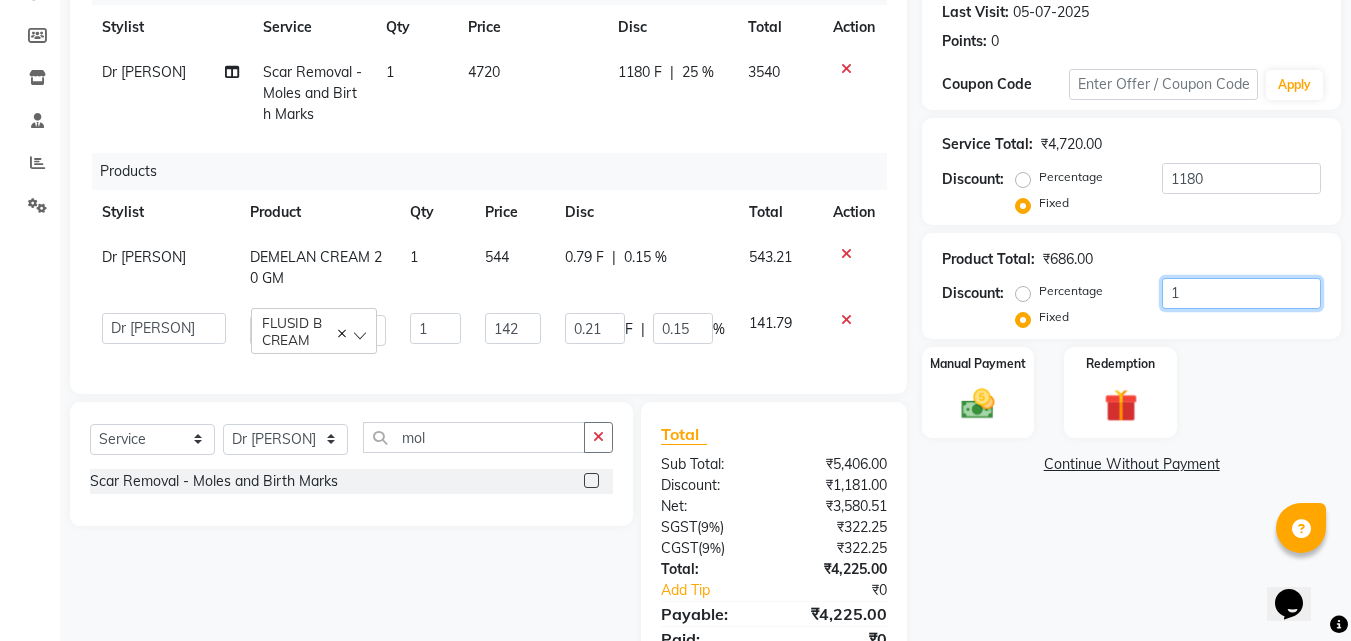 type on "12" 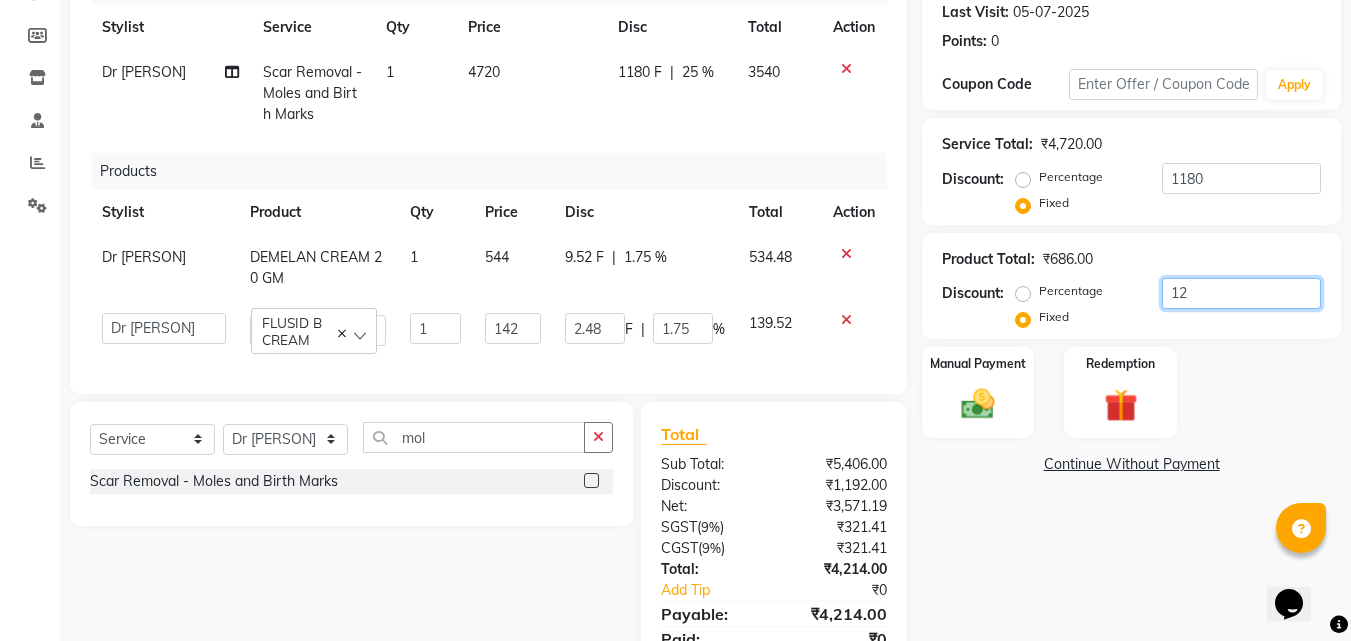 type on "120" 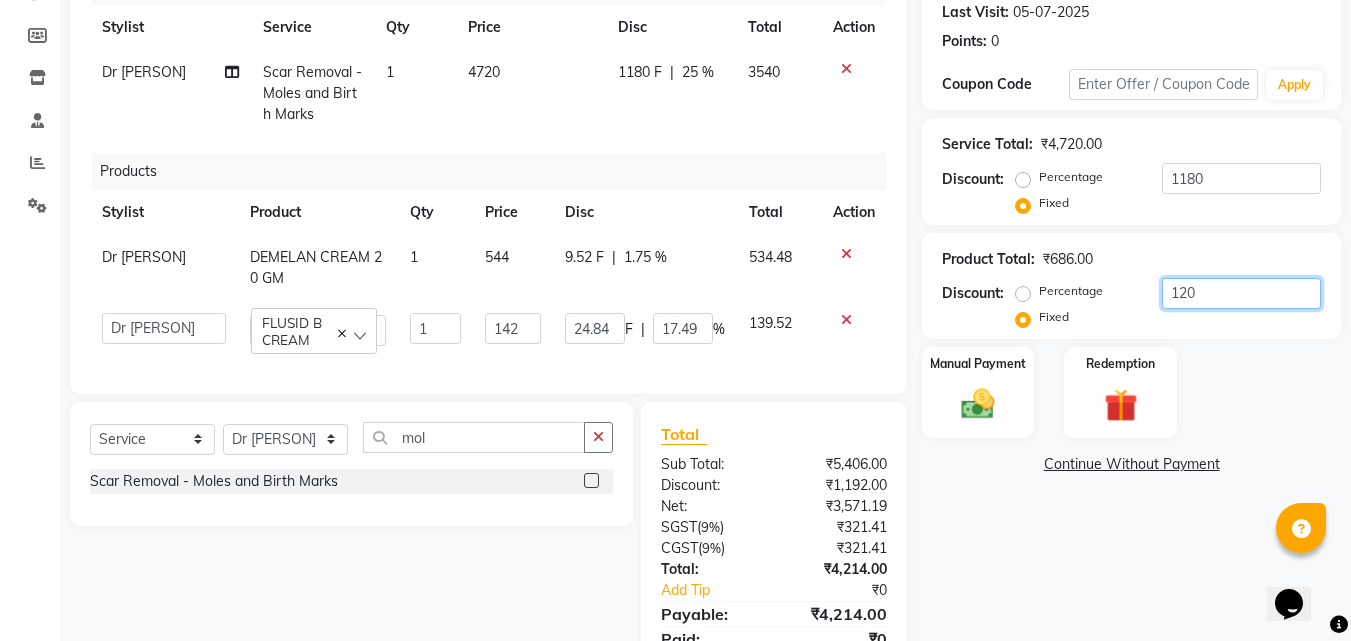 type on "1206" 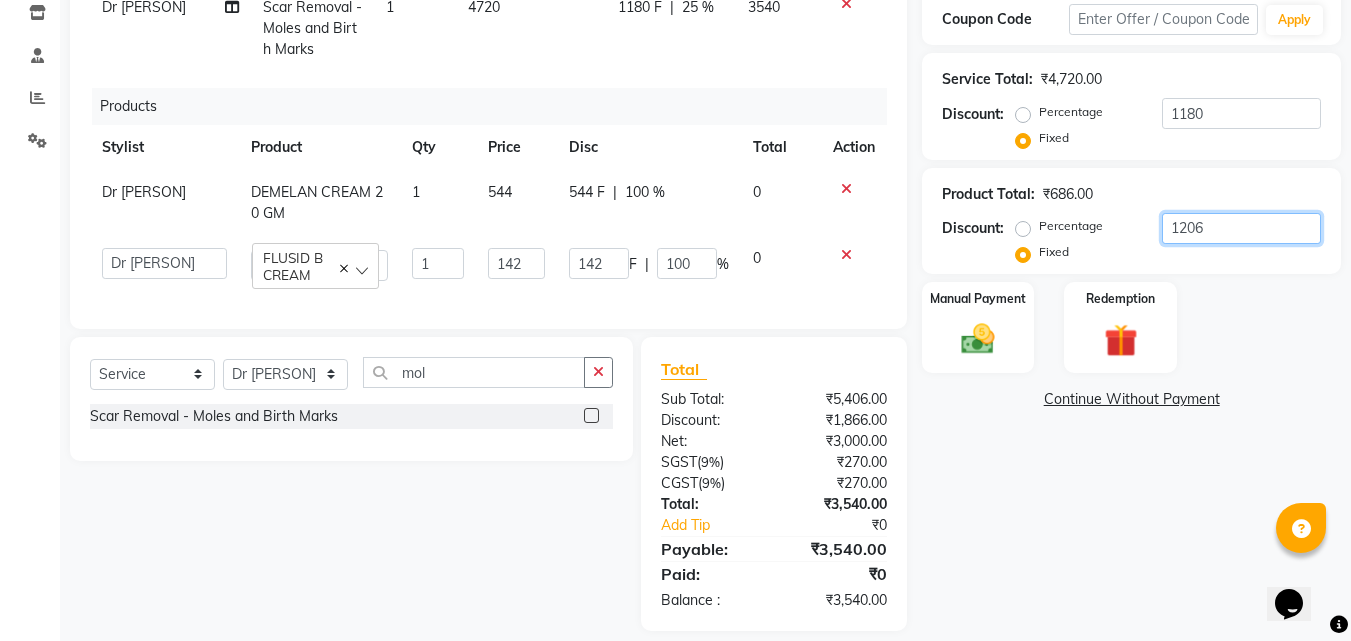 scroll, scrollTop: 380, scrollLeft: 0, axis: vertical 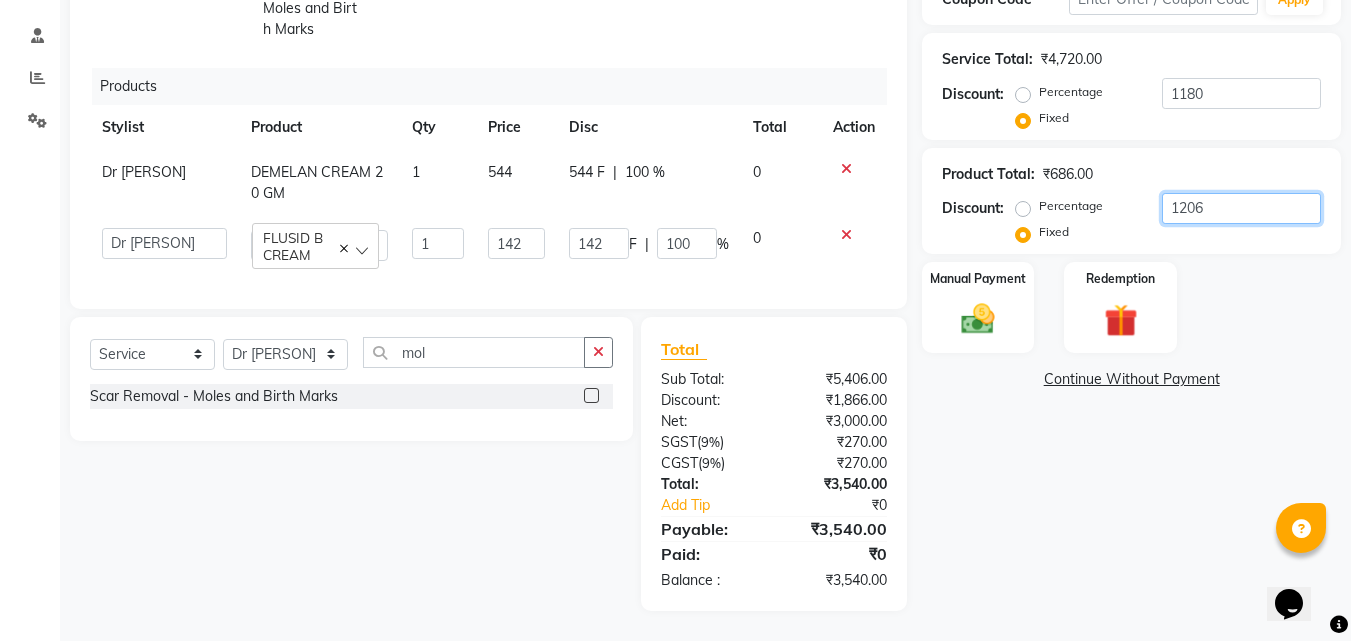 type on "120" 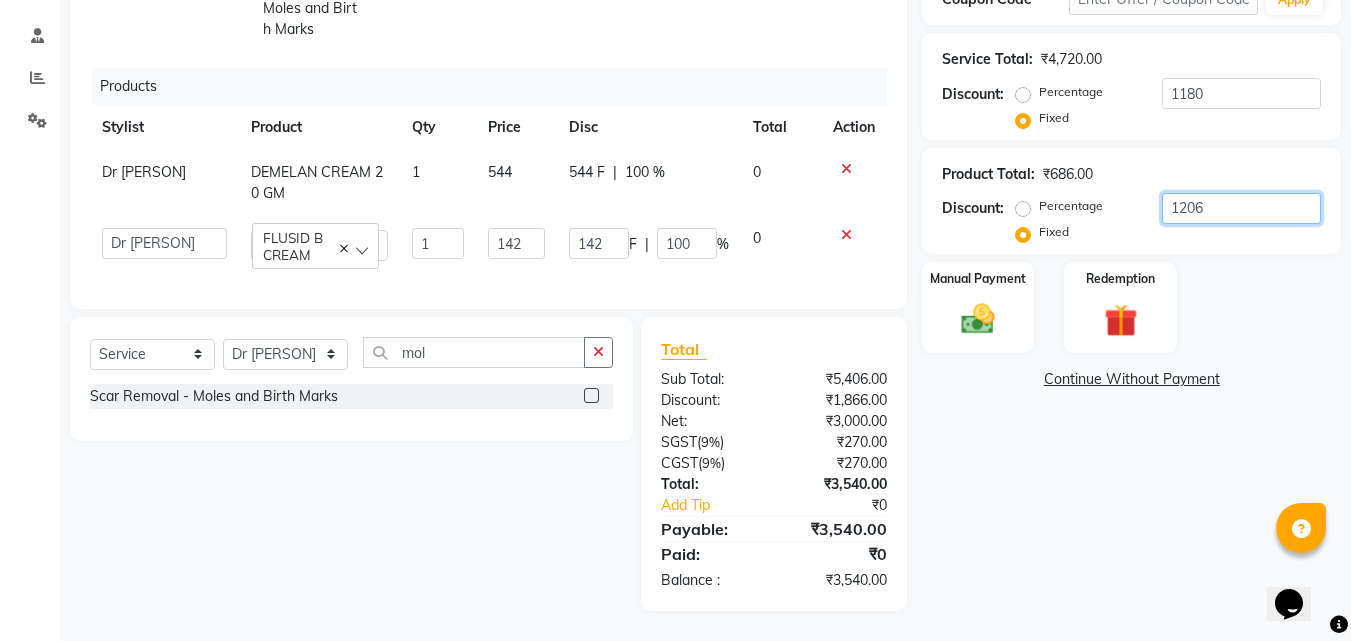 type on "24.84" 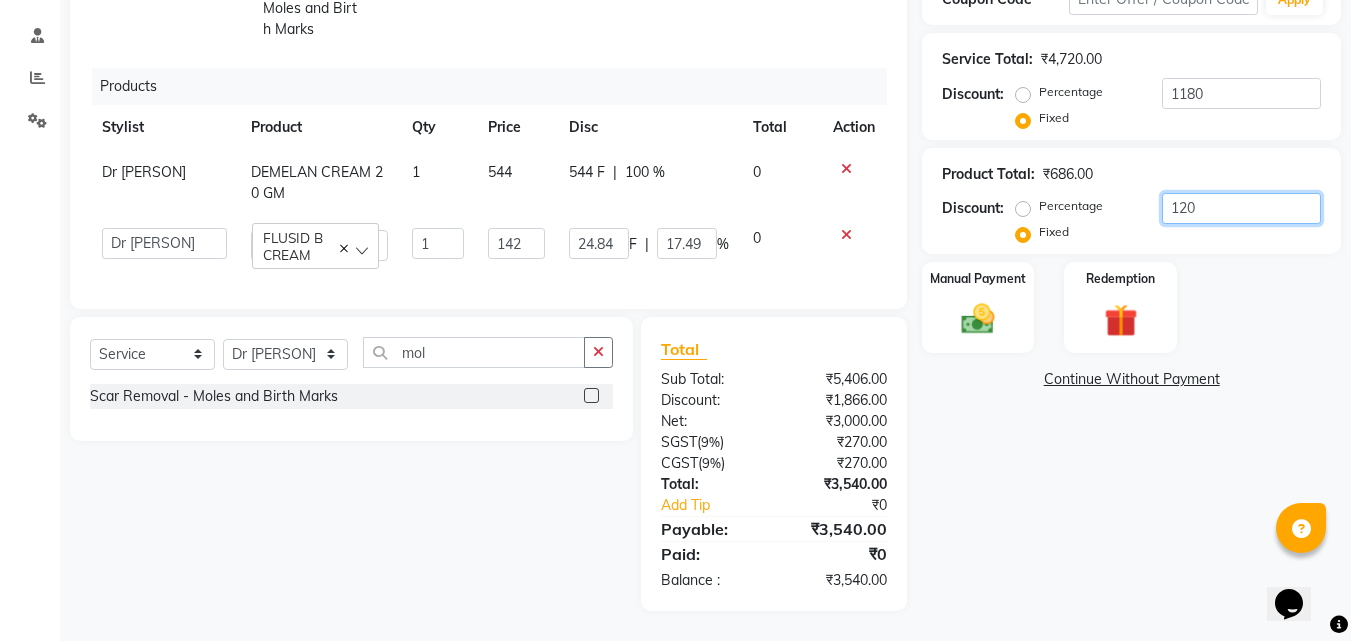 type on "12" 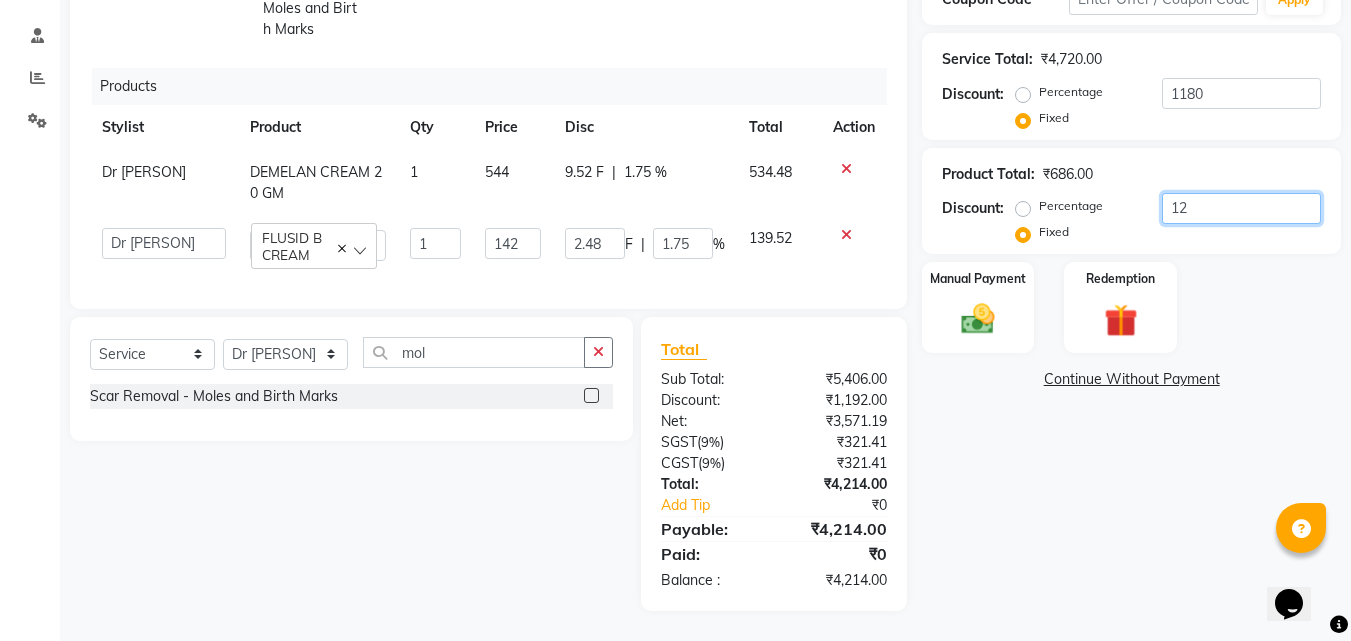 type on "1" 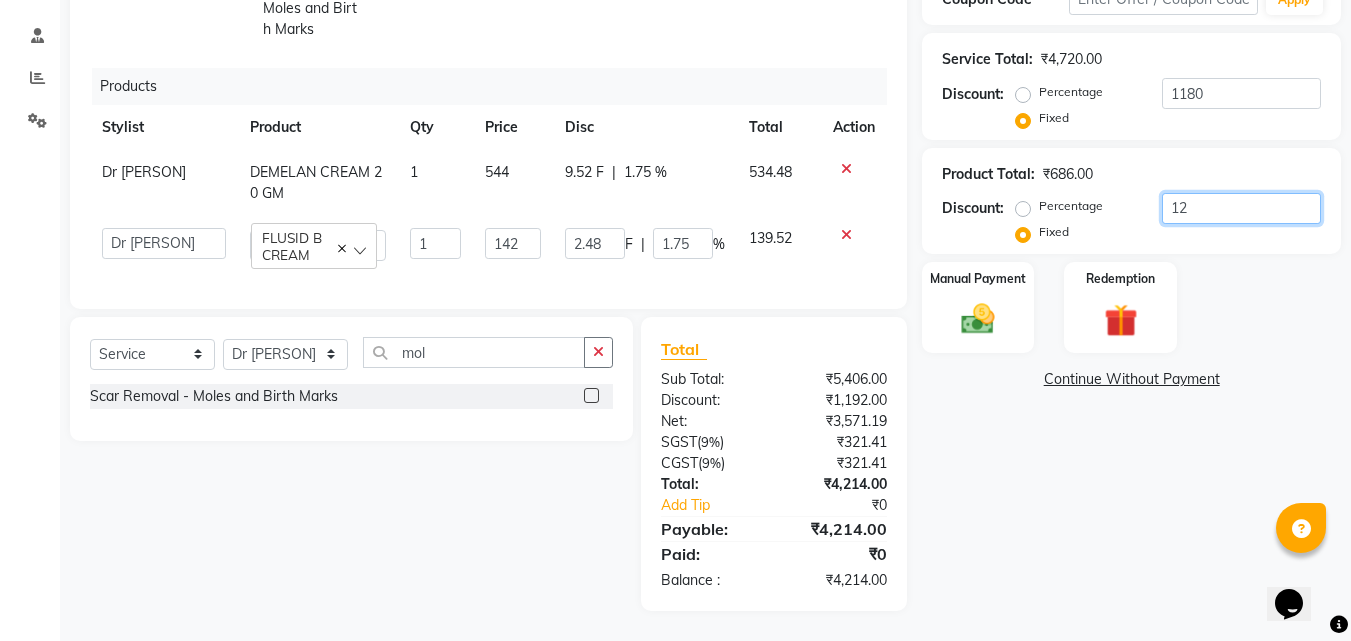 type on "0.21" 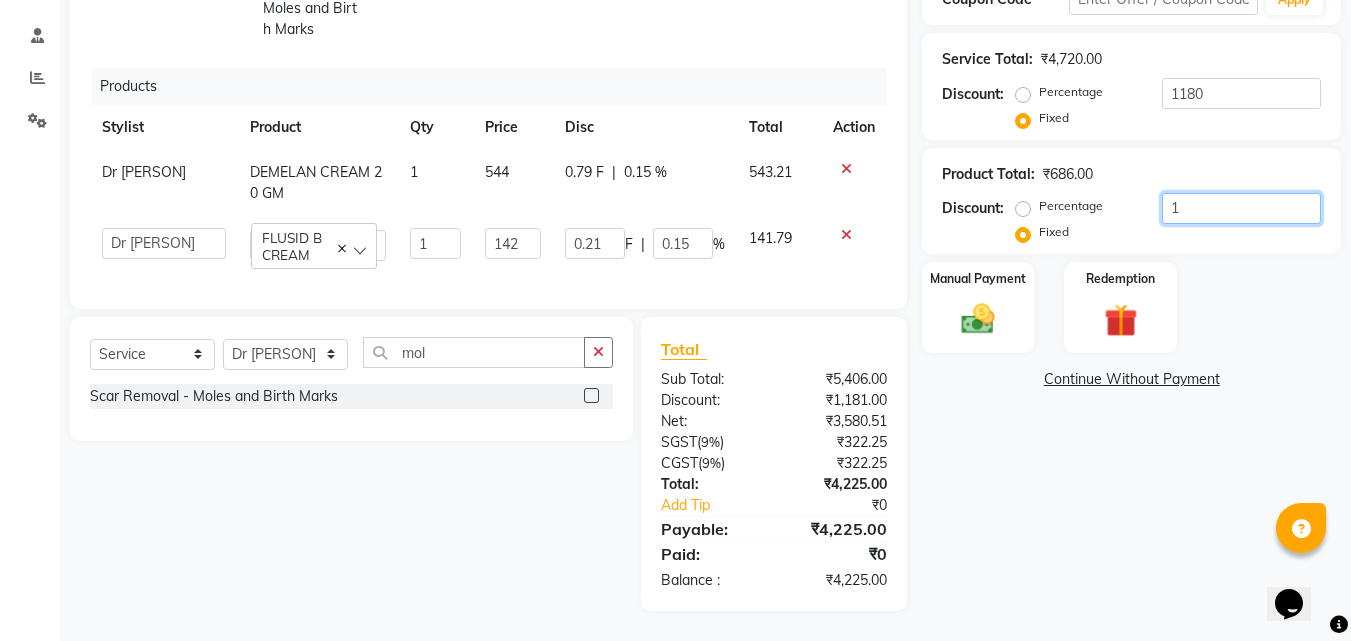type on "11" 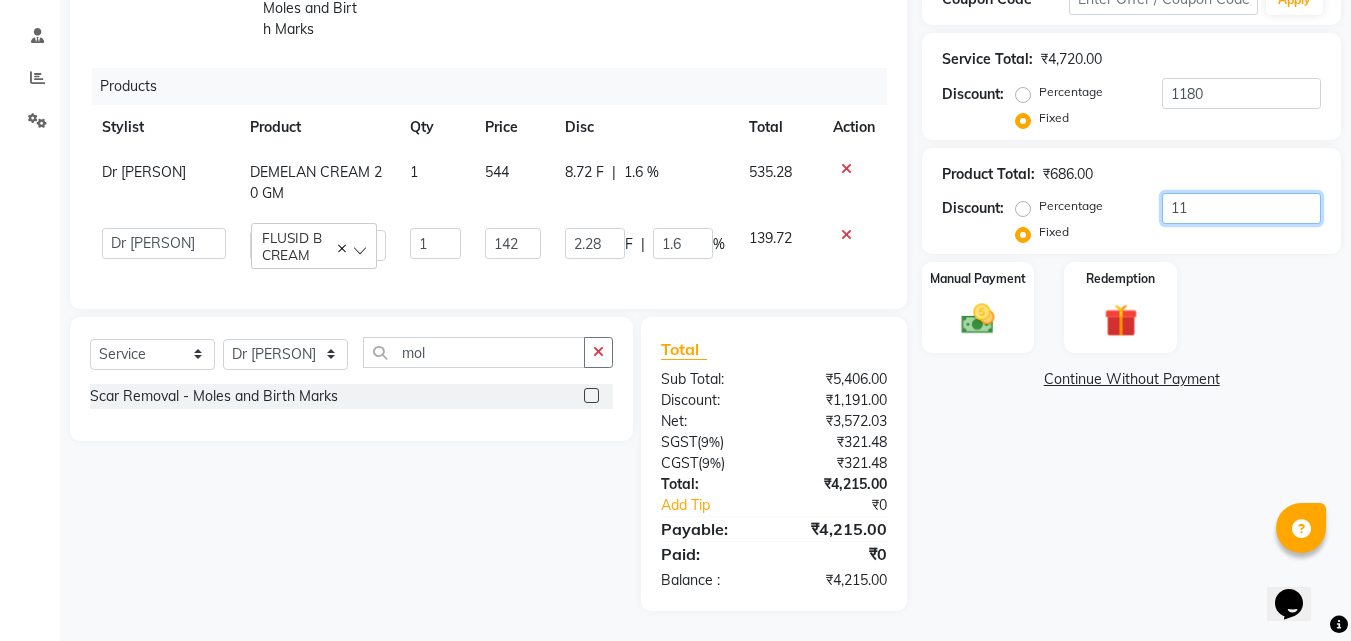 type on "118" 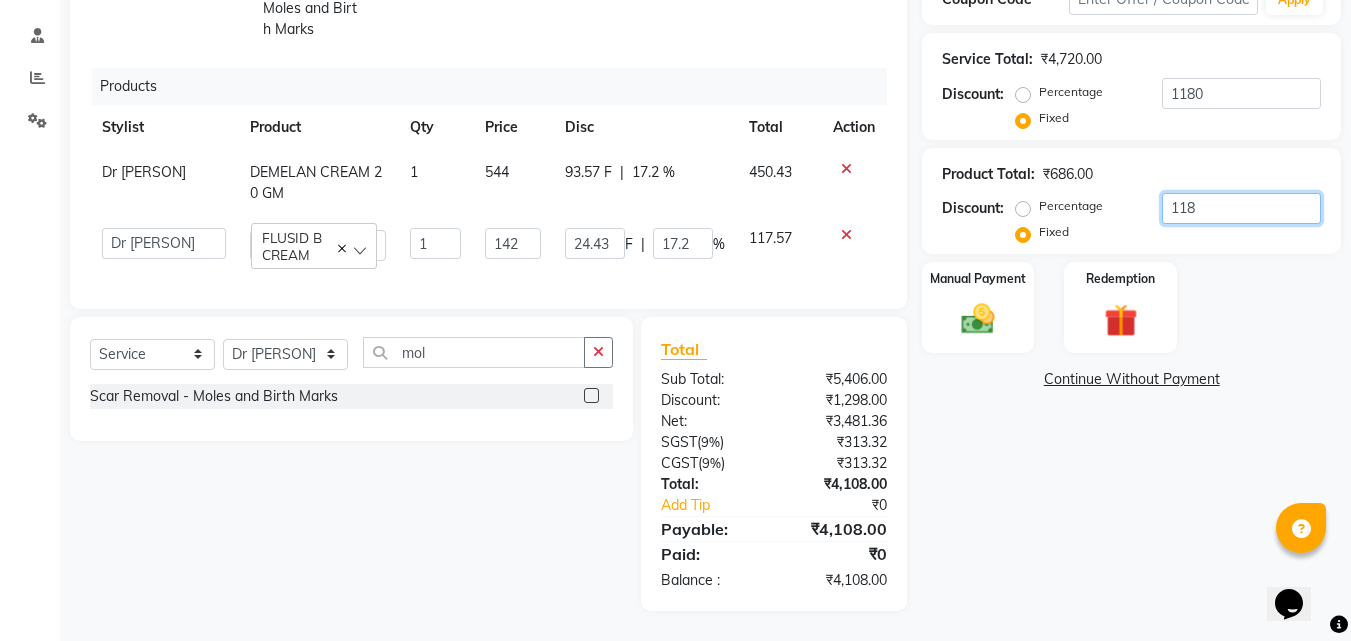 type on "1180" 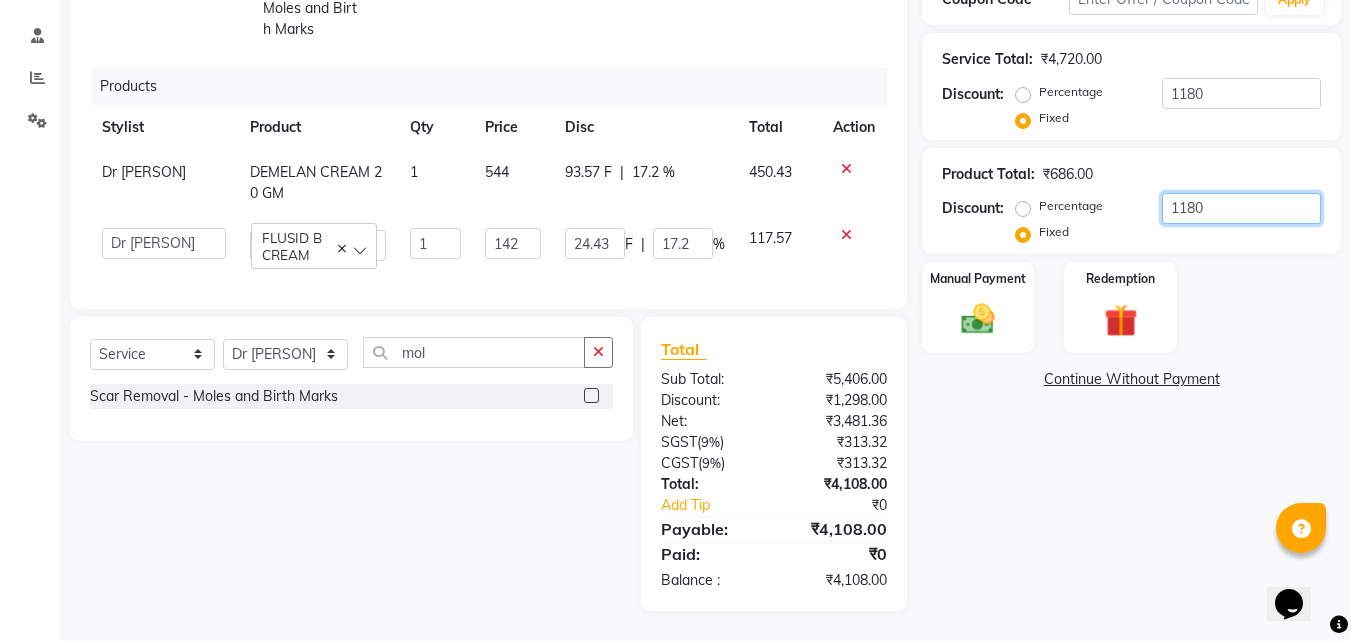 type on "142" 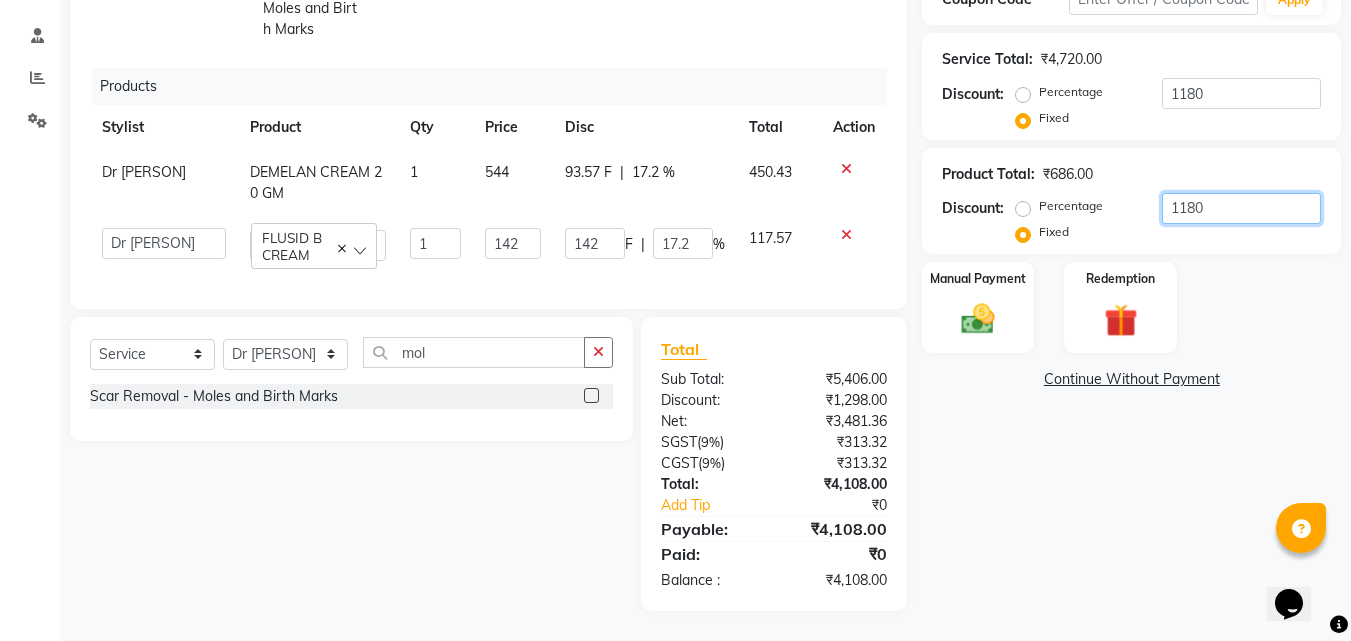 type on "100" 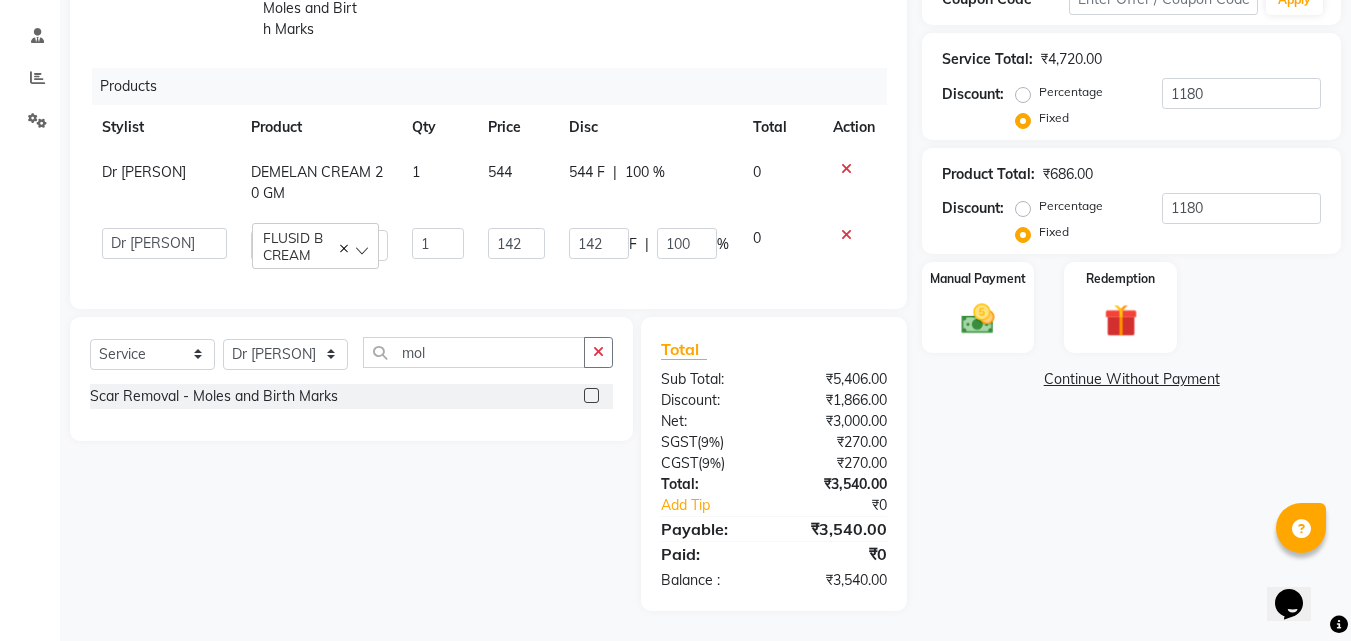 click on "Name: [PERSON] Membership: No Active Membership Total Visits: 1 Card on file: 0 Last Visit: 05-07-2025 Points: 0 Coupon Code Apply Service Total: ₹4,720.00 Discount: Percentage Fixed 1180 Product Total: ₹686.00 Discount: Percentage Fixed 1180 Manual Payment Redemption Continue Without Payment" 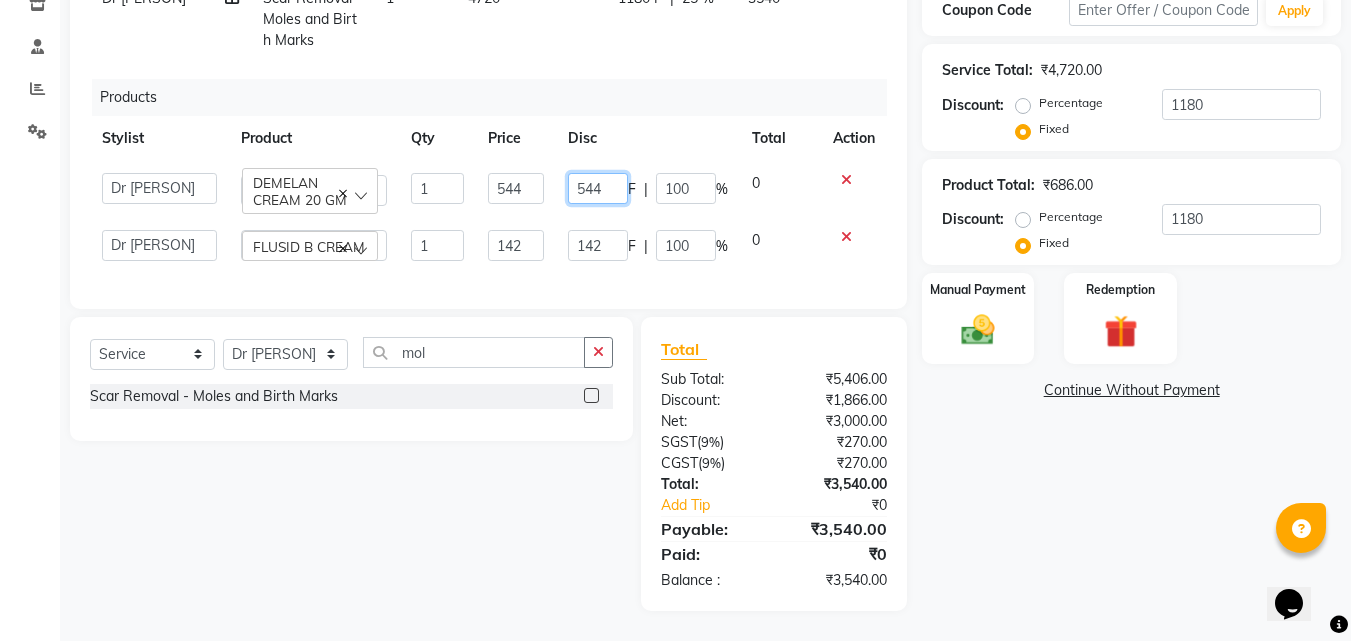 drag, startPoint x: 608, startPoint y: 174, endPoint x: 576, endPoint y: 174, distance: 32 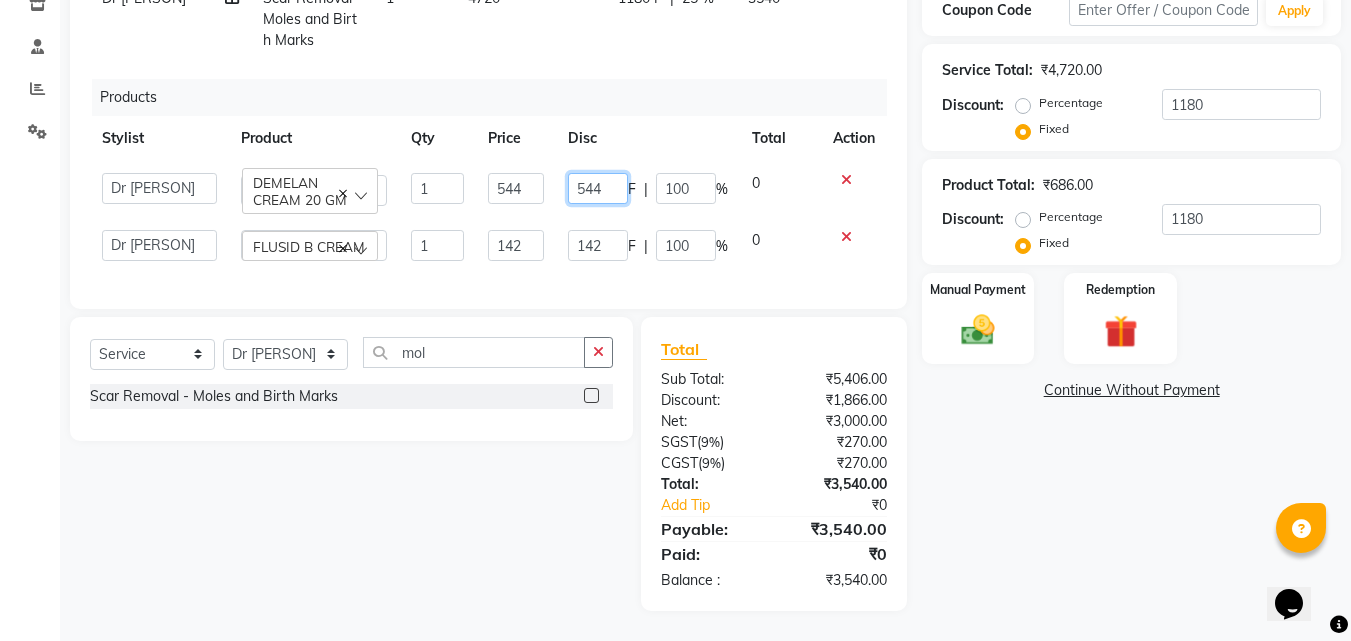 click on "544" 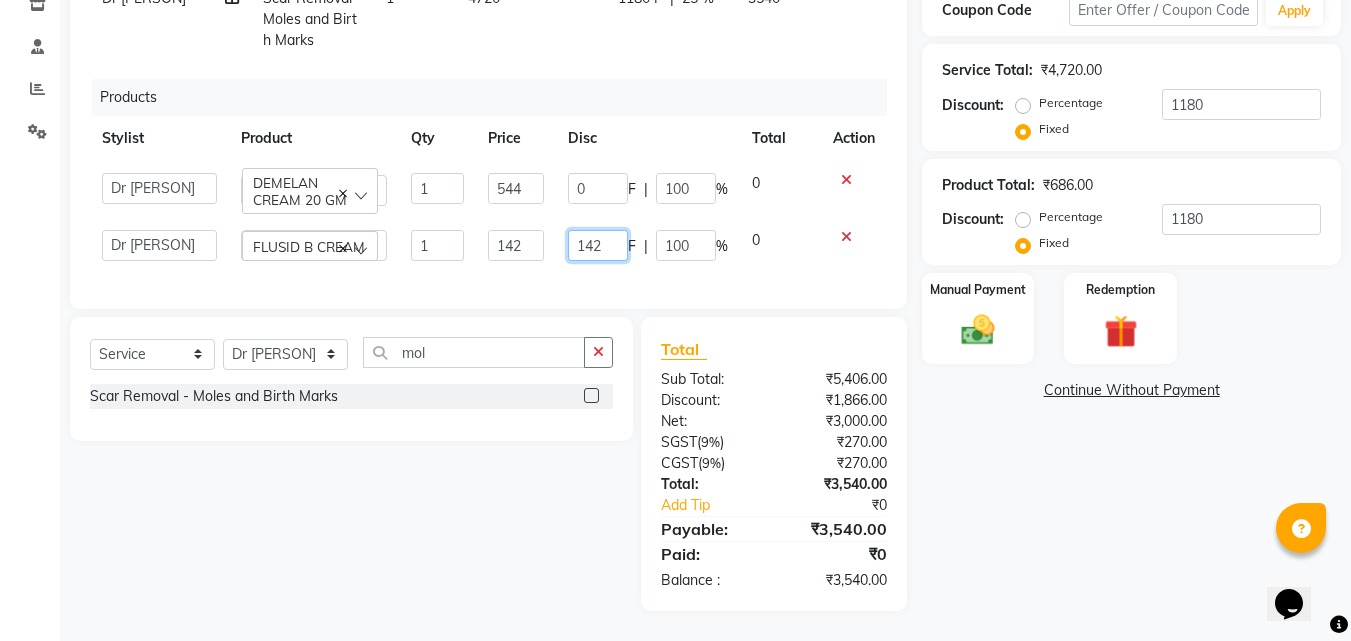 click on "142" 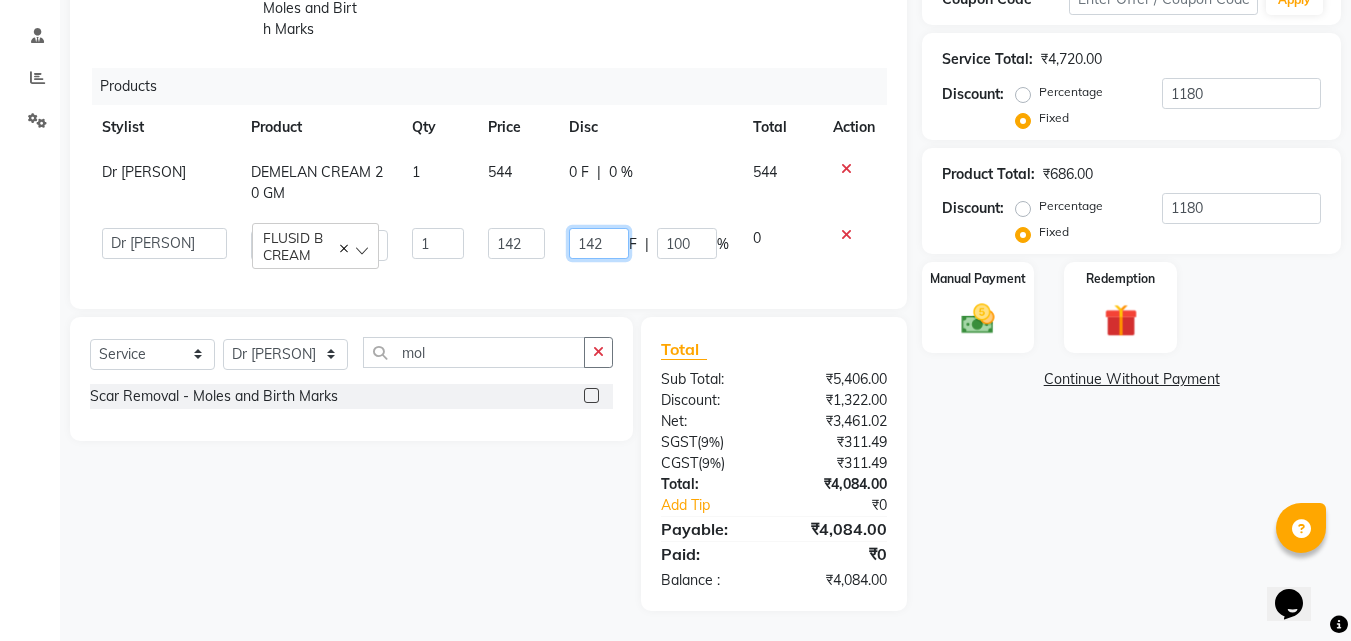 drag, startPoint x: 598, startPoint y: 231, endPoint x: 583, endPoint y: 233, distance: 15.132746 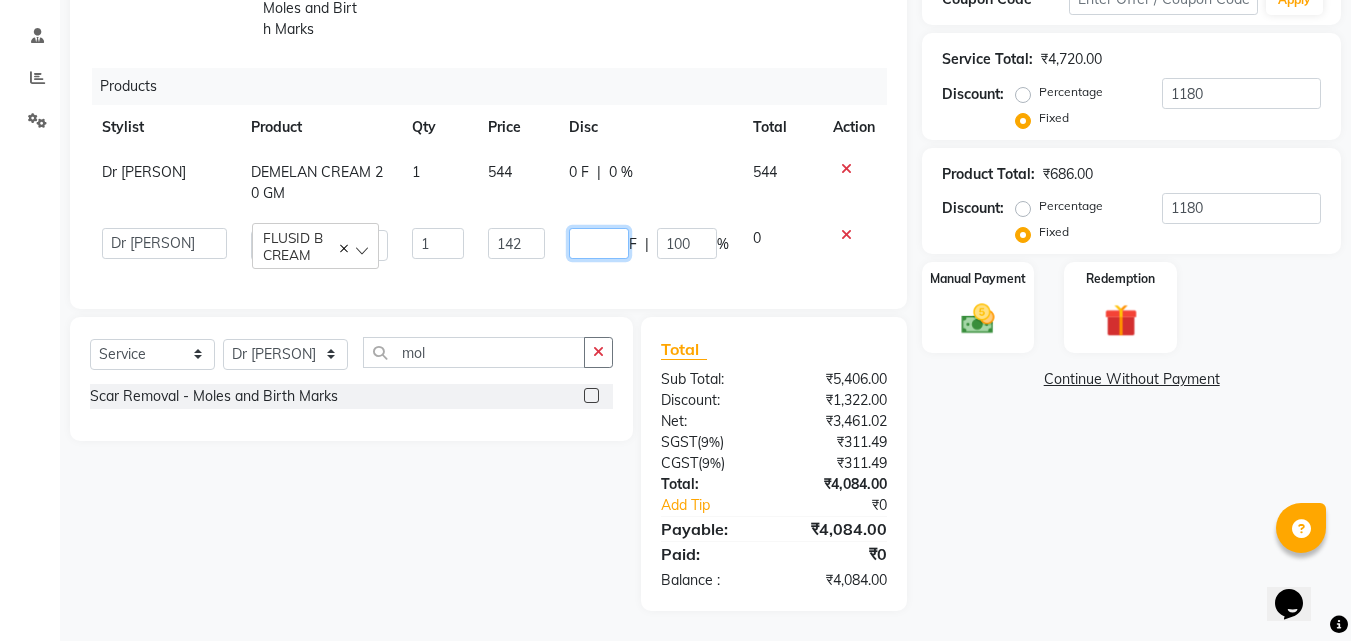 type on "0" 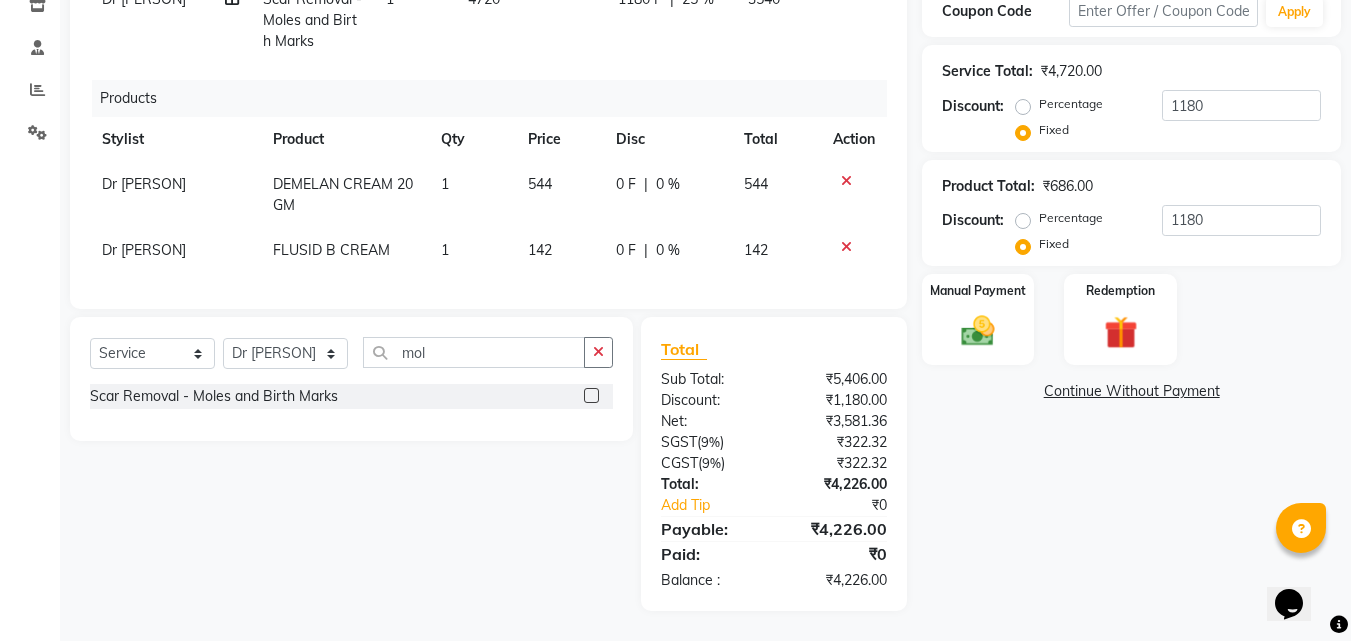 click on "Scar Removal - Moles and Birth Marks" 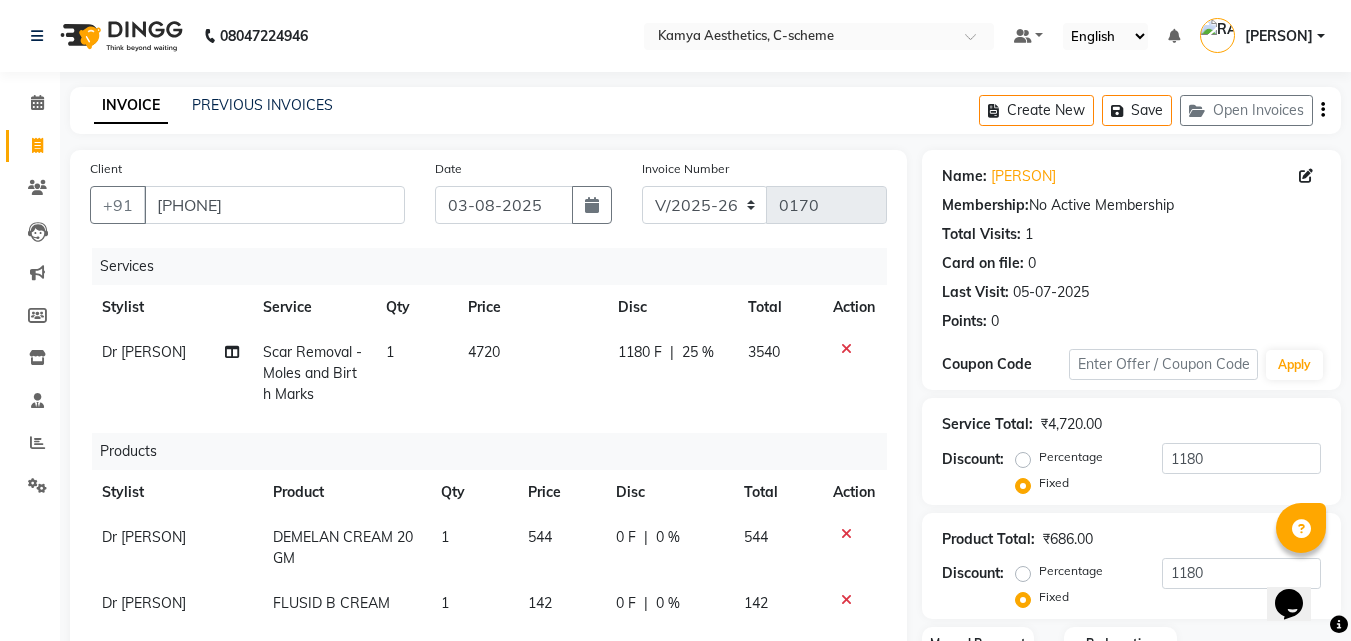 click on "1180 F" 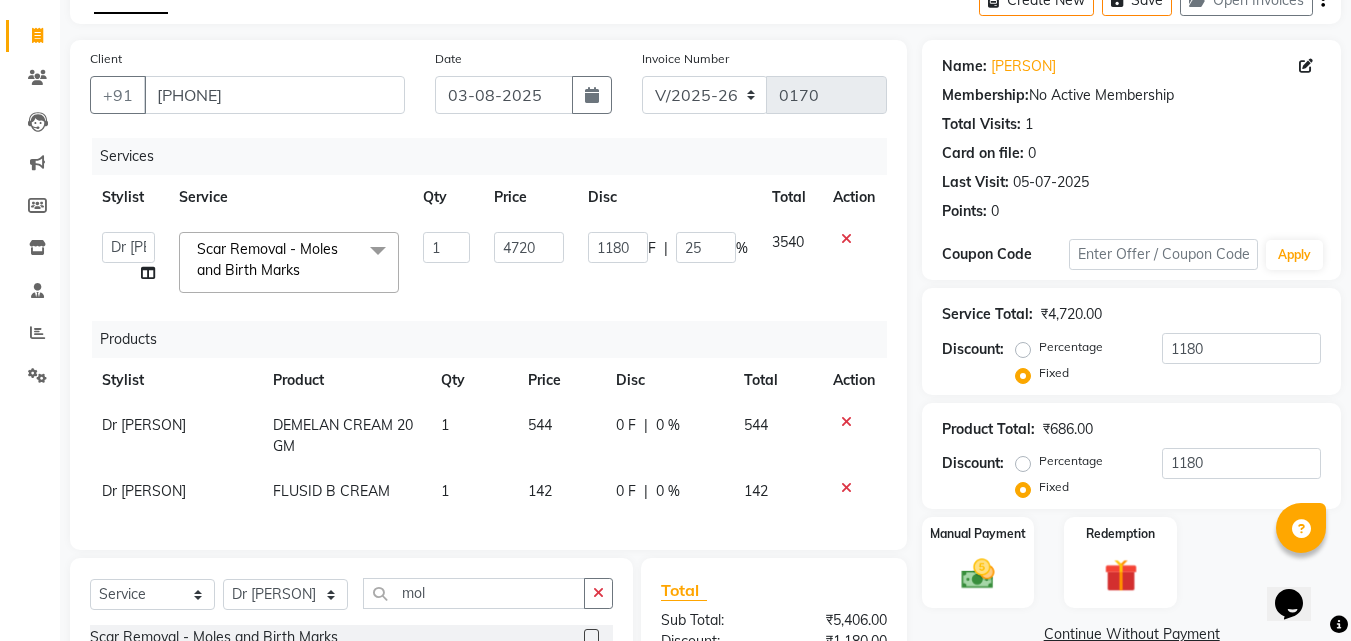 scroll, scrollTop: 300, scrollLeft: 0, axis: vertical 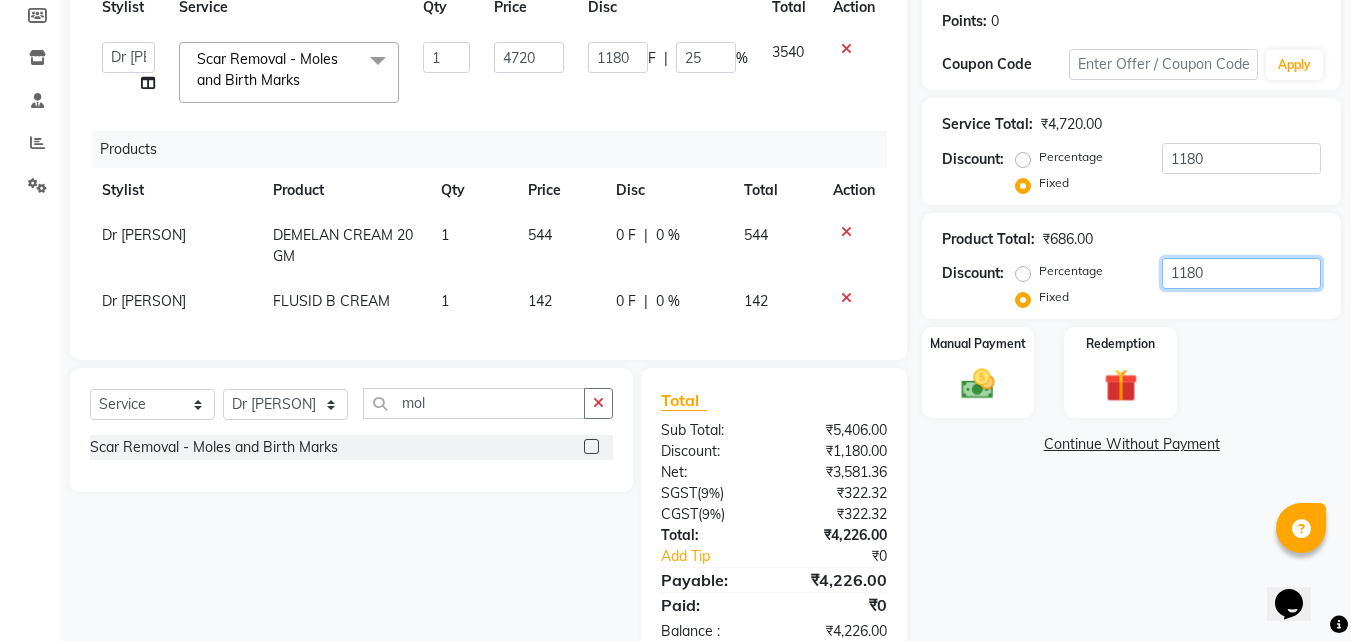 drag, startPoint x: 1198, startPoint y: 262, endPoint x: 1140, endPoint y: 270, distance: 58.549126 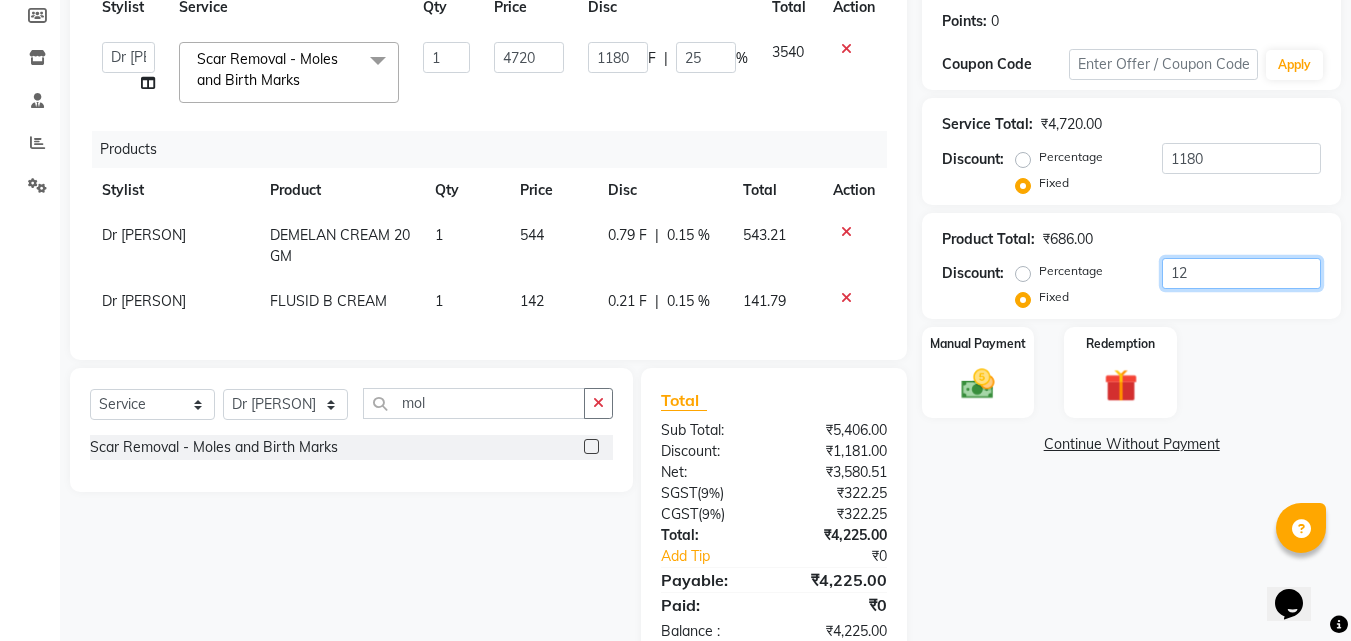 type on "120" 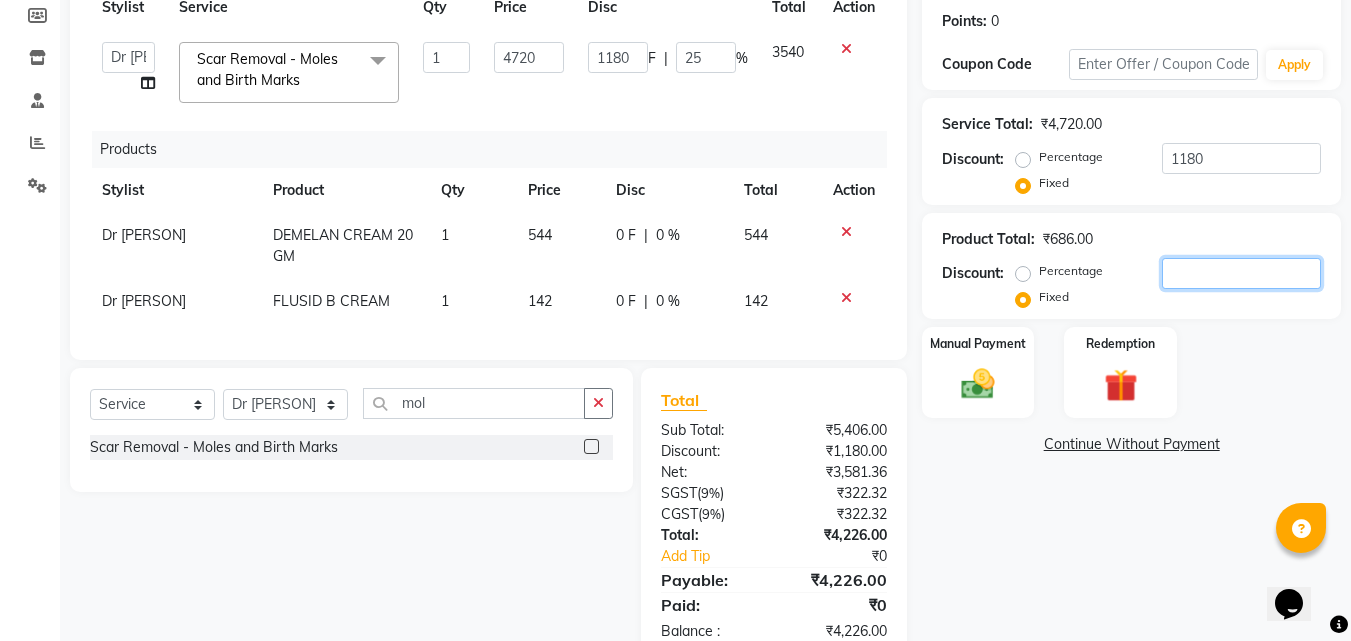 scroll, scrollTop: 366, scrollLeft: 0, axis: vertical 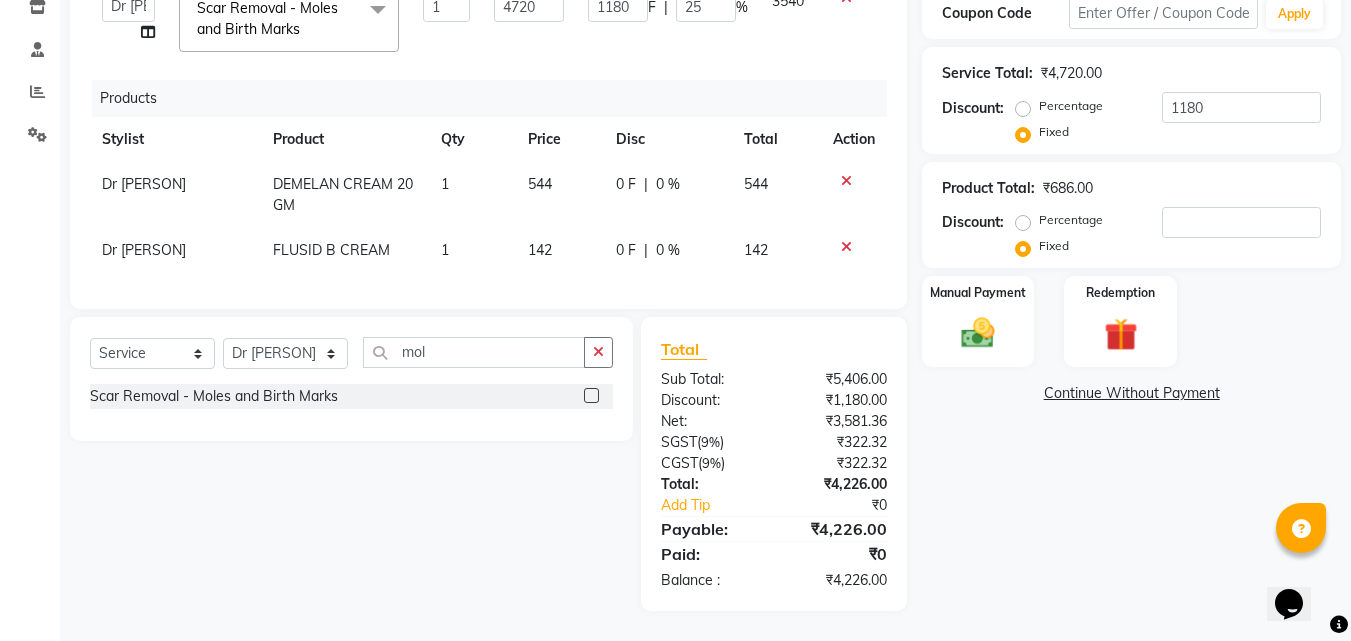 click on "Name: [PERSON] Membership: No Active Membership Total Visits: 1 Card on file: 0 Last Visit: 05-07-2025 Points: 0 Coupon Code Apply Service Total: ₹4,720.00 Discount: Percentage Fixed 1180 Product Total: ₹686.00 Discount: Percentage Fixed Manual Payment Redemption Continue Without Payment" 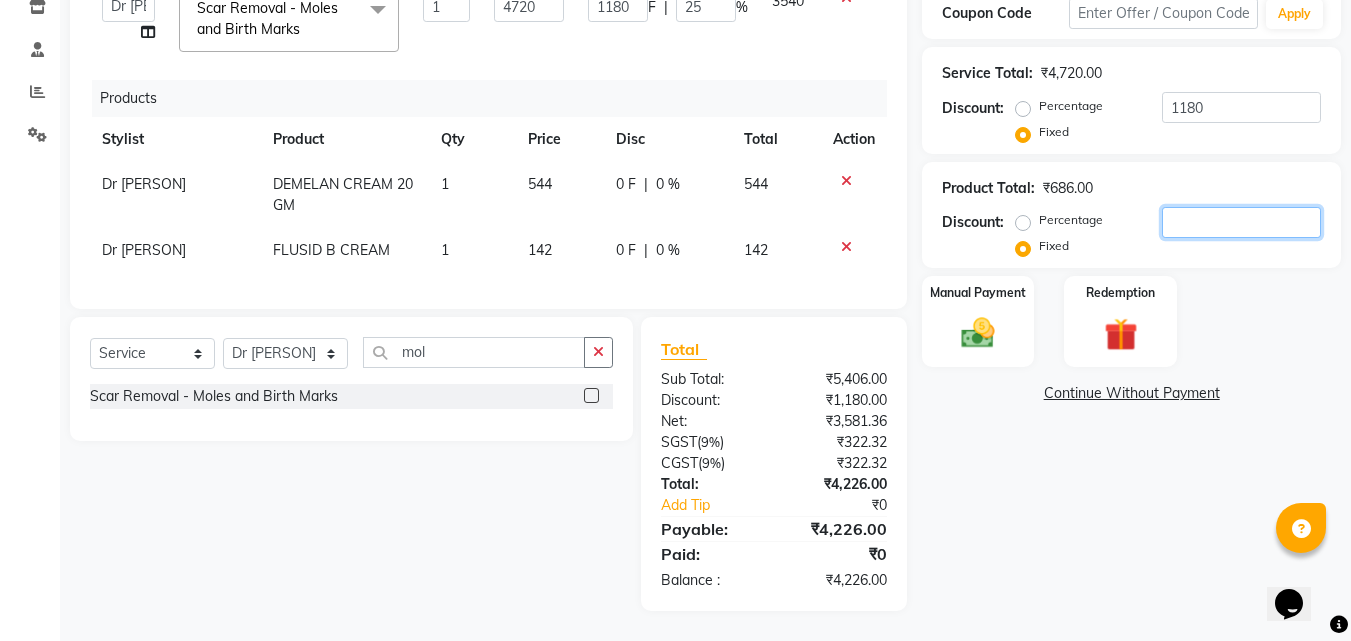 click 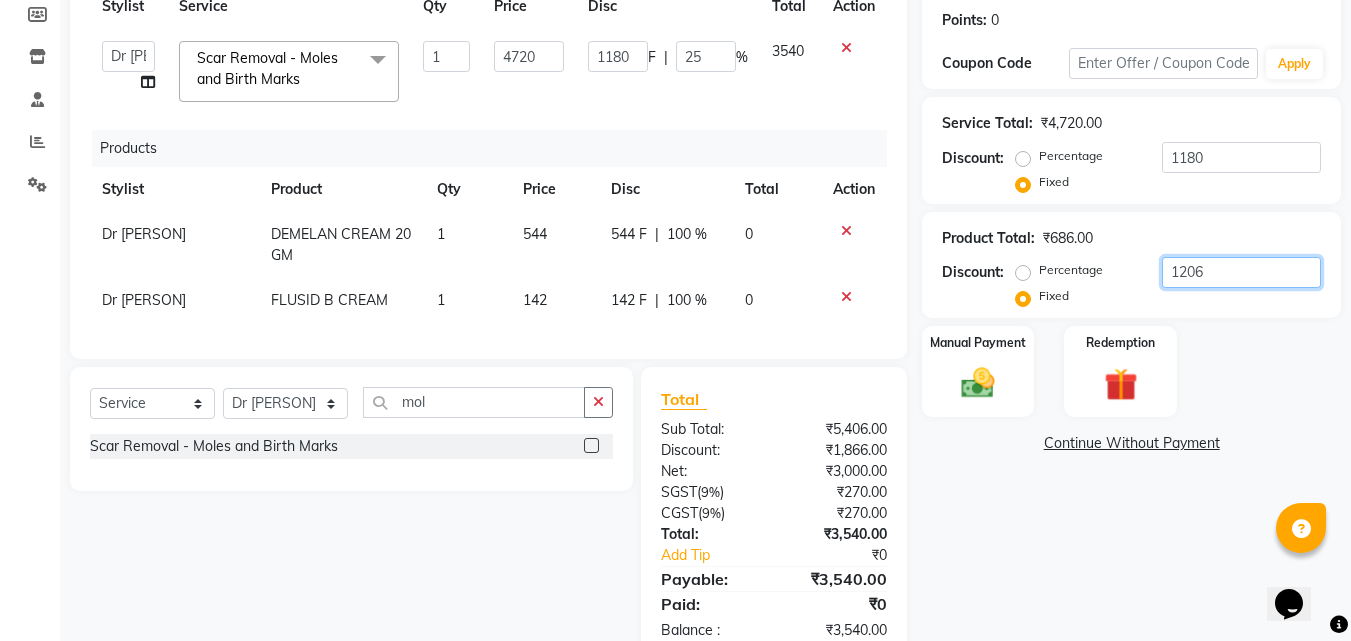 scroll, scrollTop: 266, scrollLeft: 0, axis: vertical 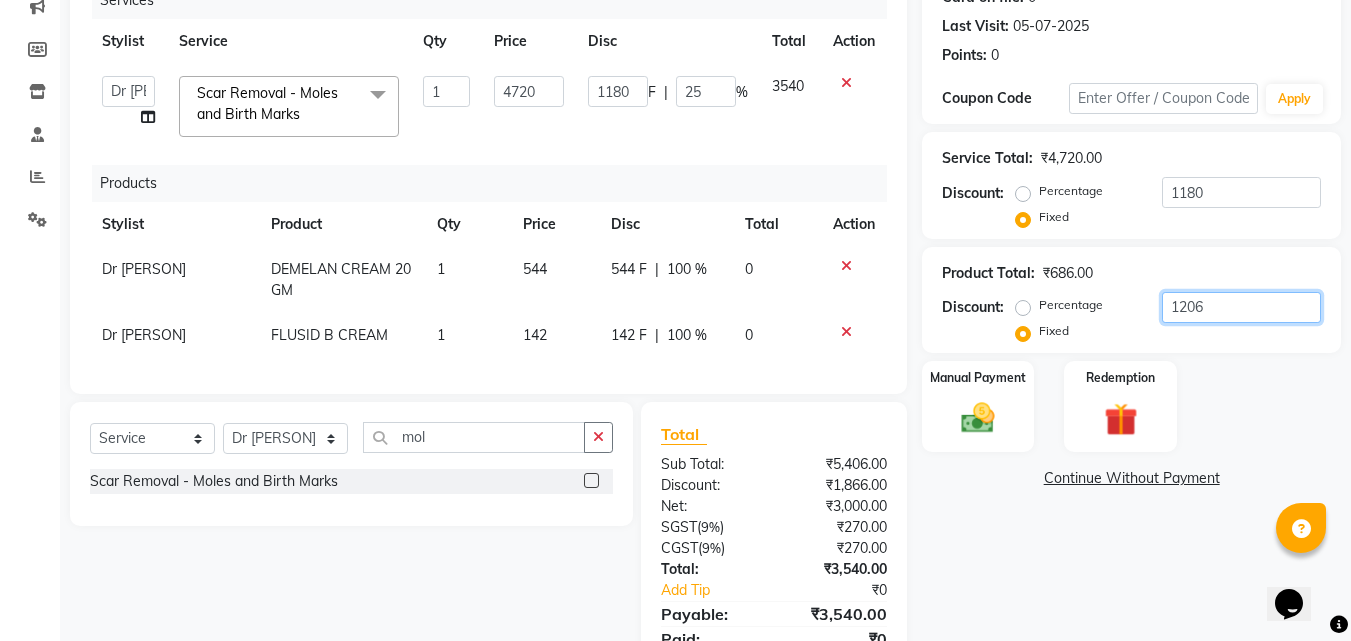 type on "1206" 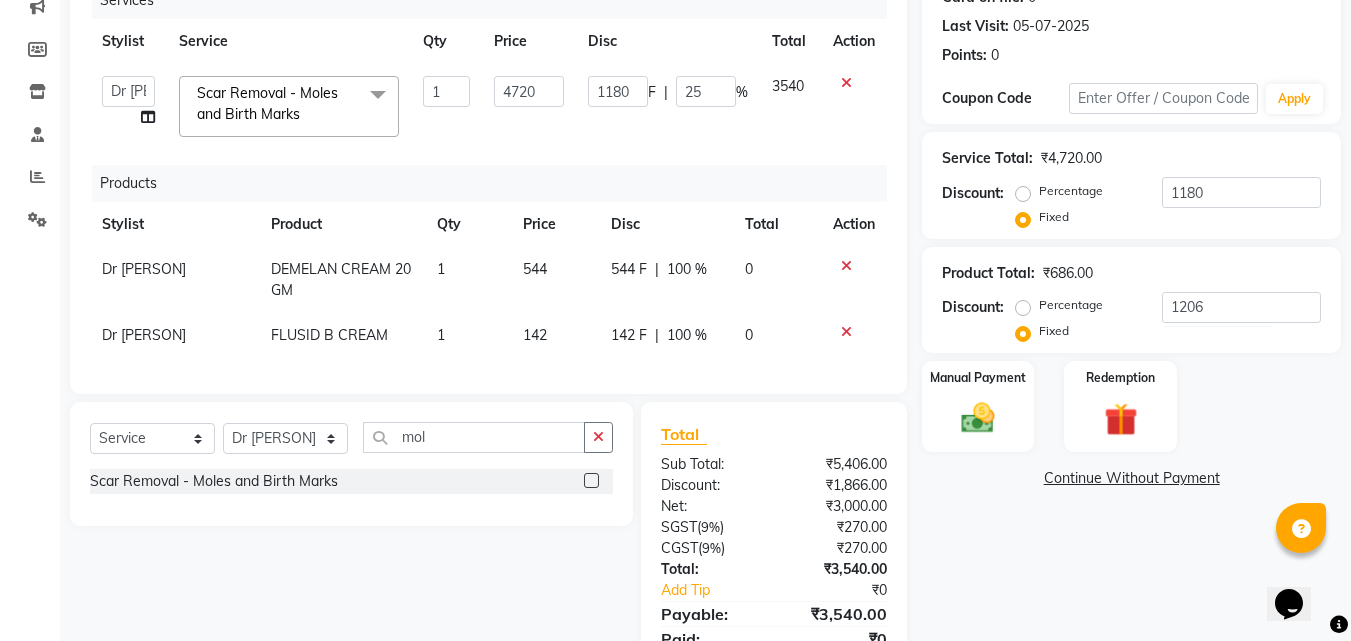 click on "544 F" 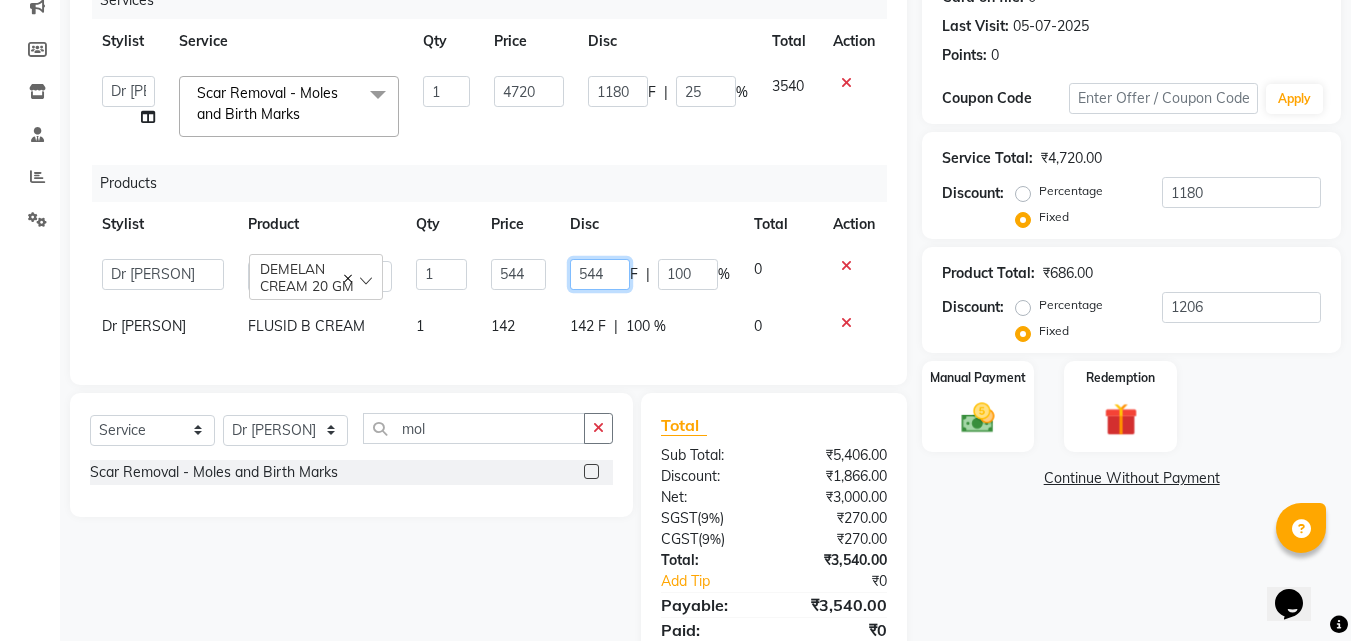 drag, startPoint x: 622, startPoint y: 271, endPoint x: 578, endPoint y: 271, distance: 44 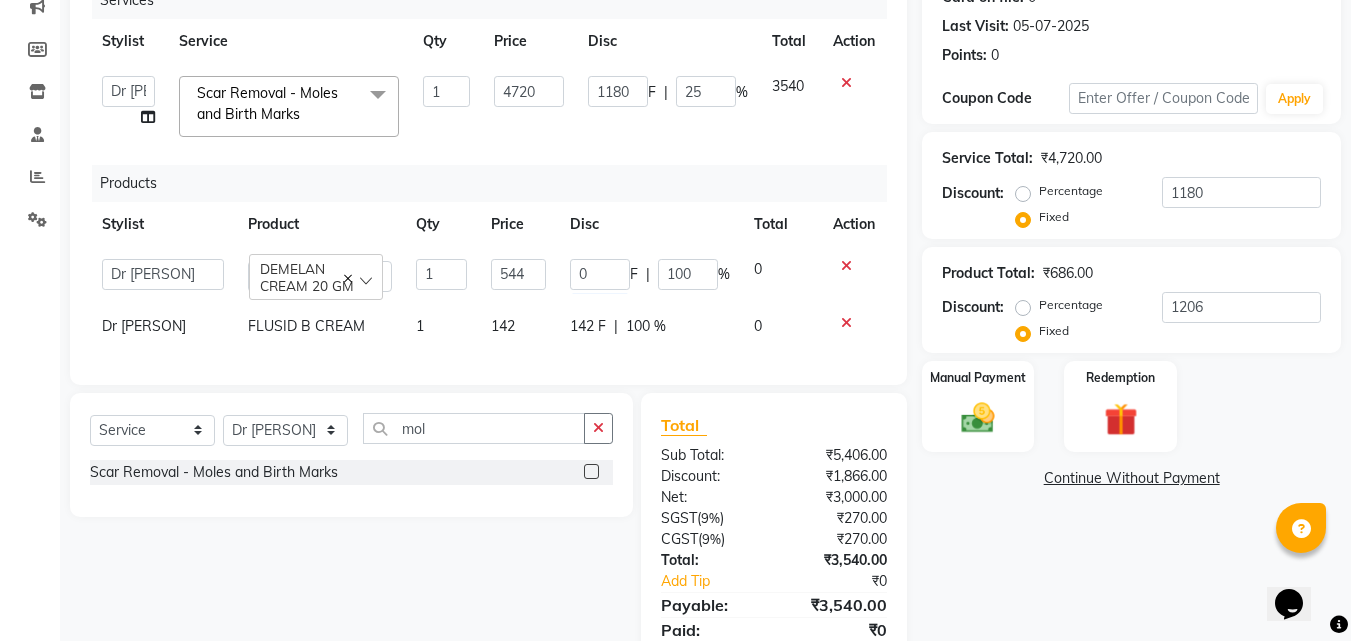 click on "142 F | 100 %" 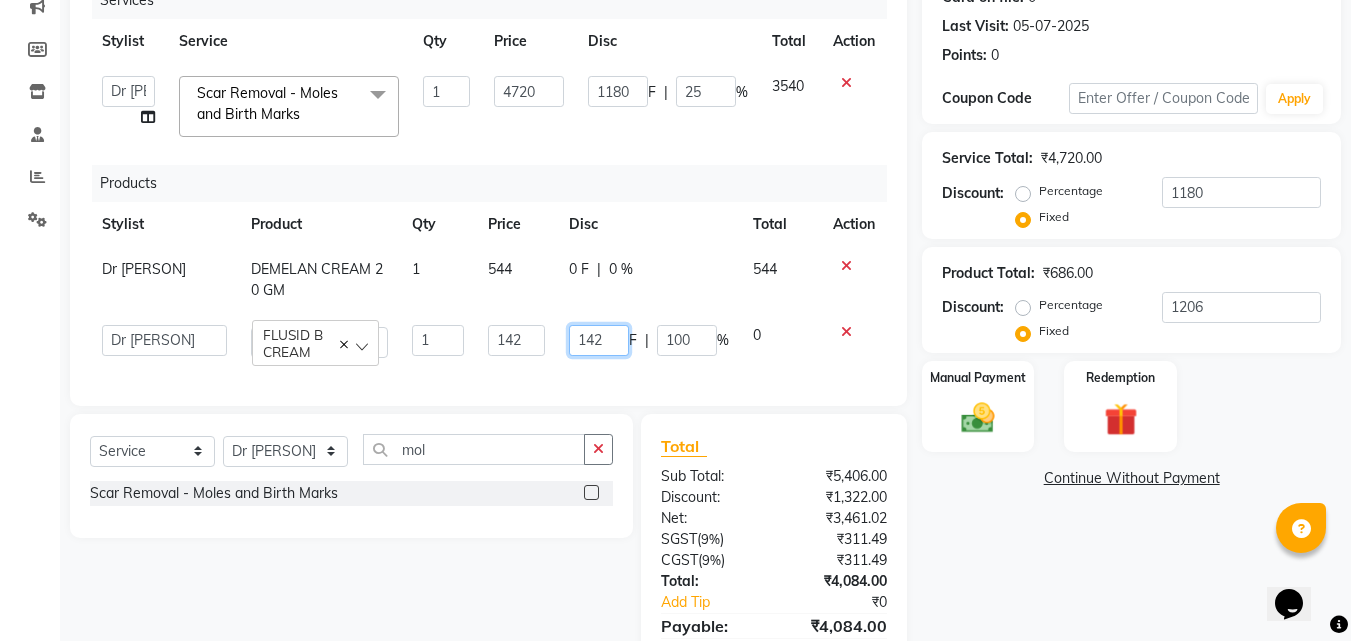 drag, startPoint x: 604, startPoint y: 337, endPoint x: 573, endPoint y: 338, distance: 31.016125 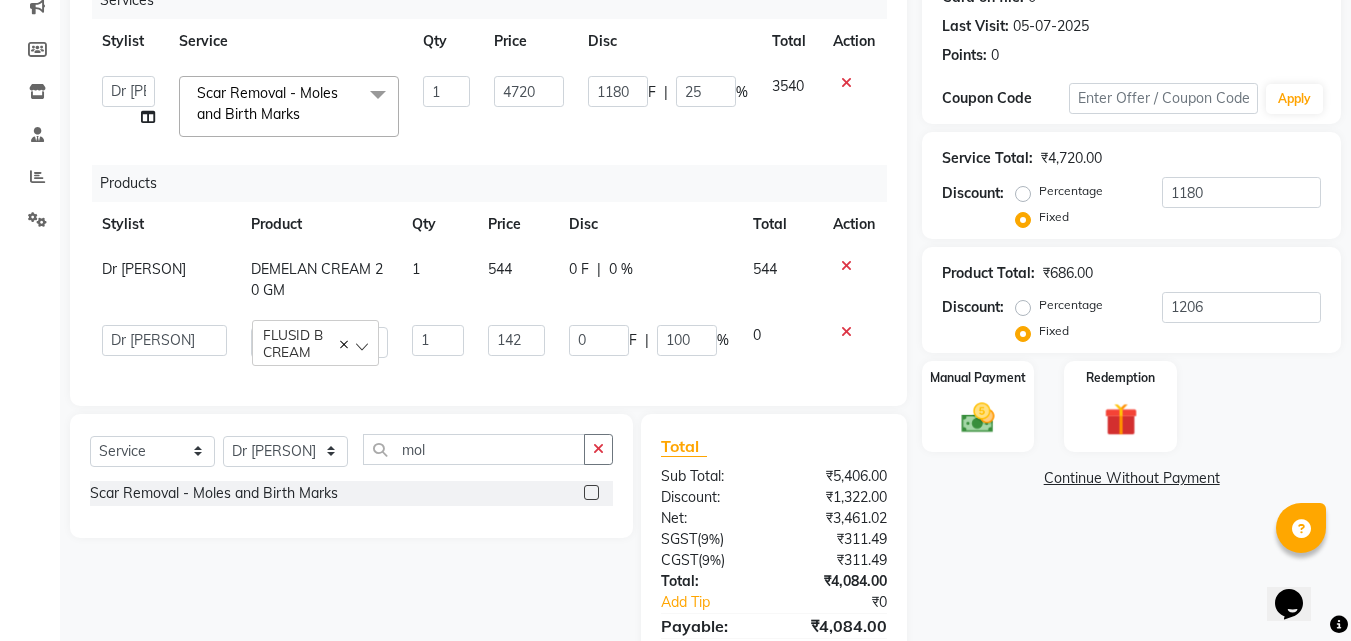 click on "0 F | 0 %" 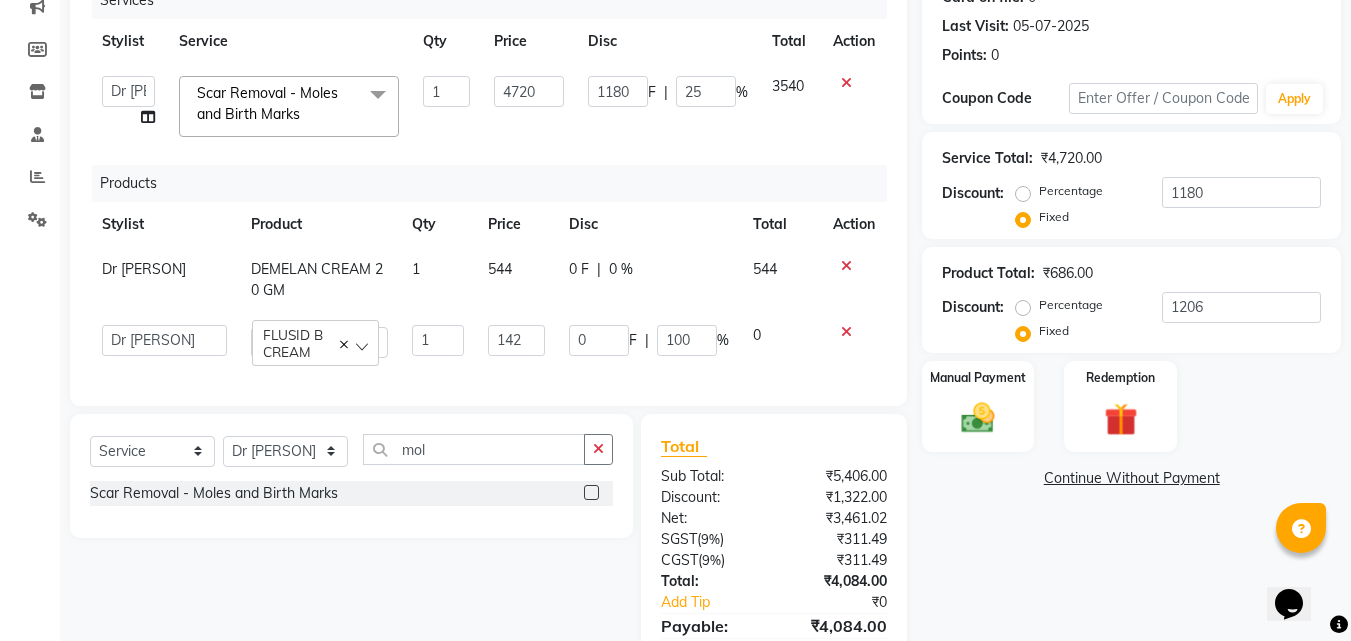 select on "49120" 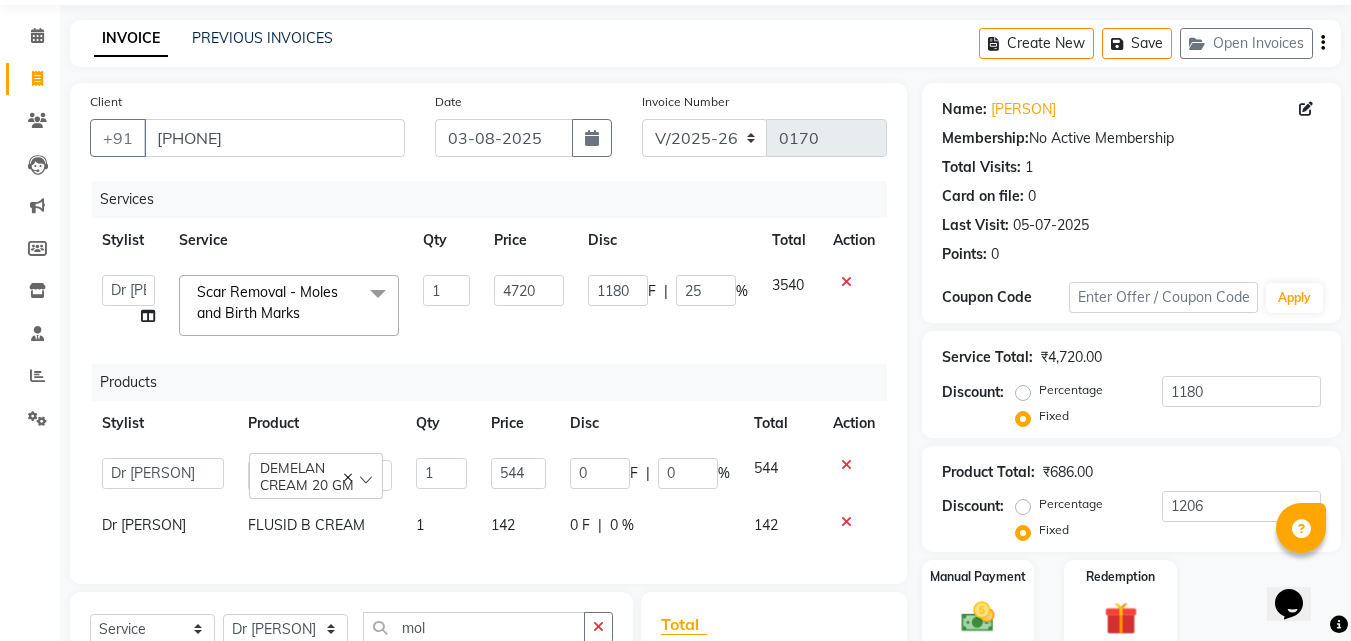 scroll, scrollTop: 66, scrollLeft: 0, axis: vertical 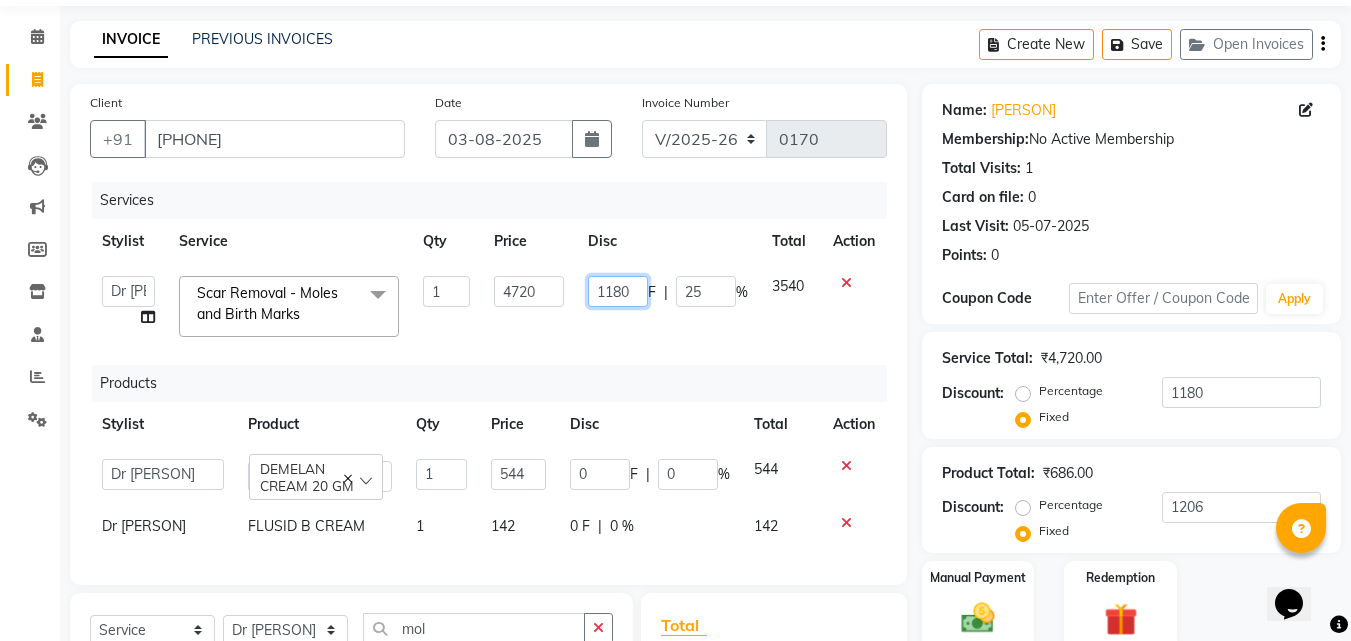 click on "1180" 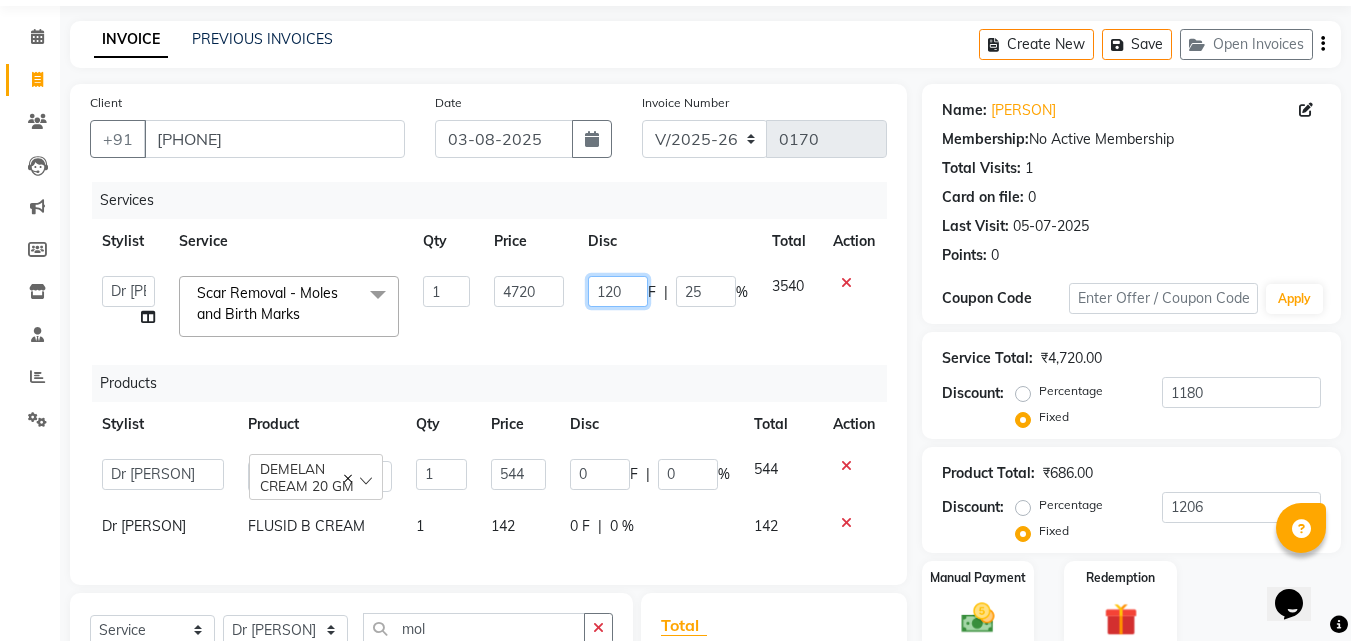 type on "1206" 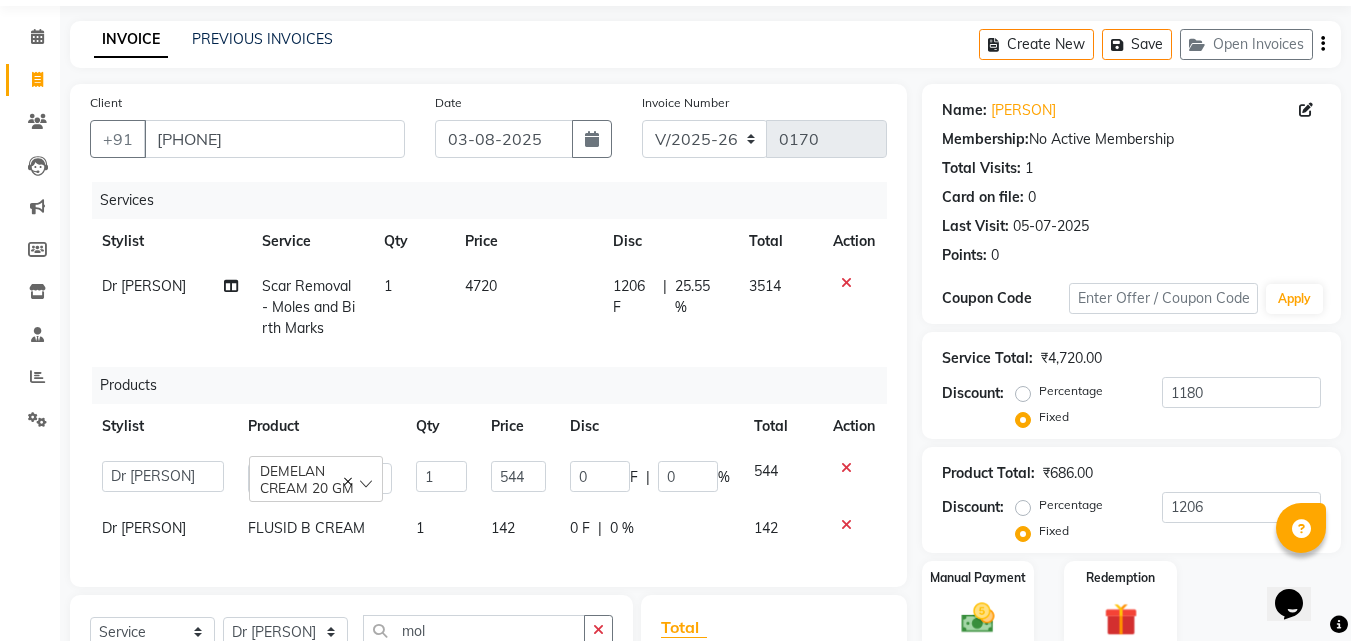 click on "1206 F | 25.55 %" 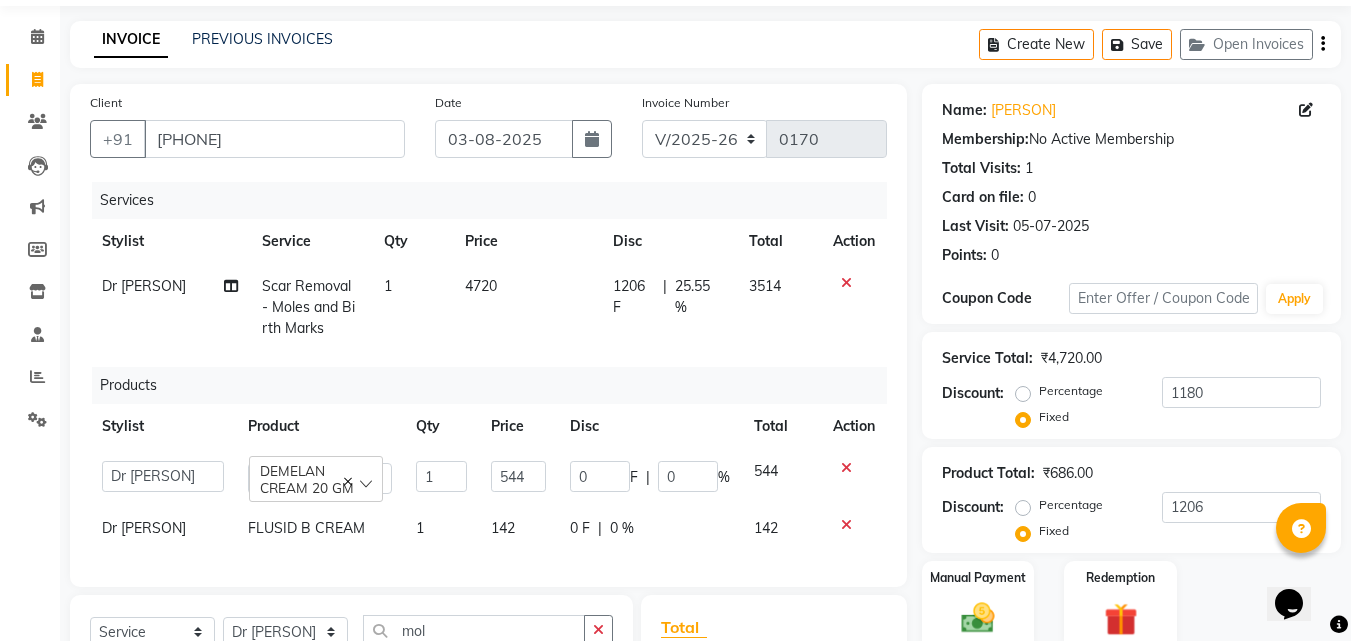 select on "49120" 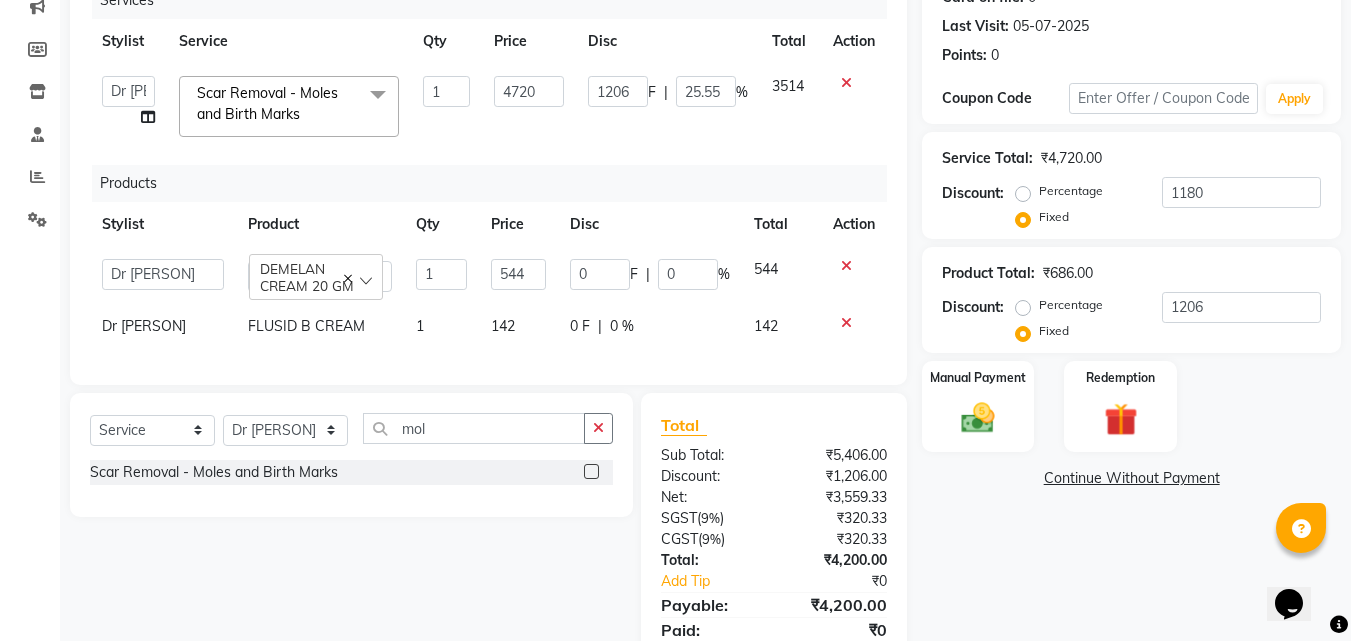 scroll, scrollTop: 357, scrollLeft: 0, axis: vertical 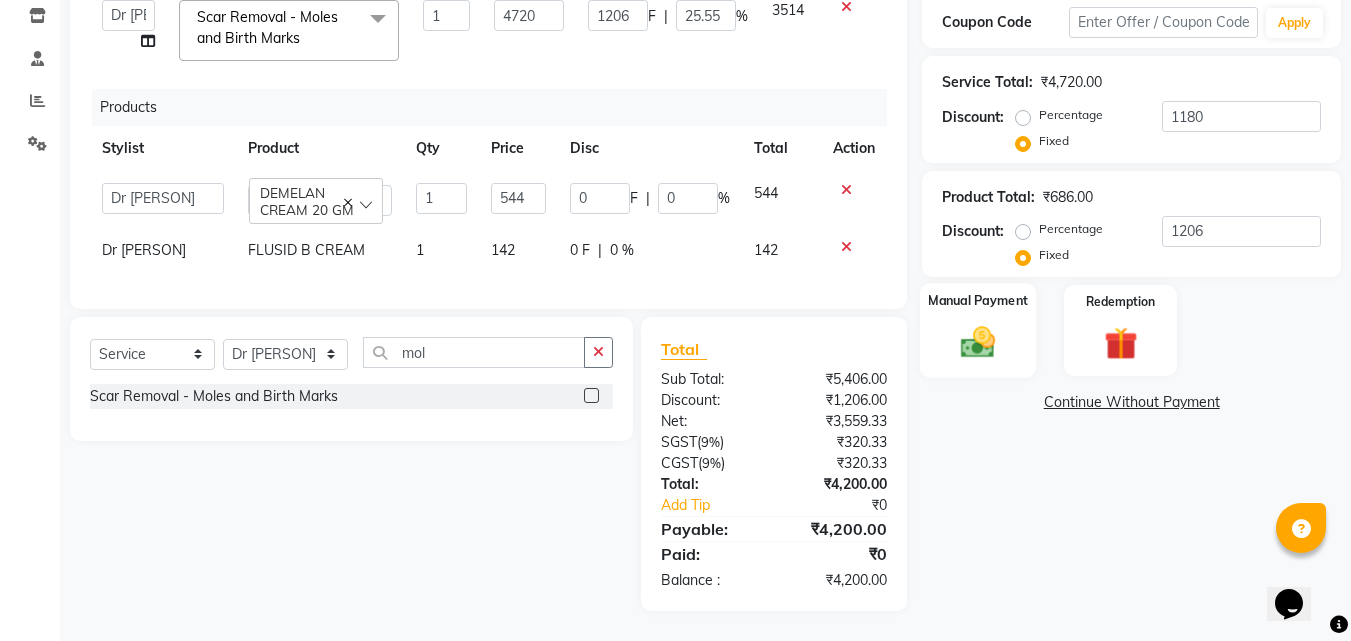 click 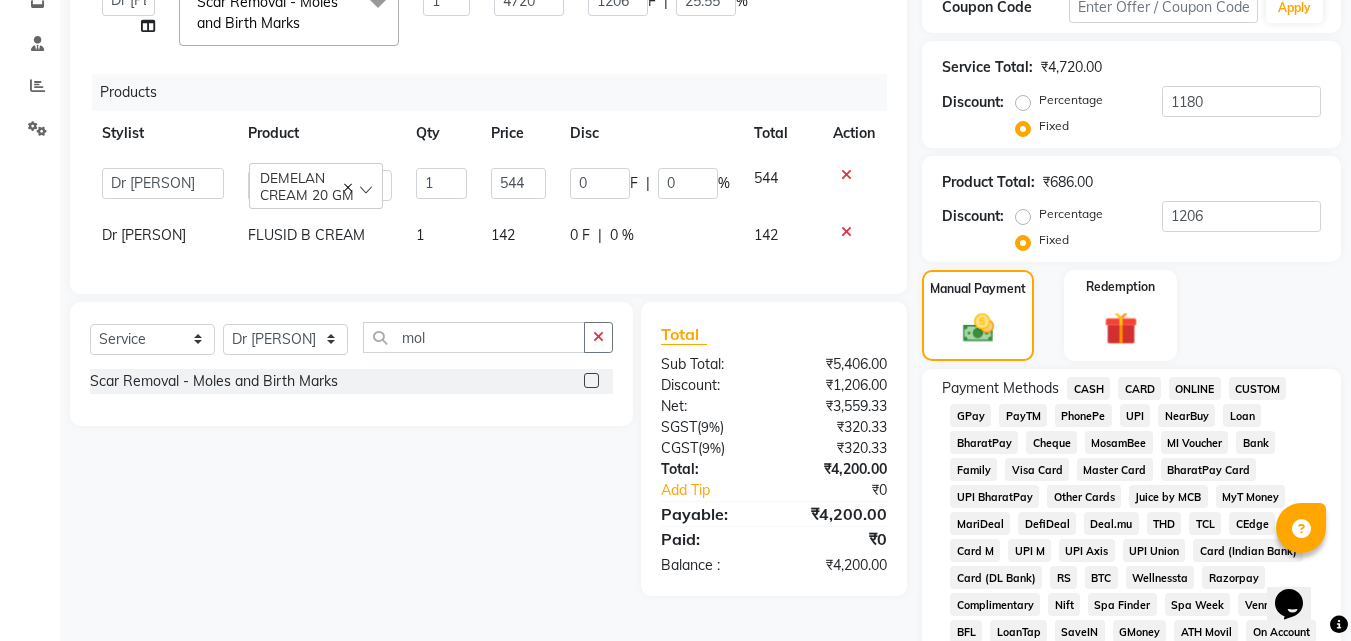 click on "CASH" 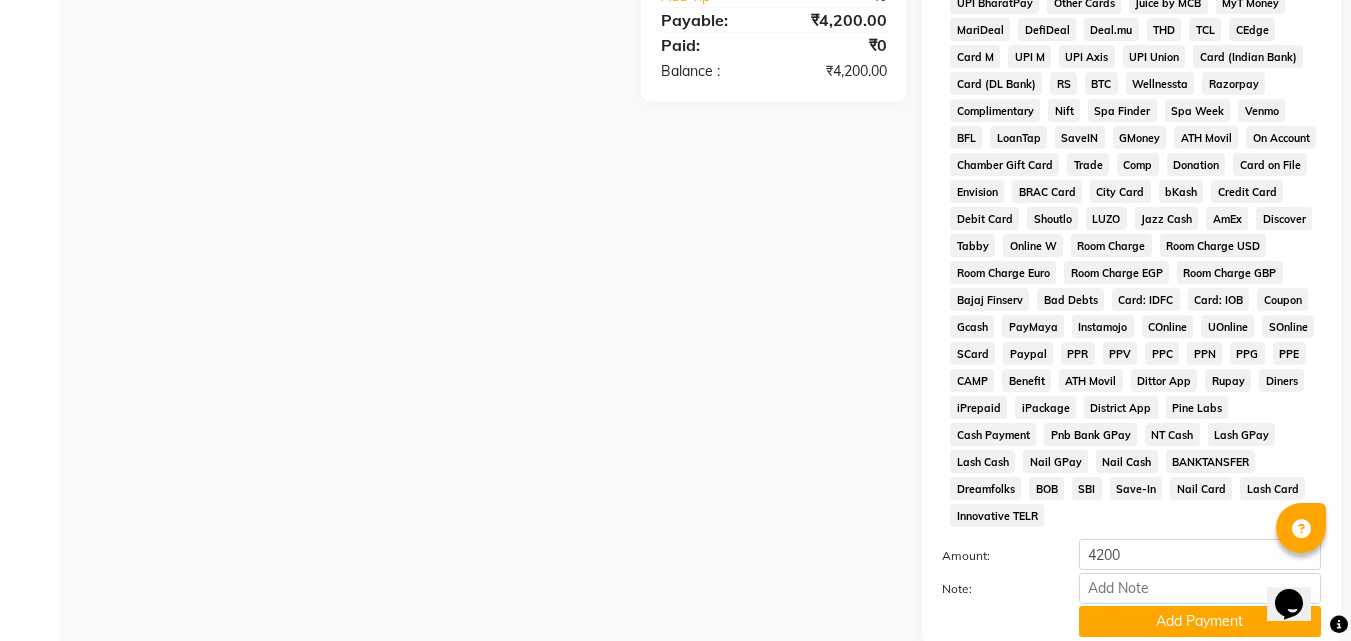 scroll, scrollTop: 975, scrollLeft: 0, axis: vertical 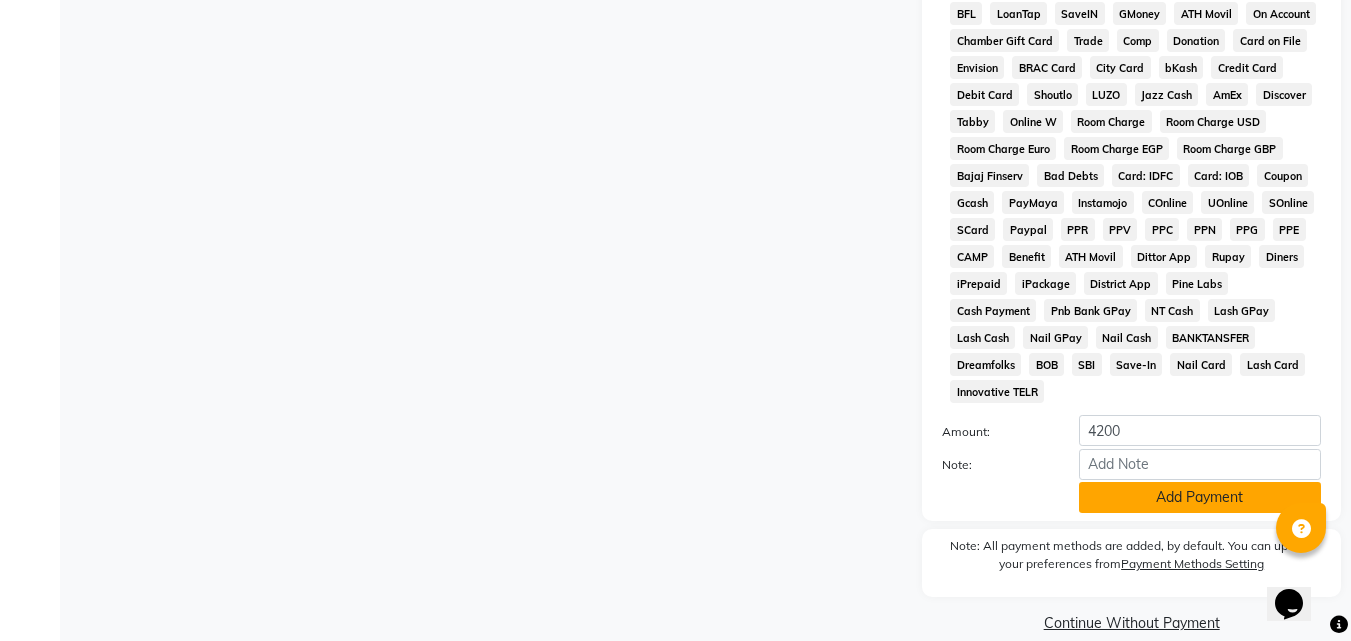 click on "Add Payment" 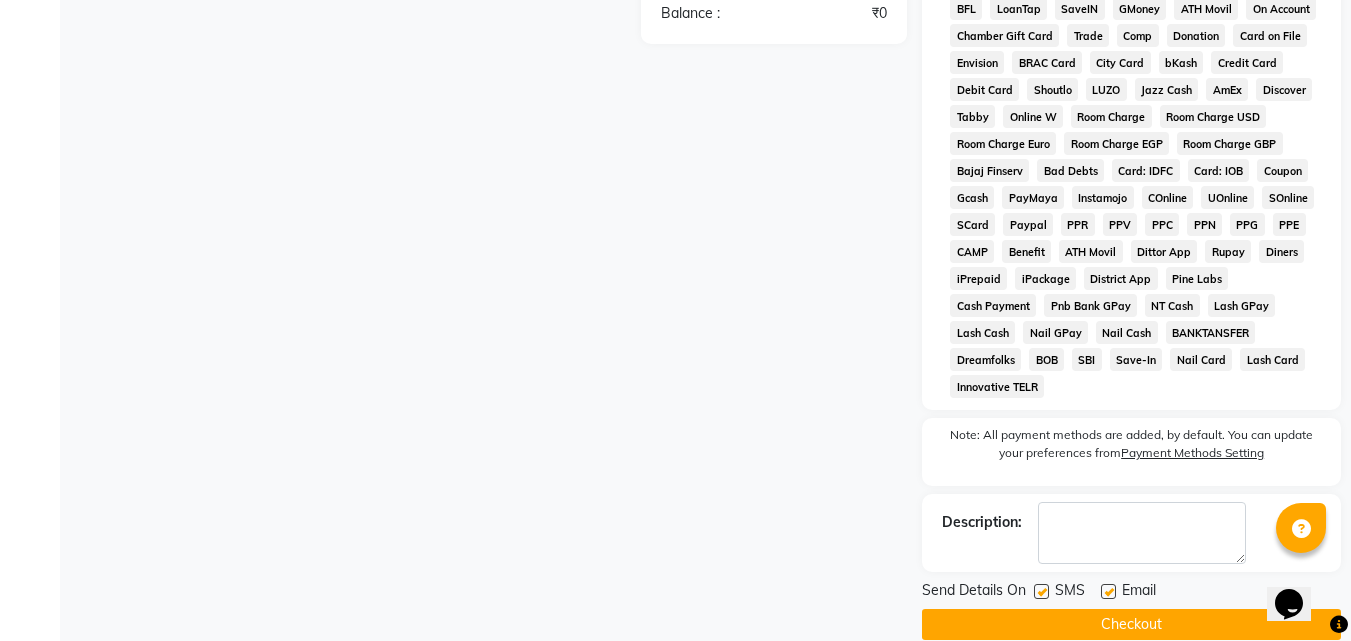 scroll, scrollTop: 982, scrollLeft: 0, axis: vertical 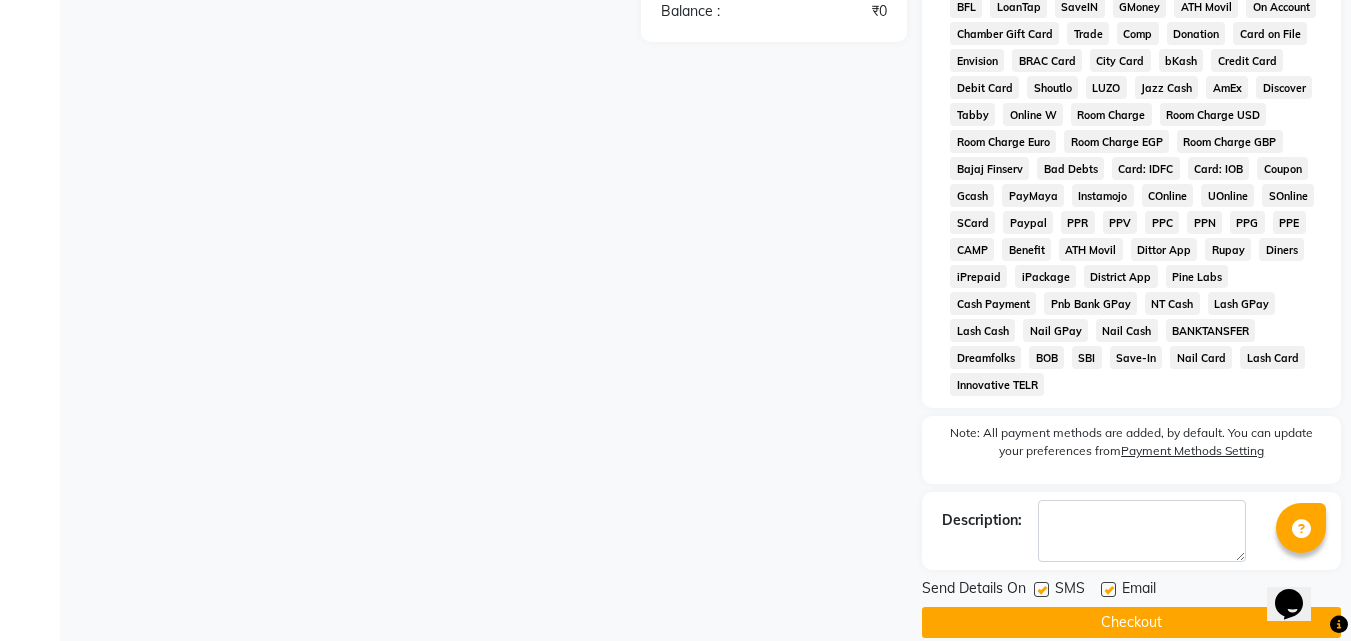 click on "Checkout" 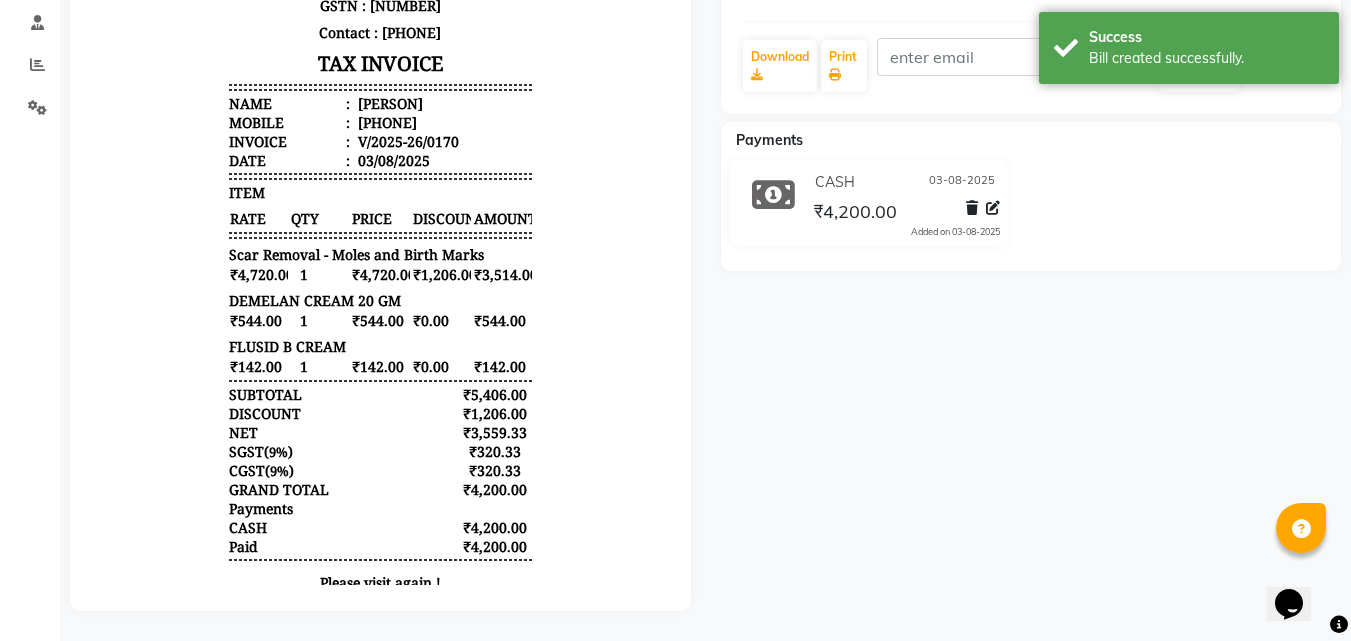 scroll, scrollTop: 293, scrollLeft: 0, axis: vertical 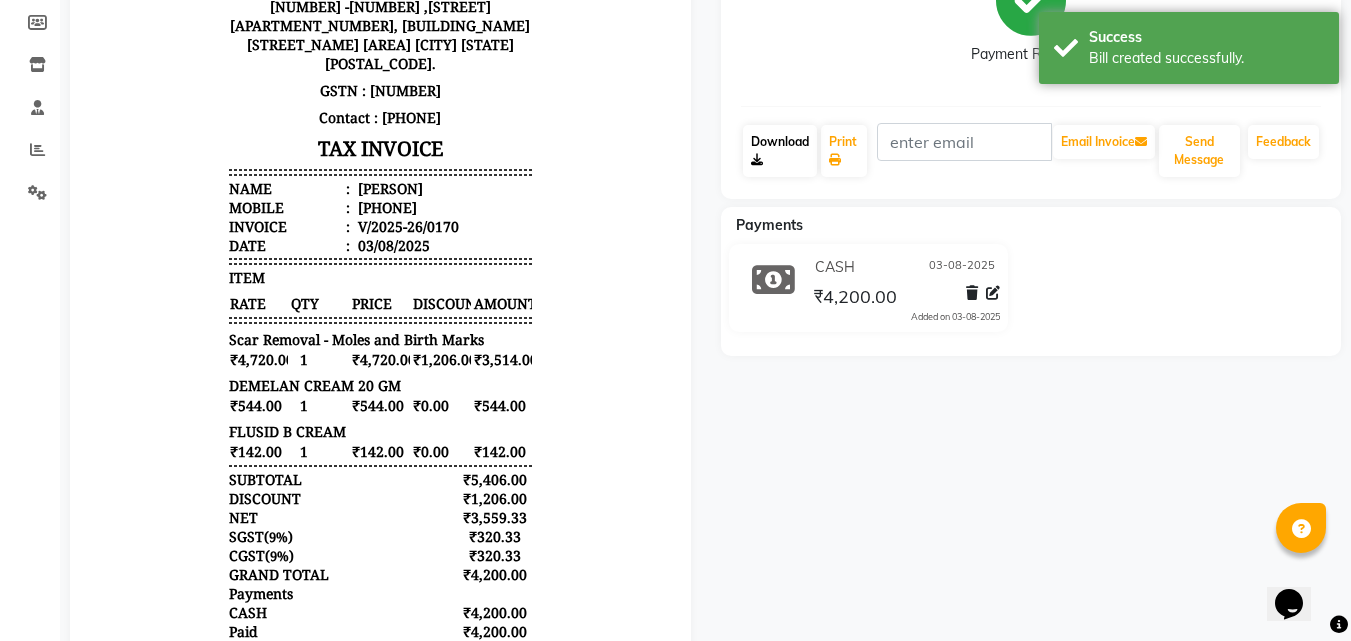 click on "Download" 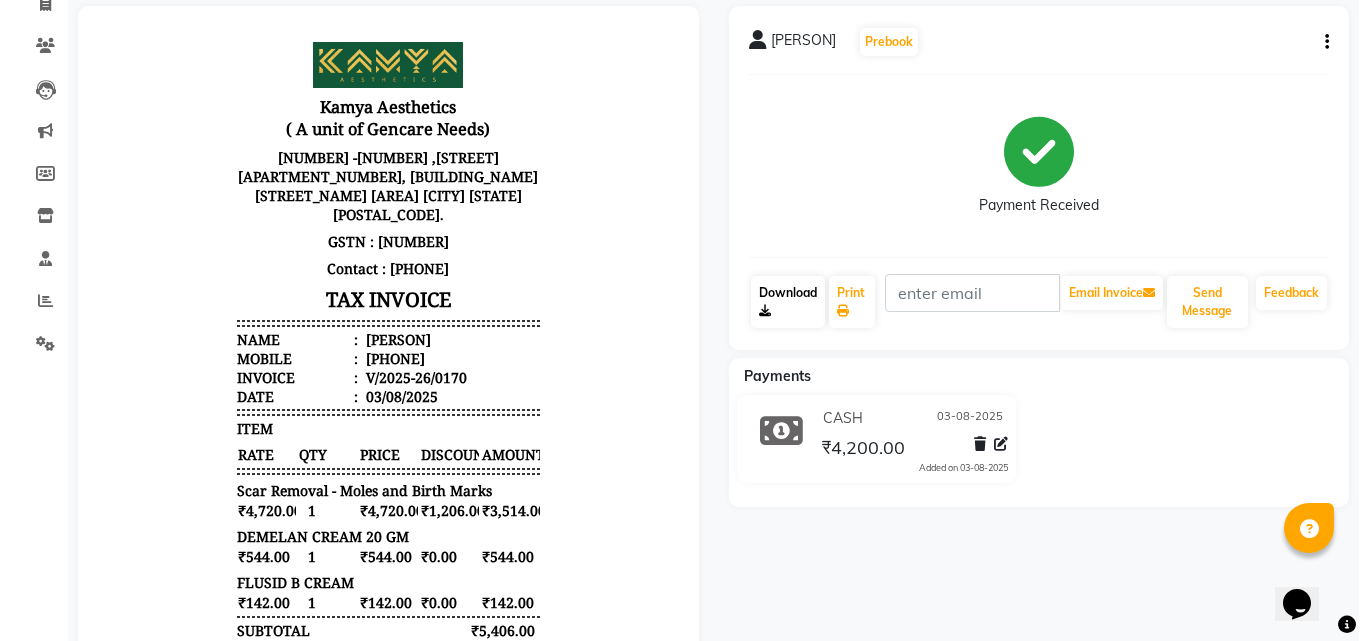 scroll, scrollTop: 0, scrollLeft: 0, axis: both 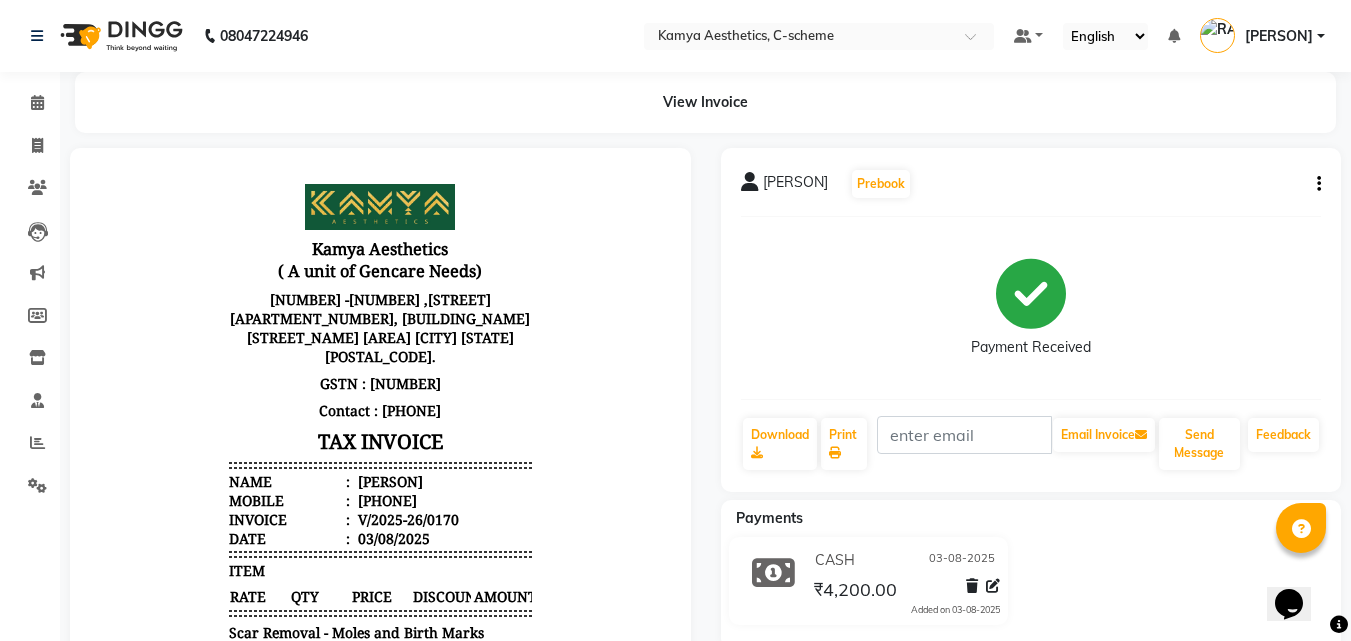 click on "[PERSON]" at bounding box center [1279, 36] 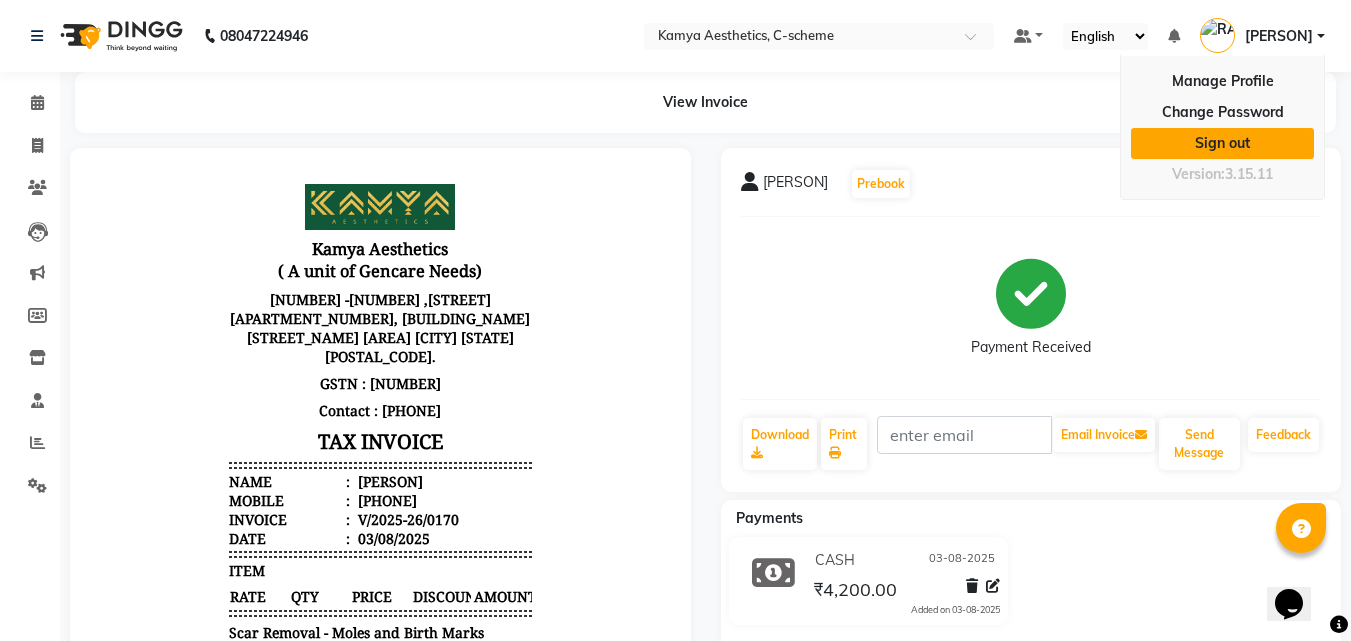 click on "Sign out" at bounding box center (1222, 143) 